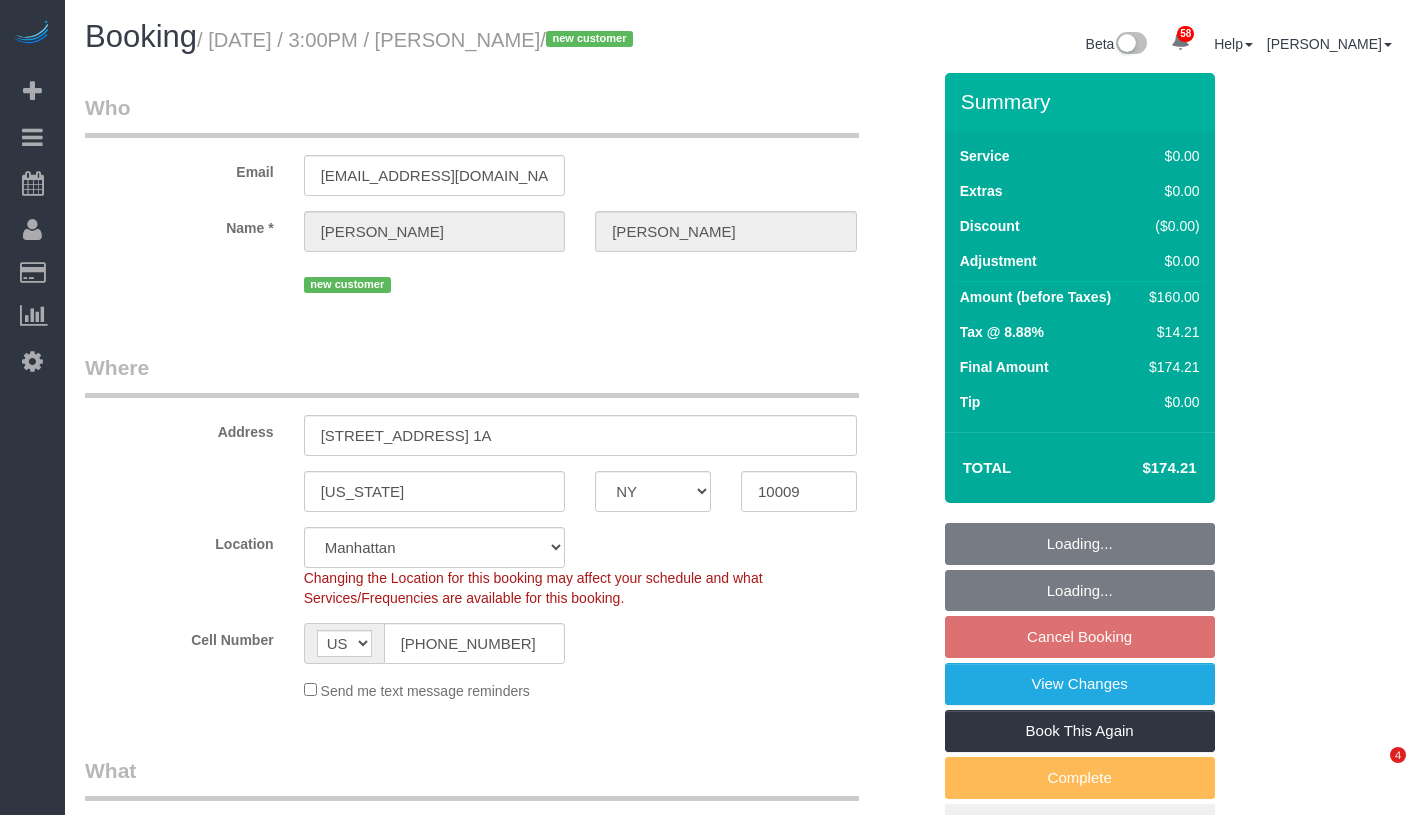 select on "NY" 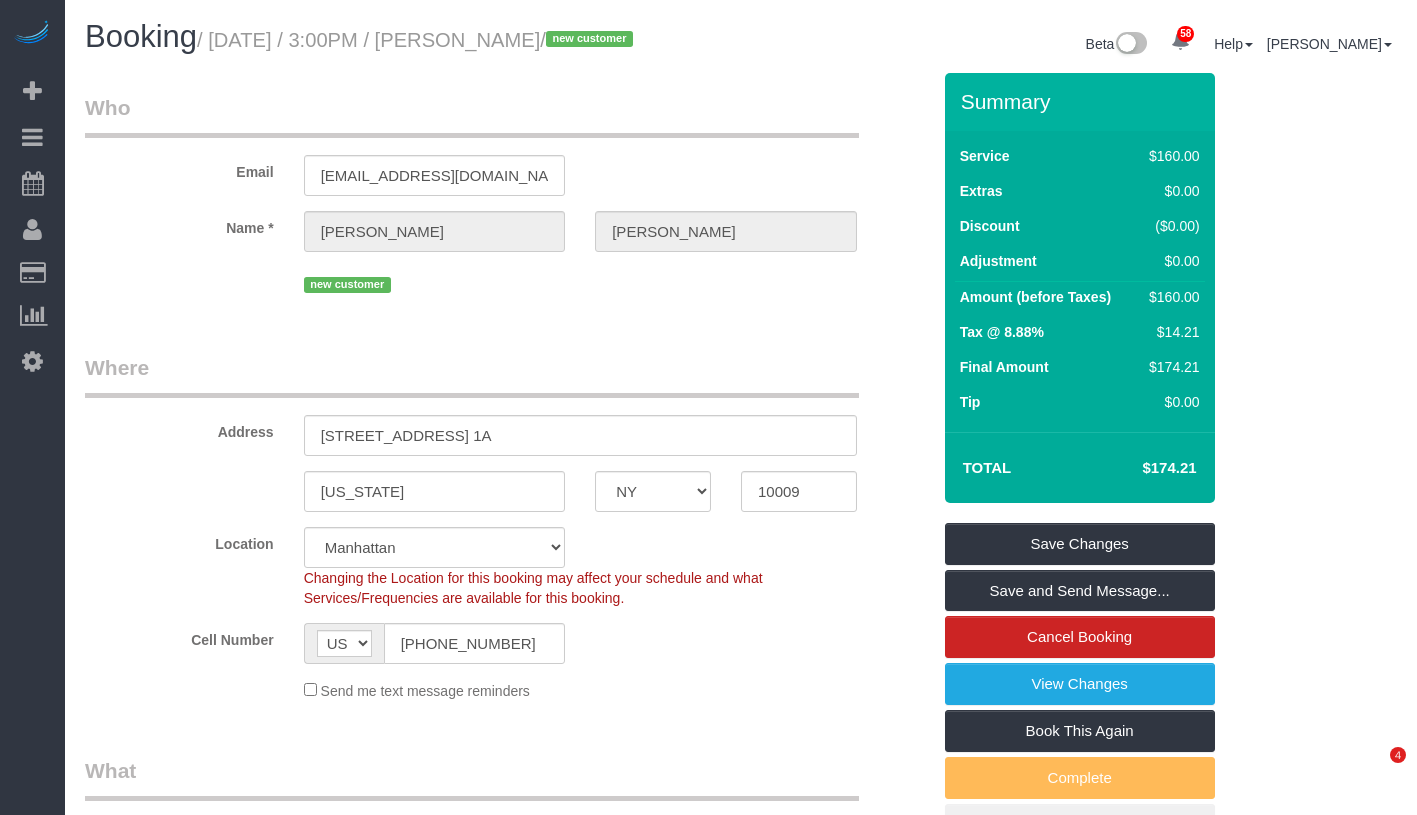 scroll, scrollTop: 0, scrollLeft: 0, axis: both 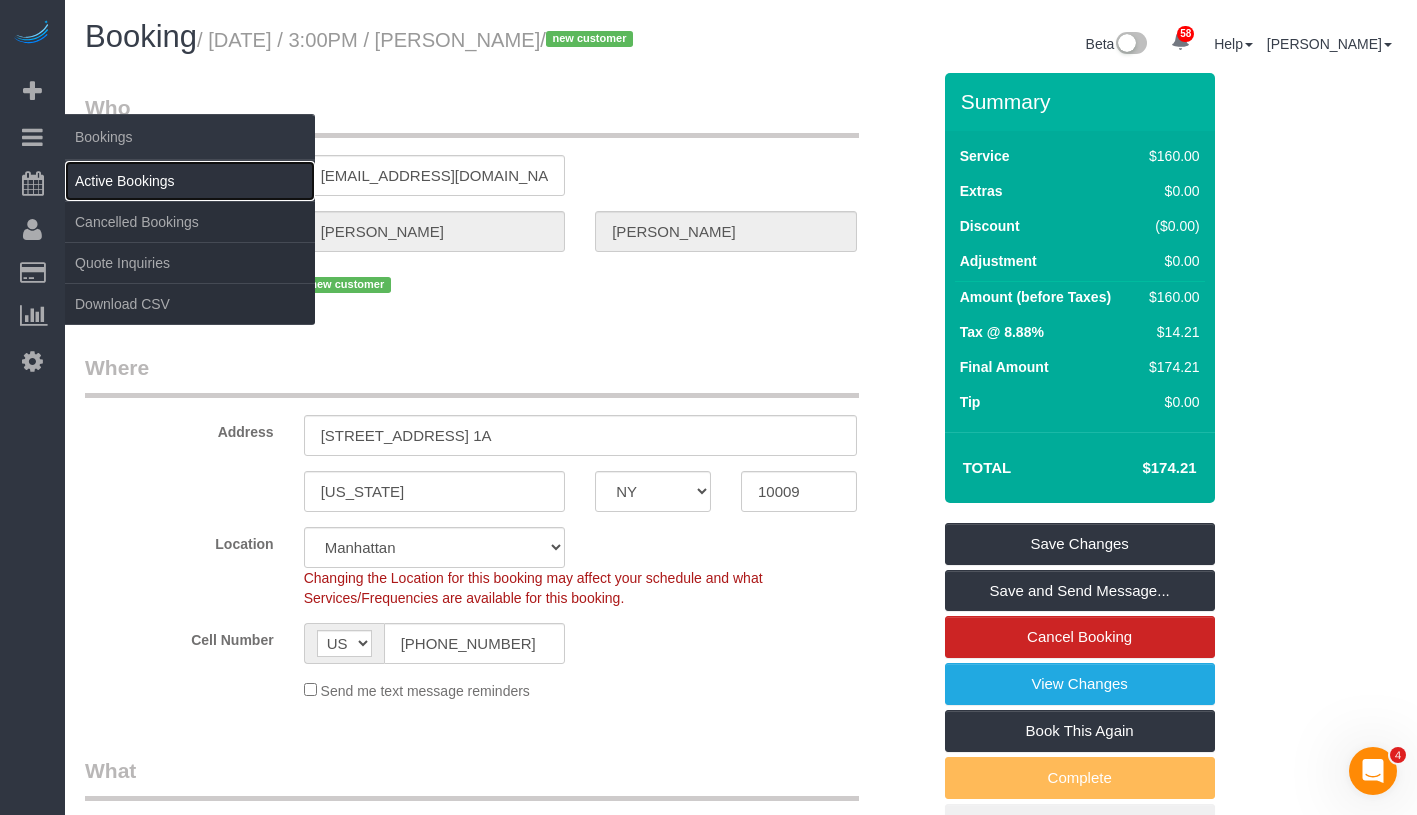 click on "Active Bookings" at bounding box center (190, 181) 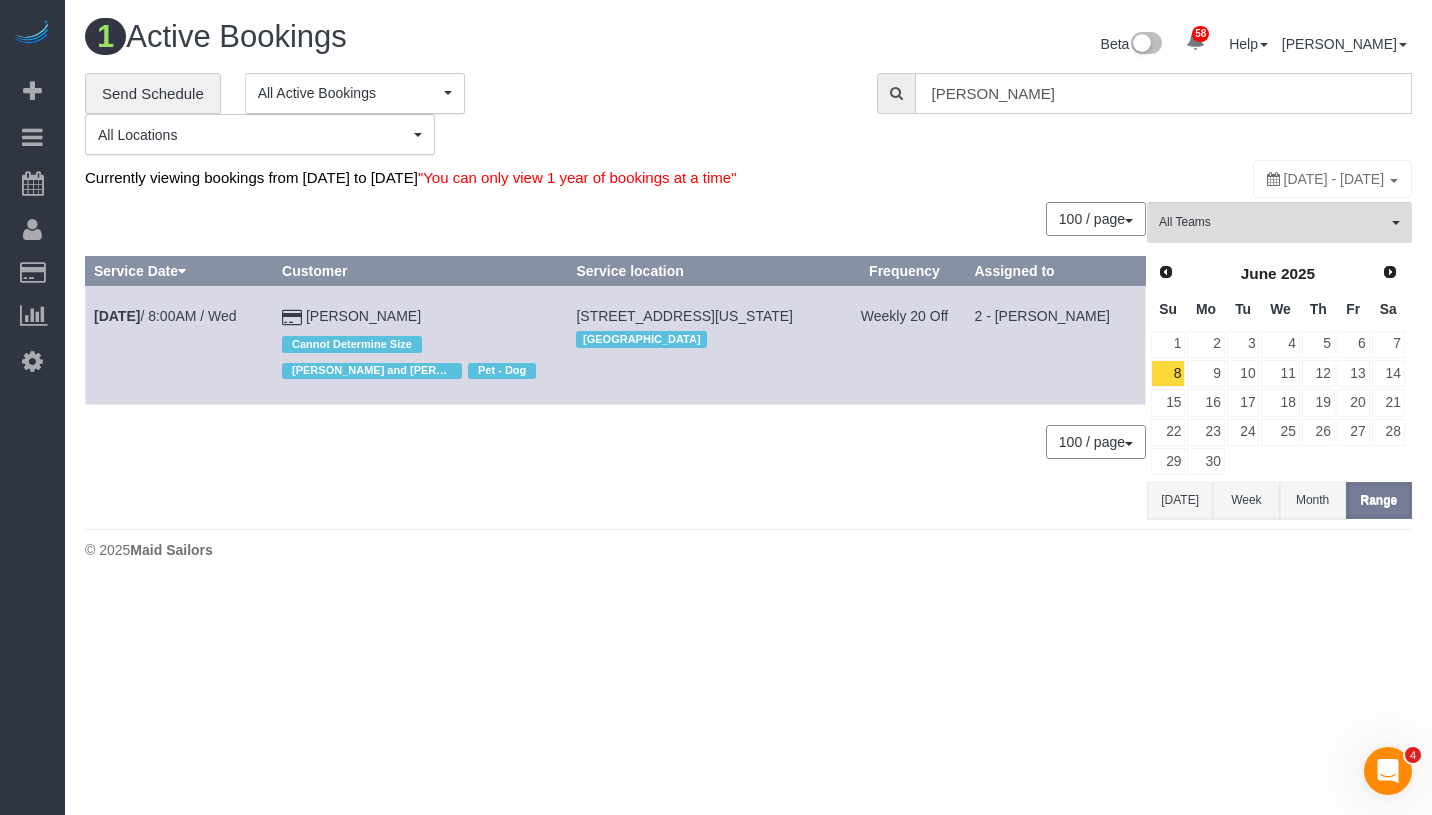 click on "Jennifer Vest" at bounding box center (1163, 93) 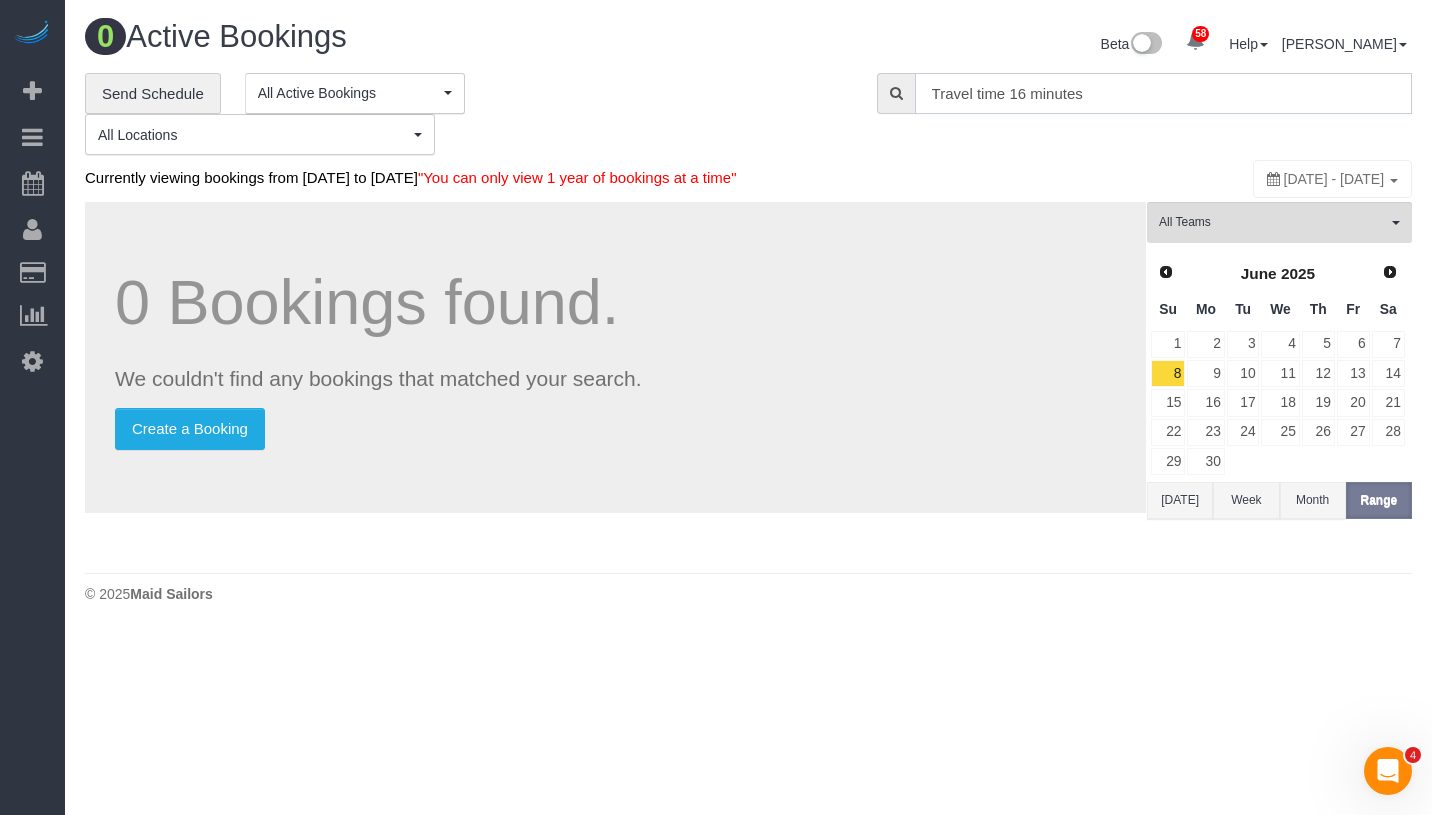 click on "Travel time 16 minutes" at bounding box center (1163, 93) 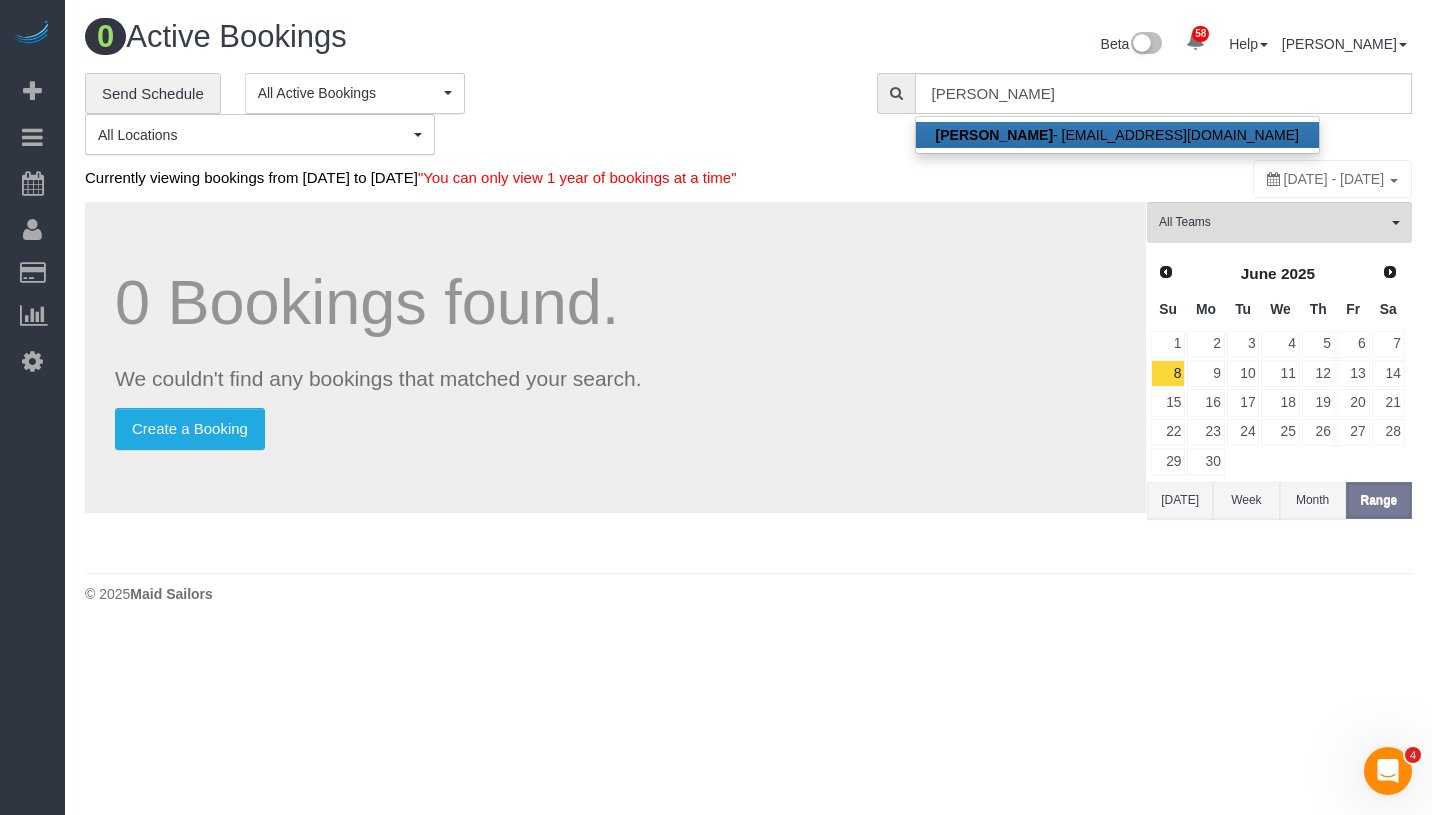 click on "Shruti Sinha  - sinhashruti@hotmail.com" at bounding box center [1117, 135] 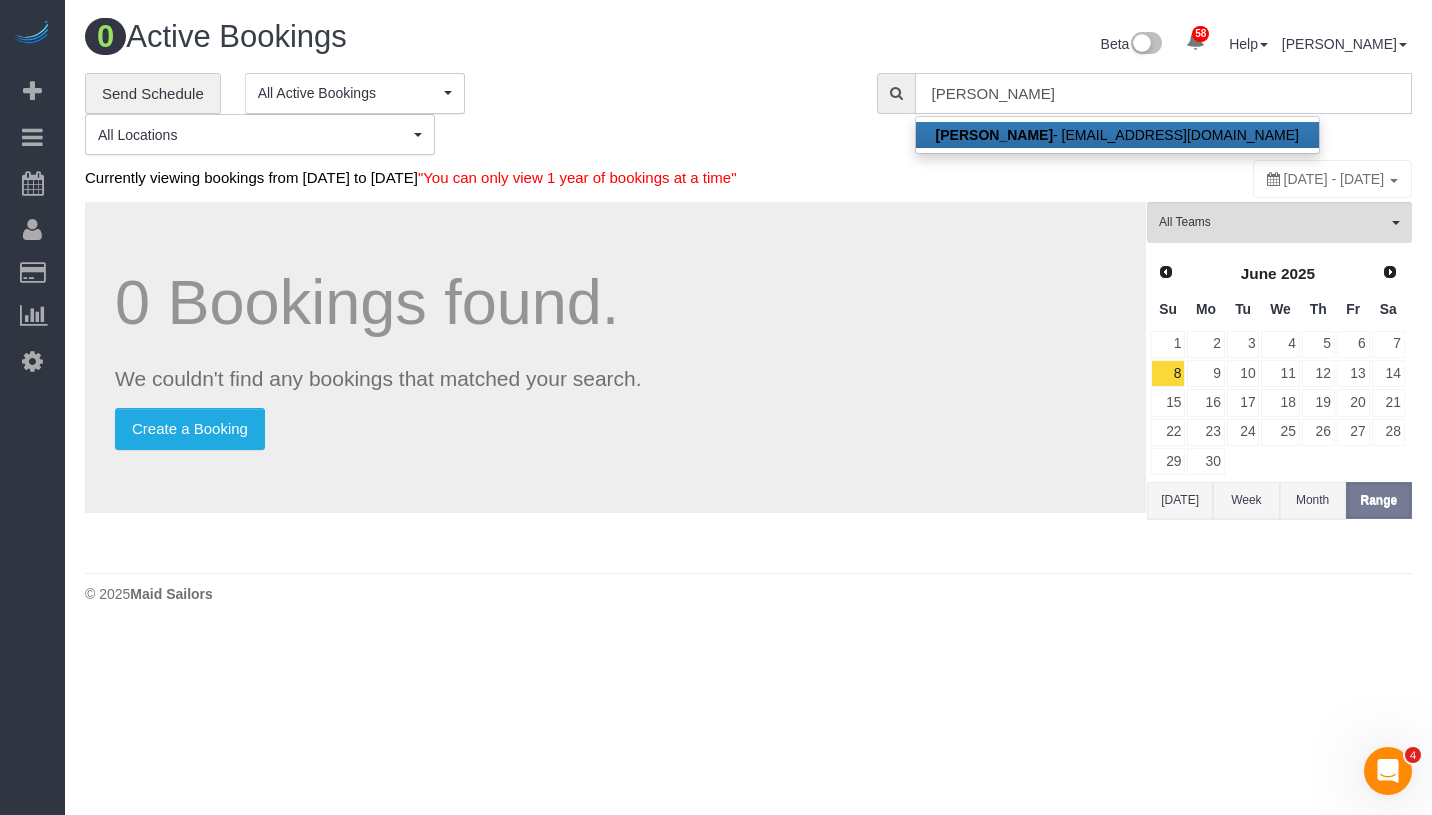 type on "sinhashruti@hotmail.com" 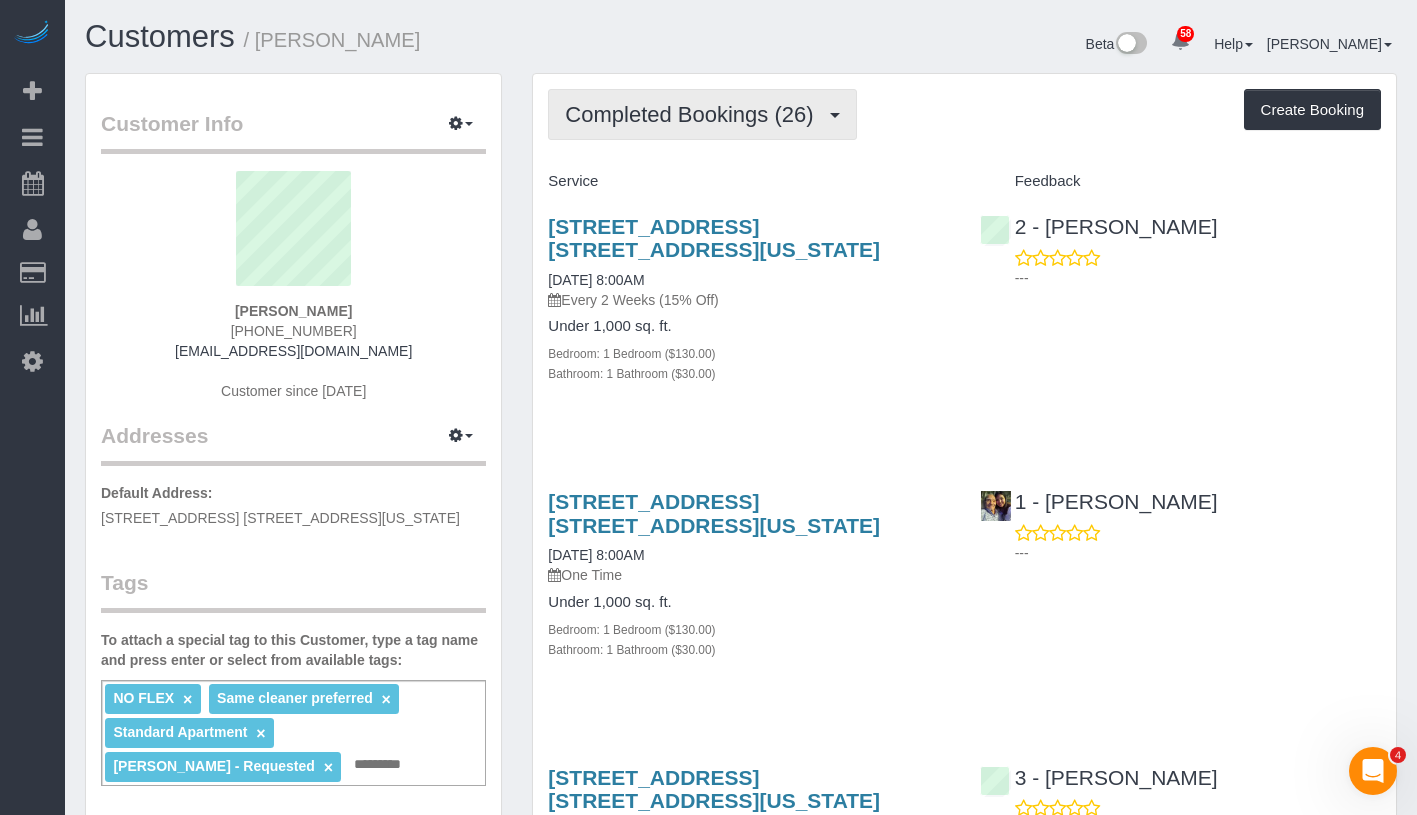 click on "Completed Bookings (26)" at bounding box center (694, 114) 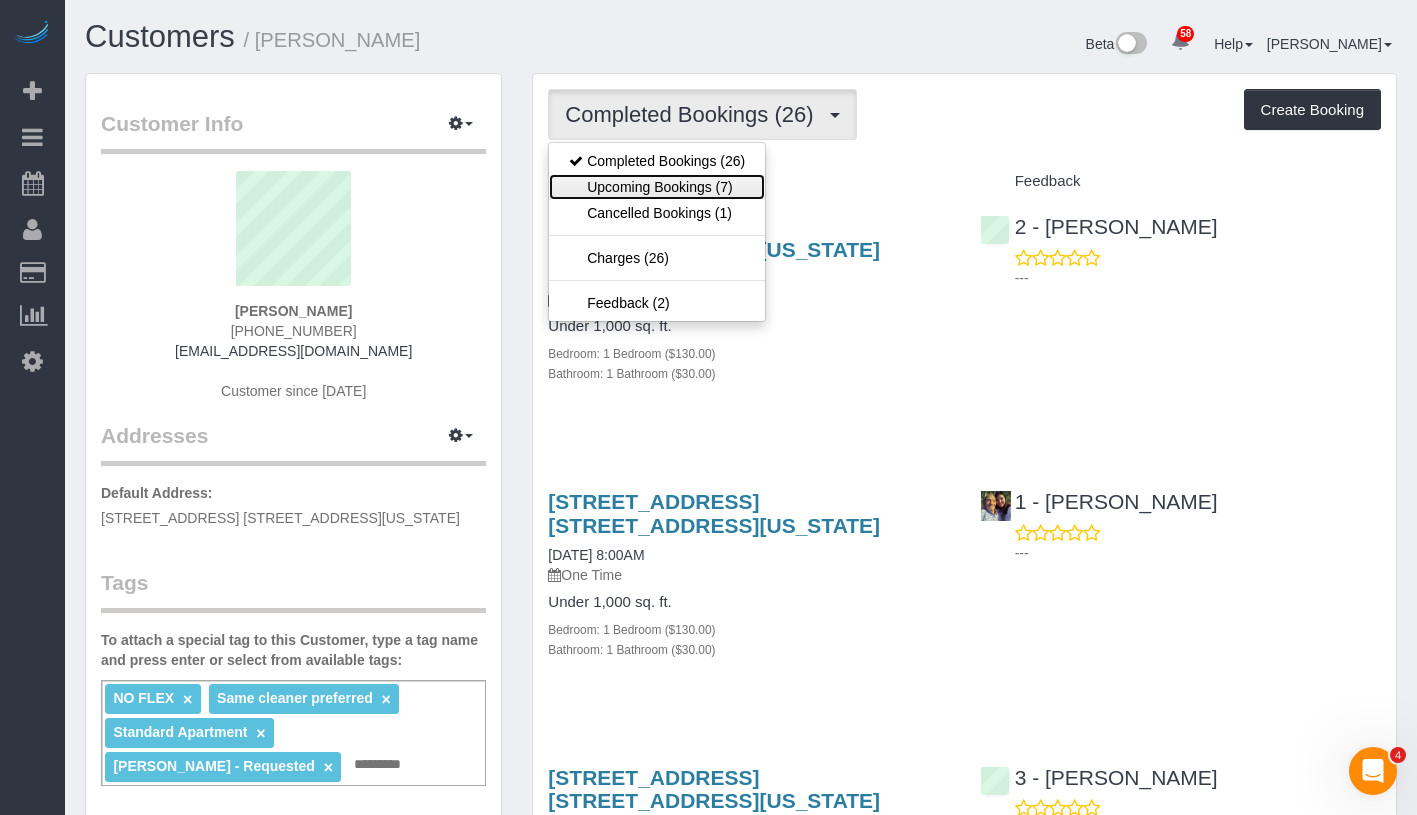 click on "Upcoming Bookings (7)" at bounding box center [657, 187] 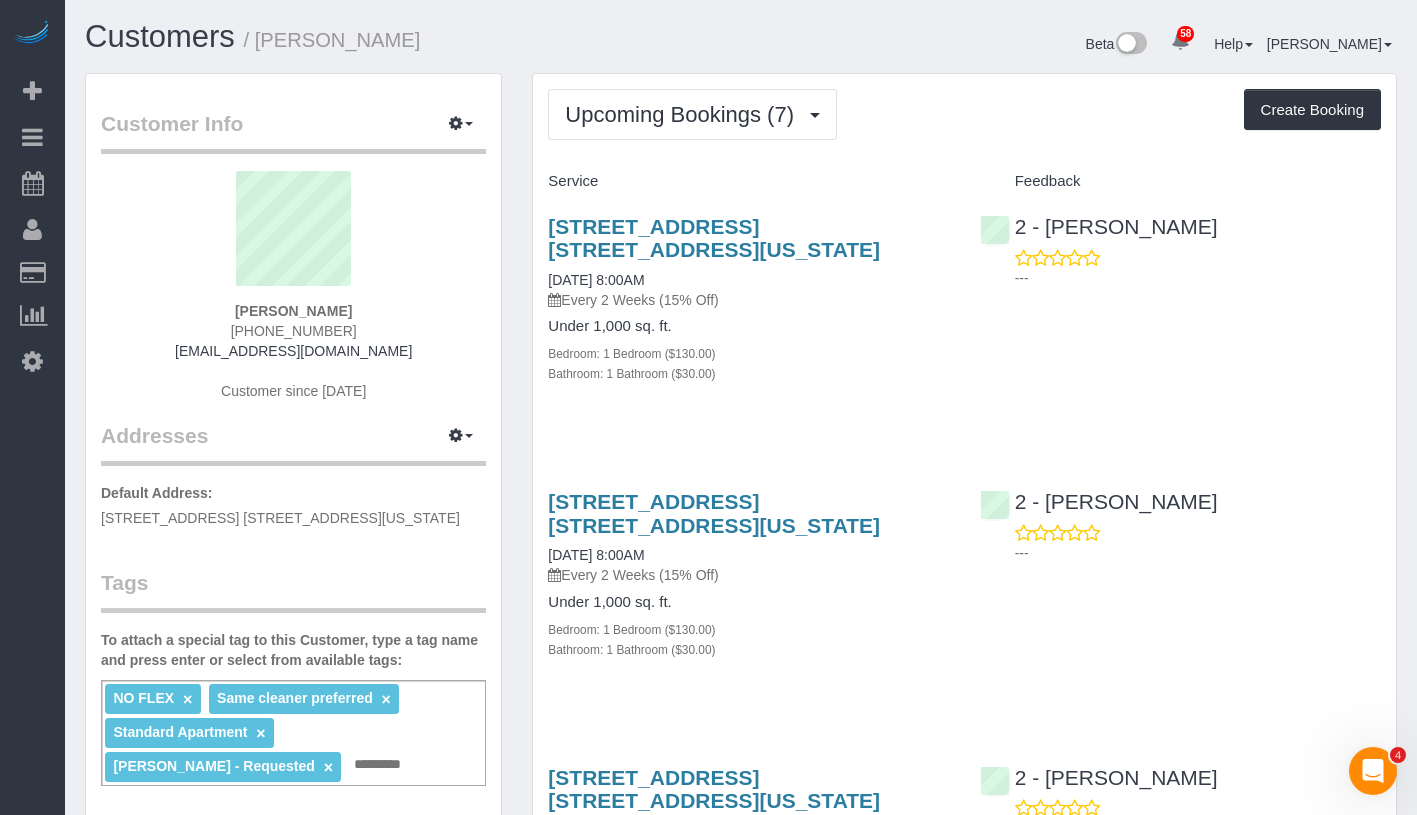 click on "Upcoming Bookings (7)
Completed Bookings (26)
Upcoming Bookings (7)
Cancelled Bookings (1)
Charges (26)
Feedback (2)
Create Booking
Service
Feedback" at bounding box center [964, 1157] 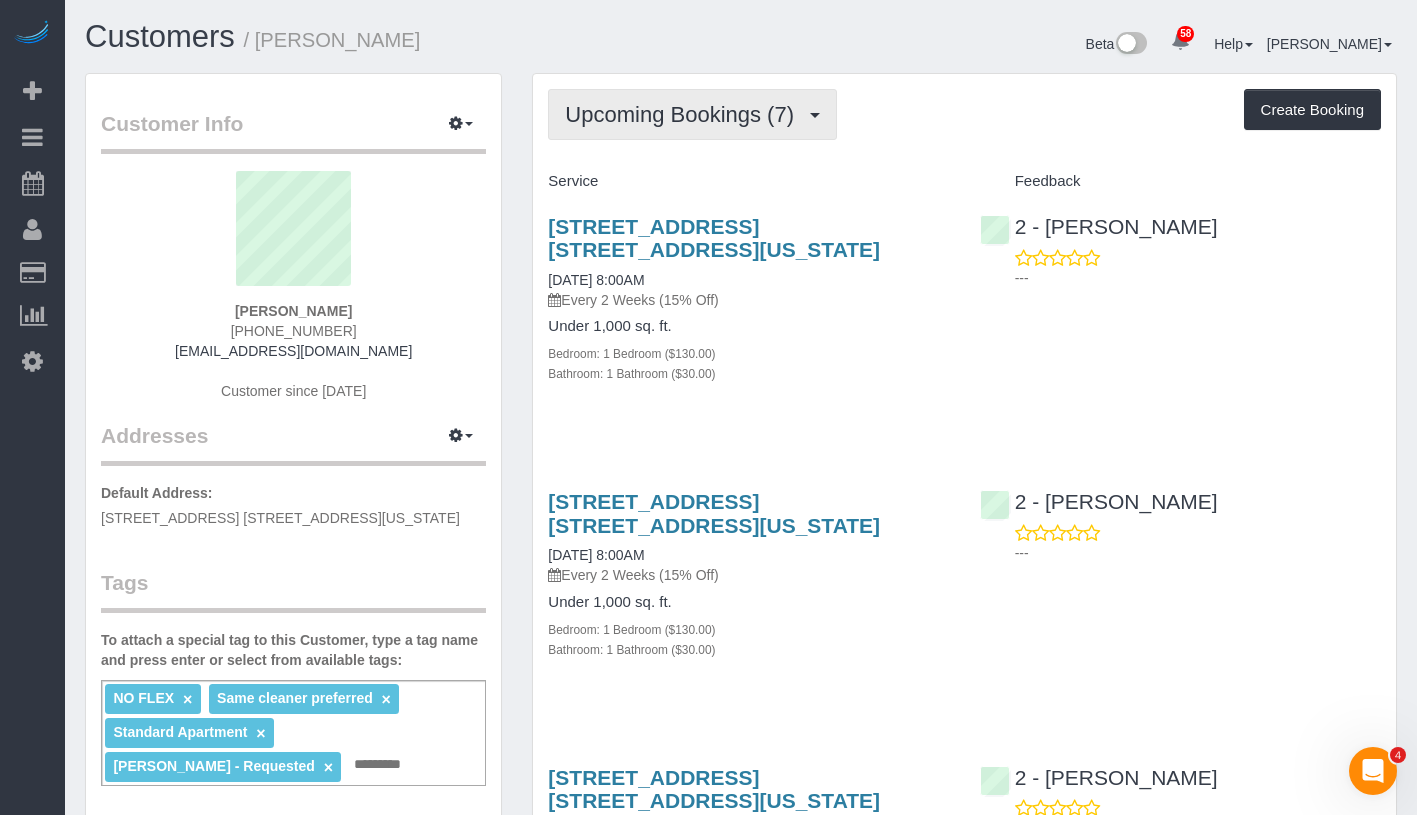click on "Upcoming Bookings (7)" at bounding box center [684, 114] 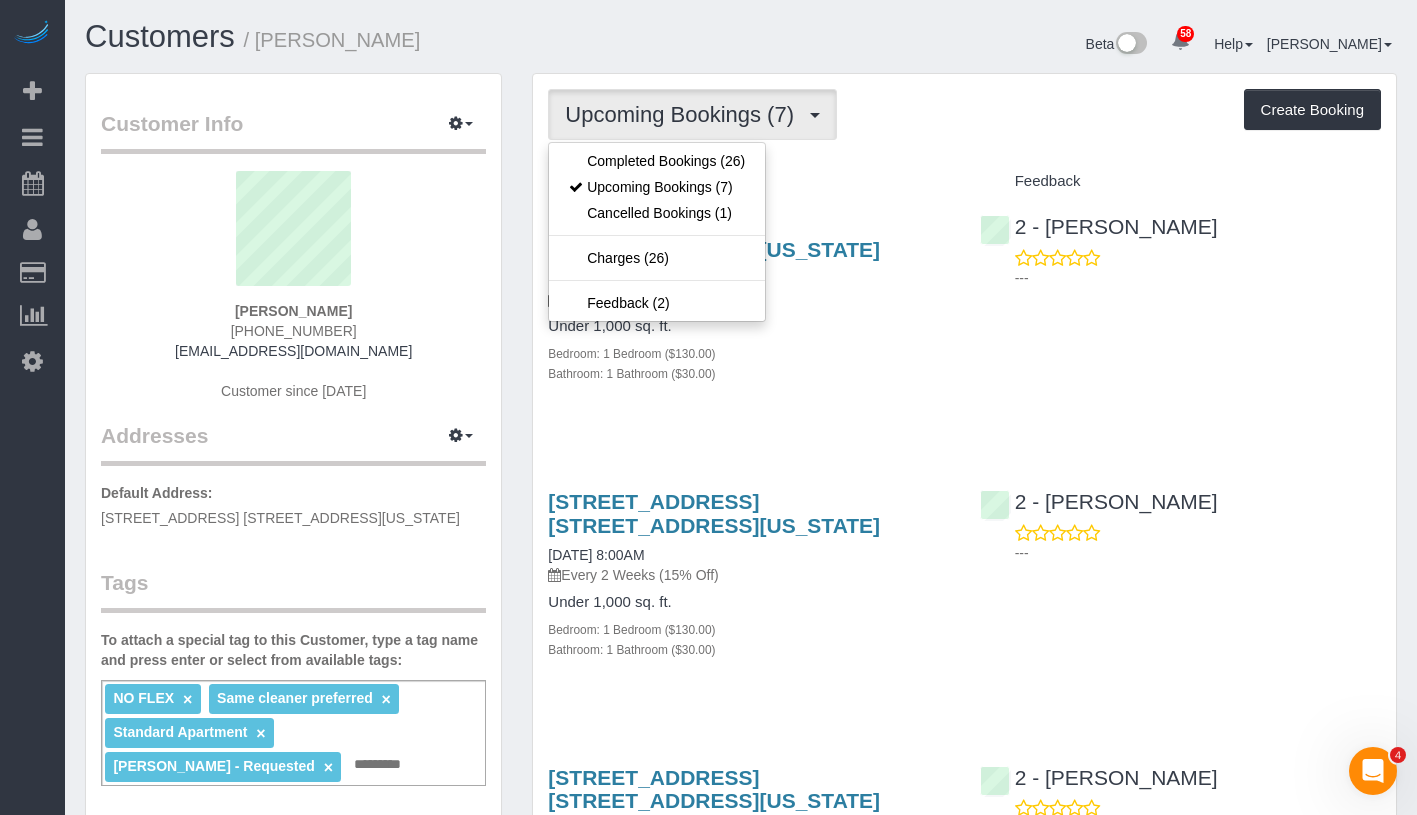 click on "Completed Bookings (26)
Upcoming Bookings (7)
Cancelled Bookings (1)
Charges (26)
Feedback (2)" at bounding box center [657, 232] 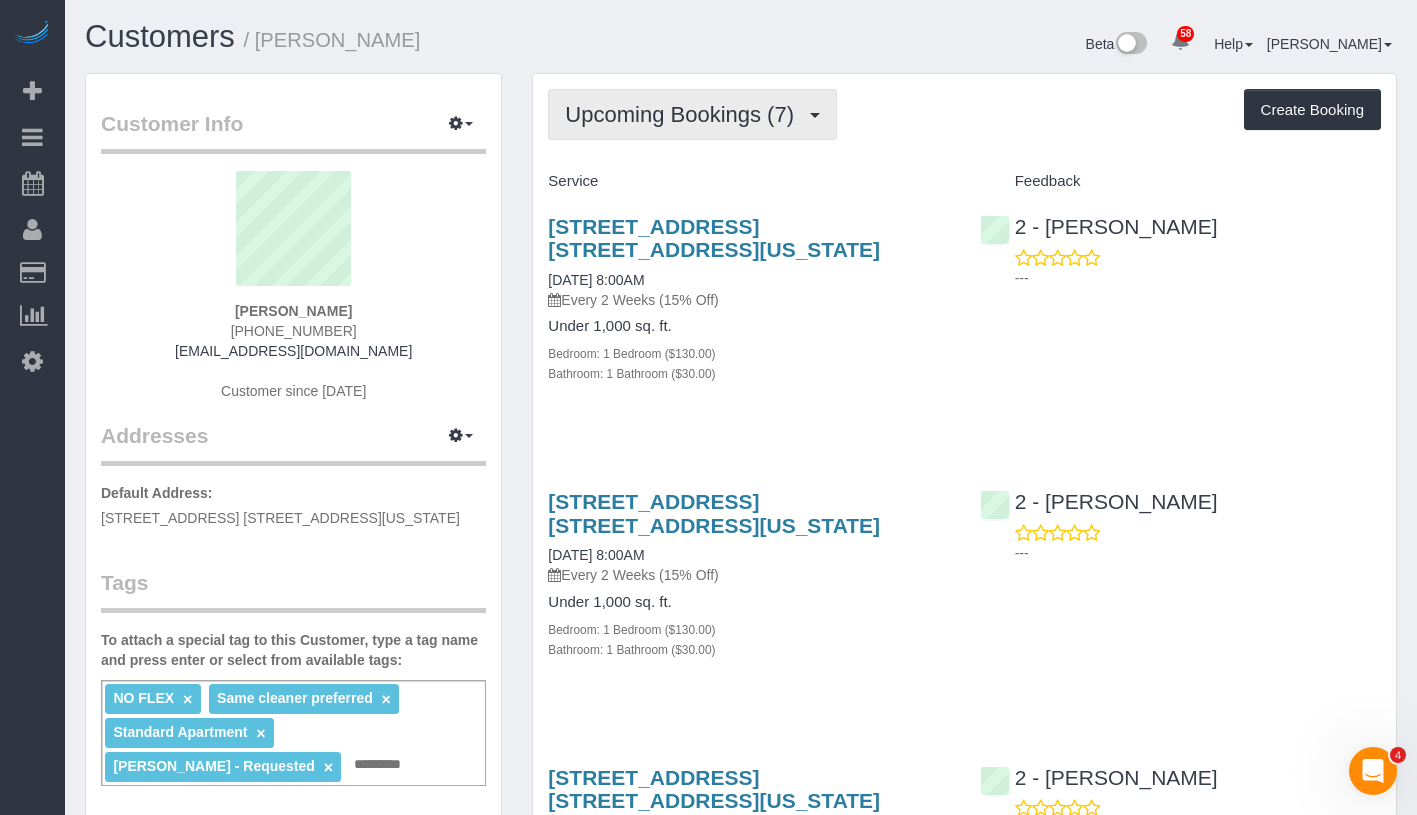 click on "Upcoming Bookings (7)" at bounding box center (684, 114) 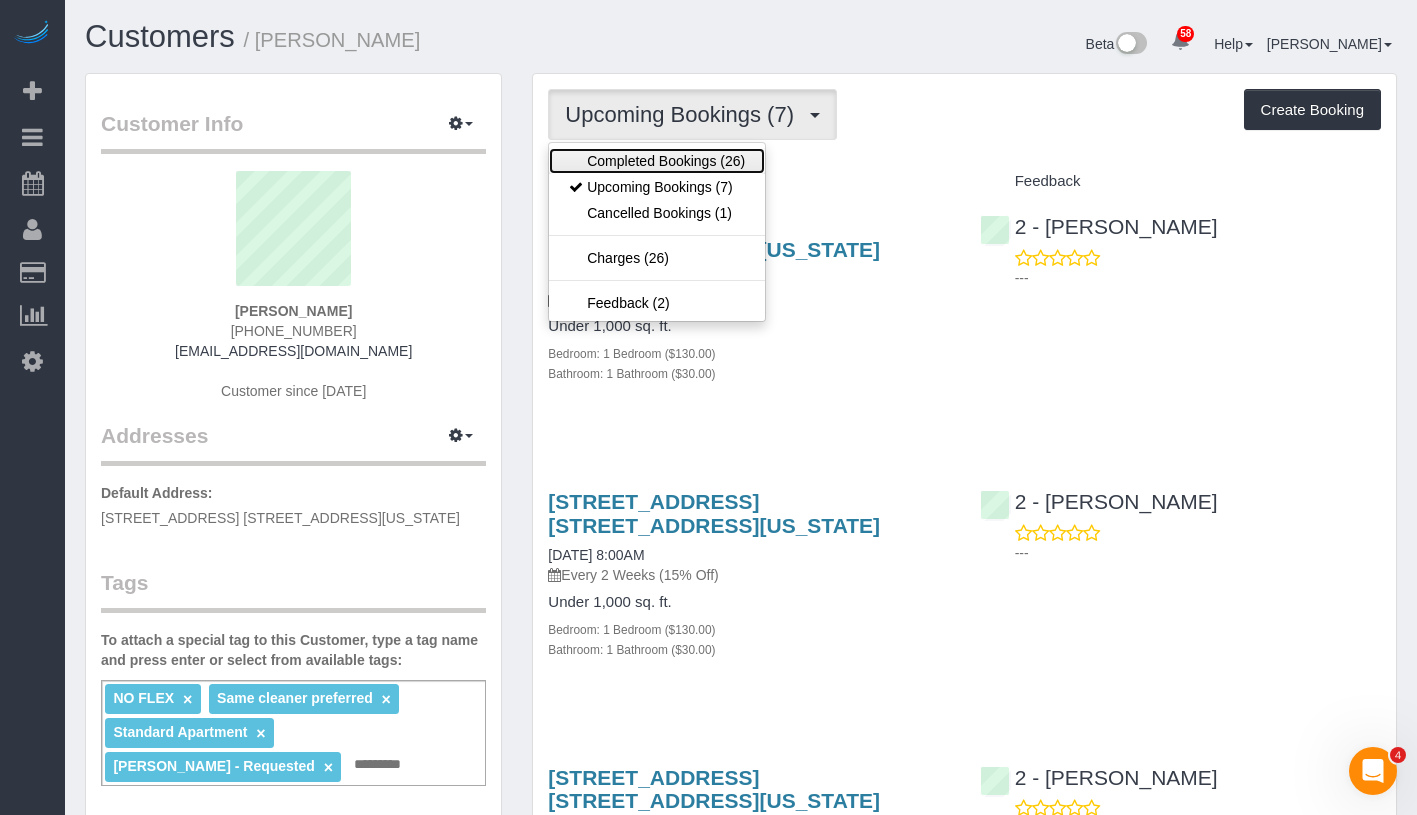 click on "Completed Bookings (26)" at bounding box center (657, 161) 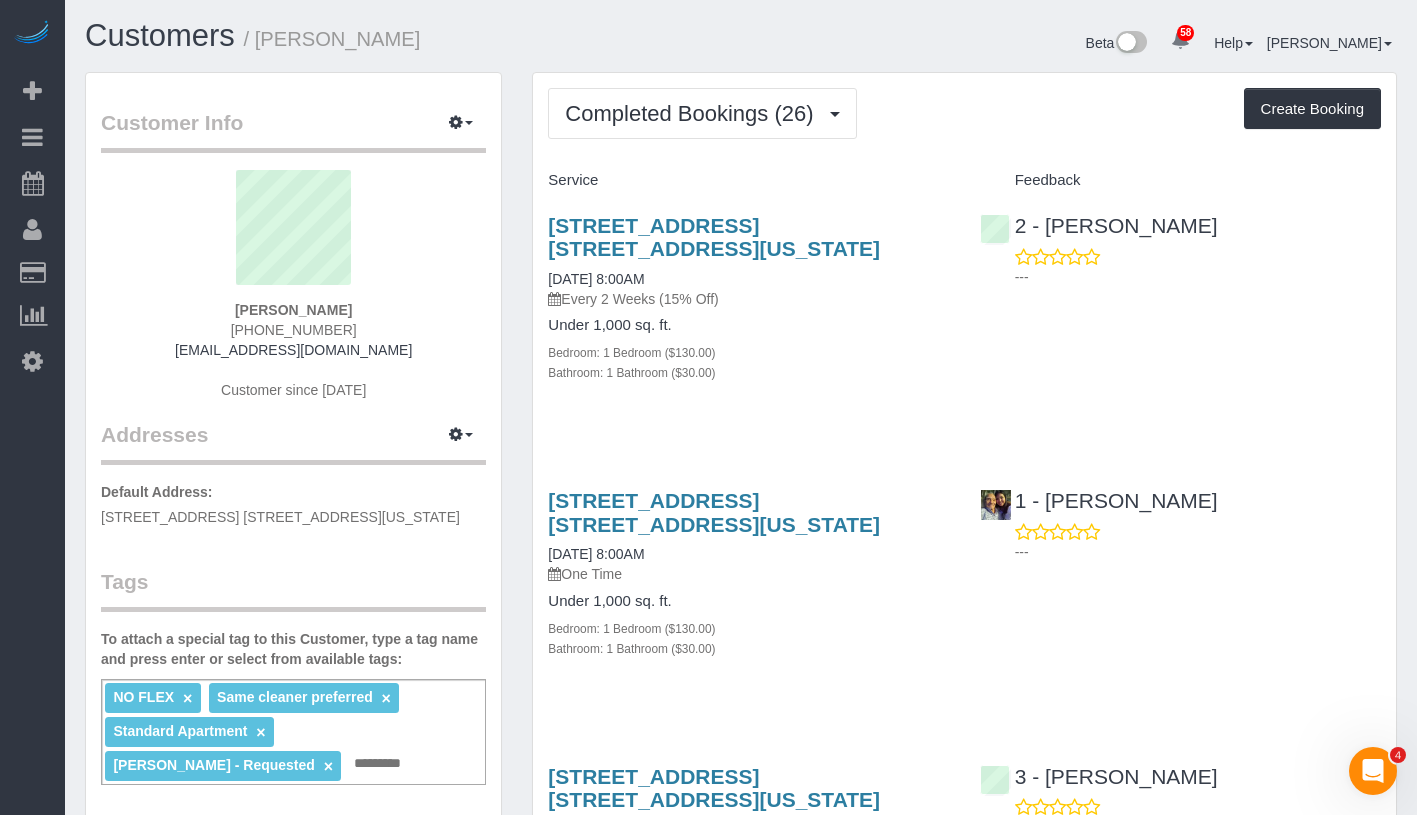 scroll, scrollTop: 0, scrollLeft: 0, axis: both 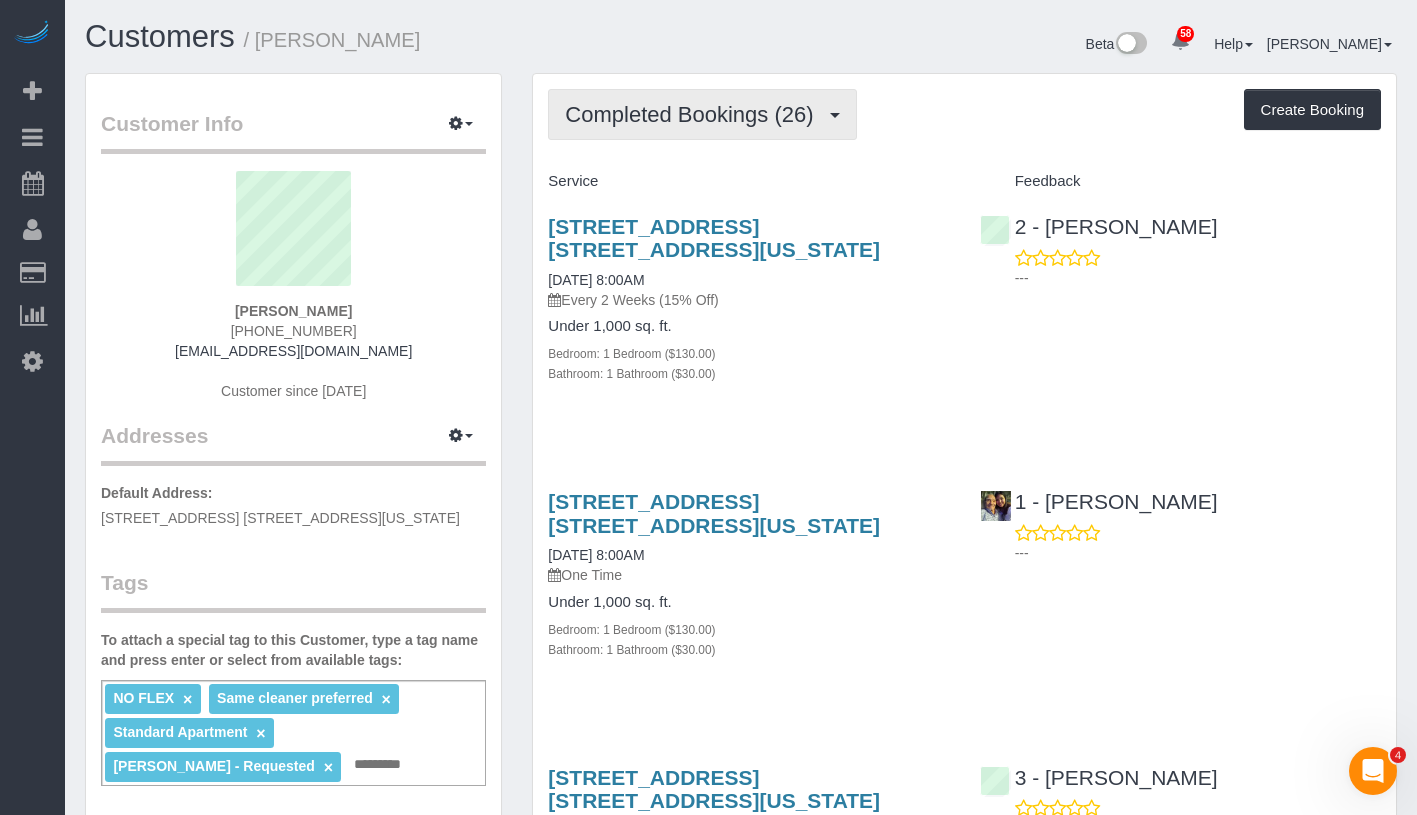 click on "Completed Bookings (26)" at bounding box center [694, 114] 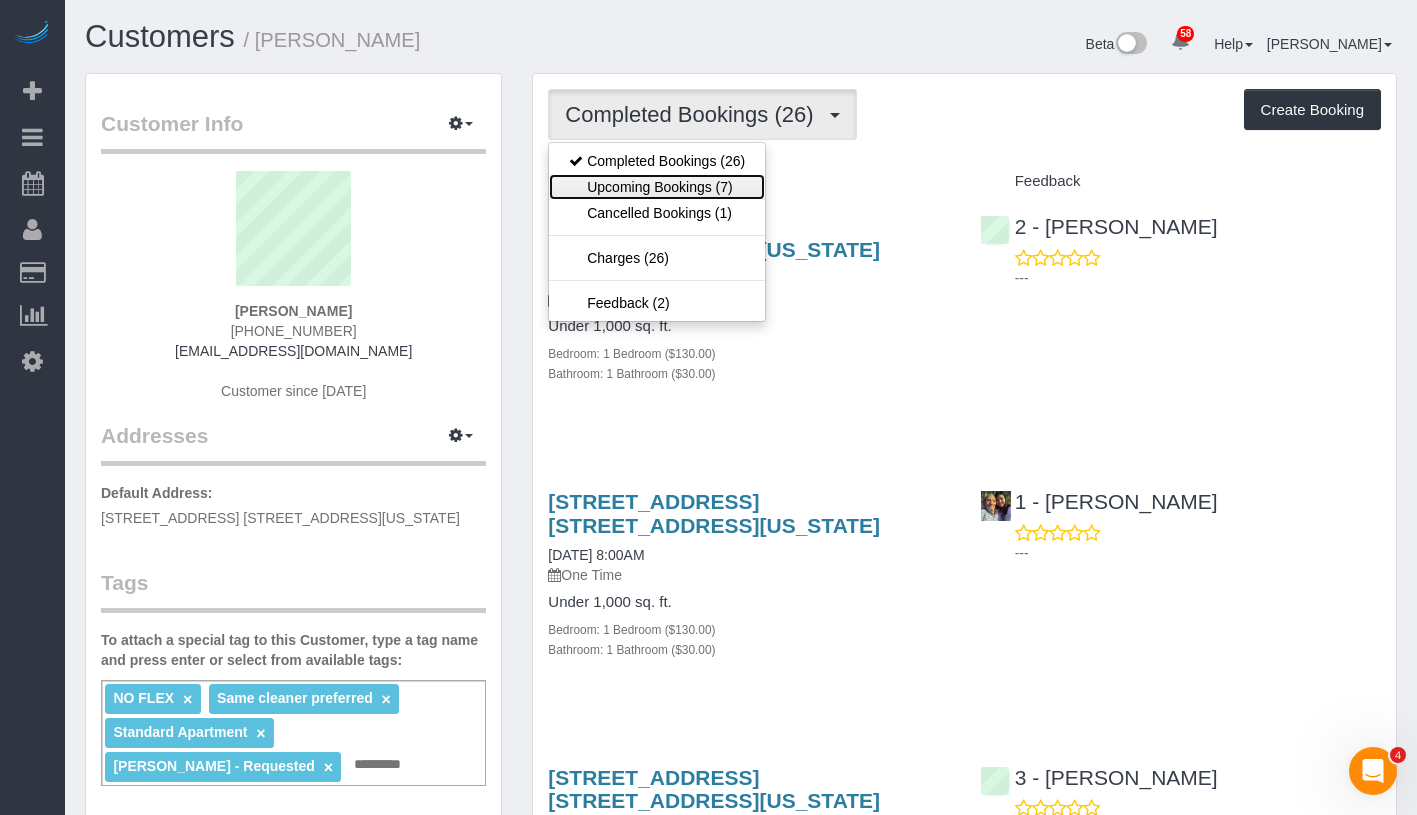 click on "Upcoming Bookings (7)" at bounding box center [657, 187] 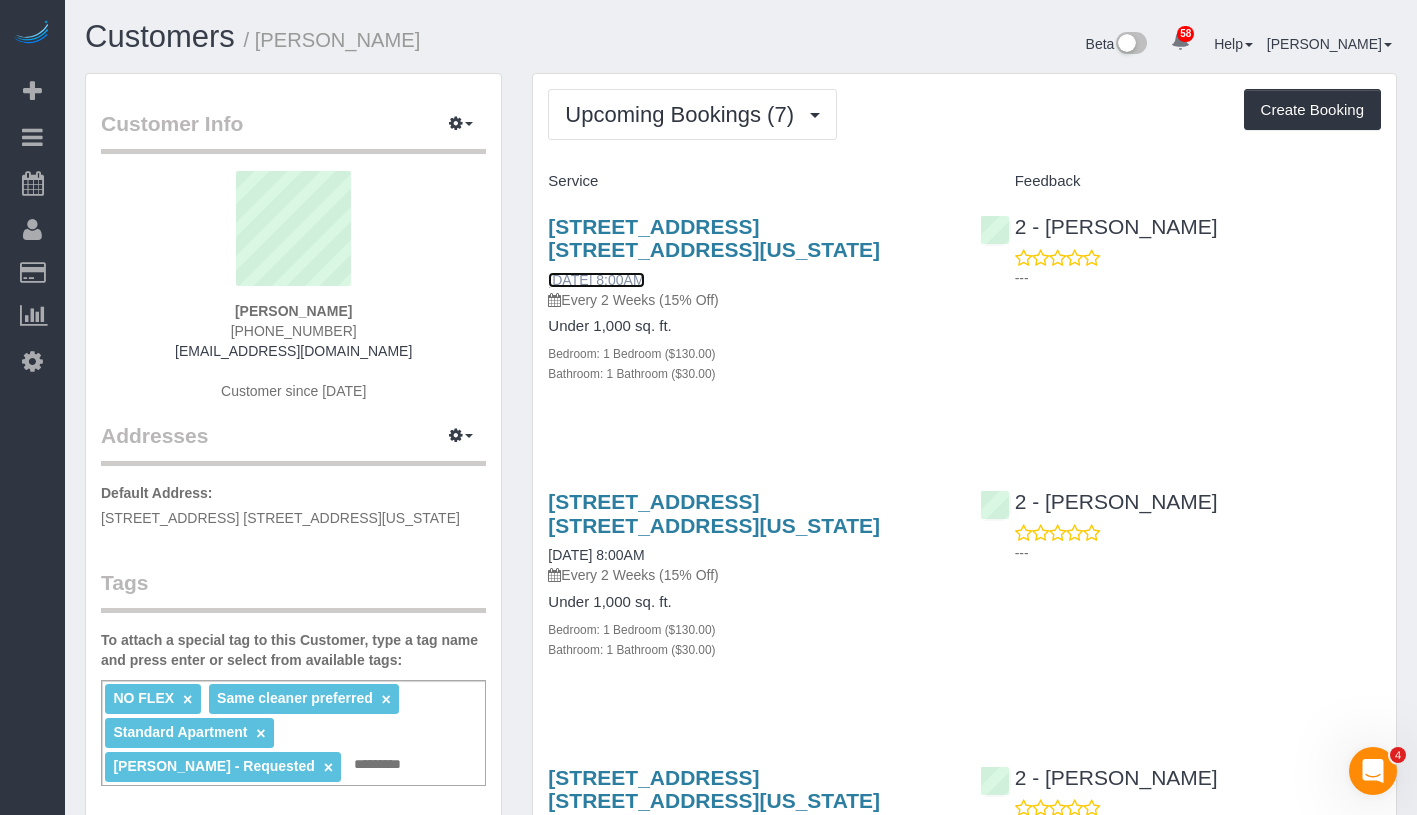 click on "07/29/2025 8:00AM" at bounding box center [596, 280] 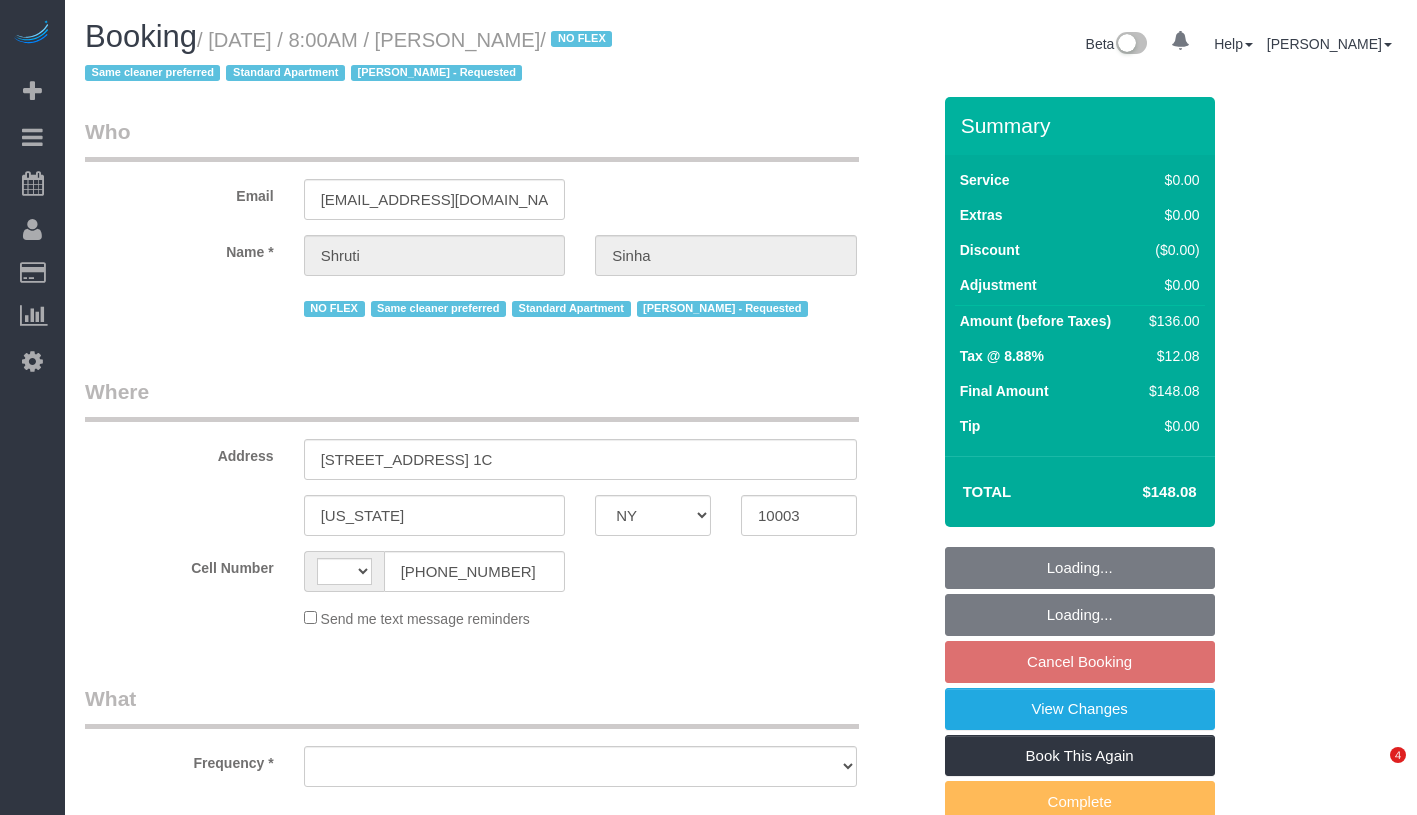 select on "NY" 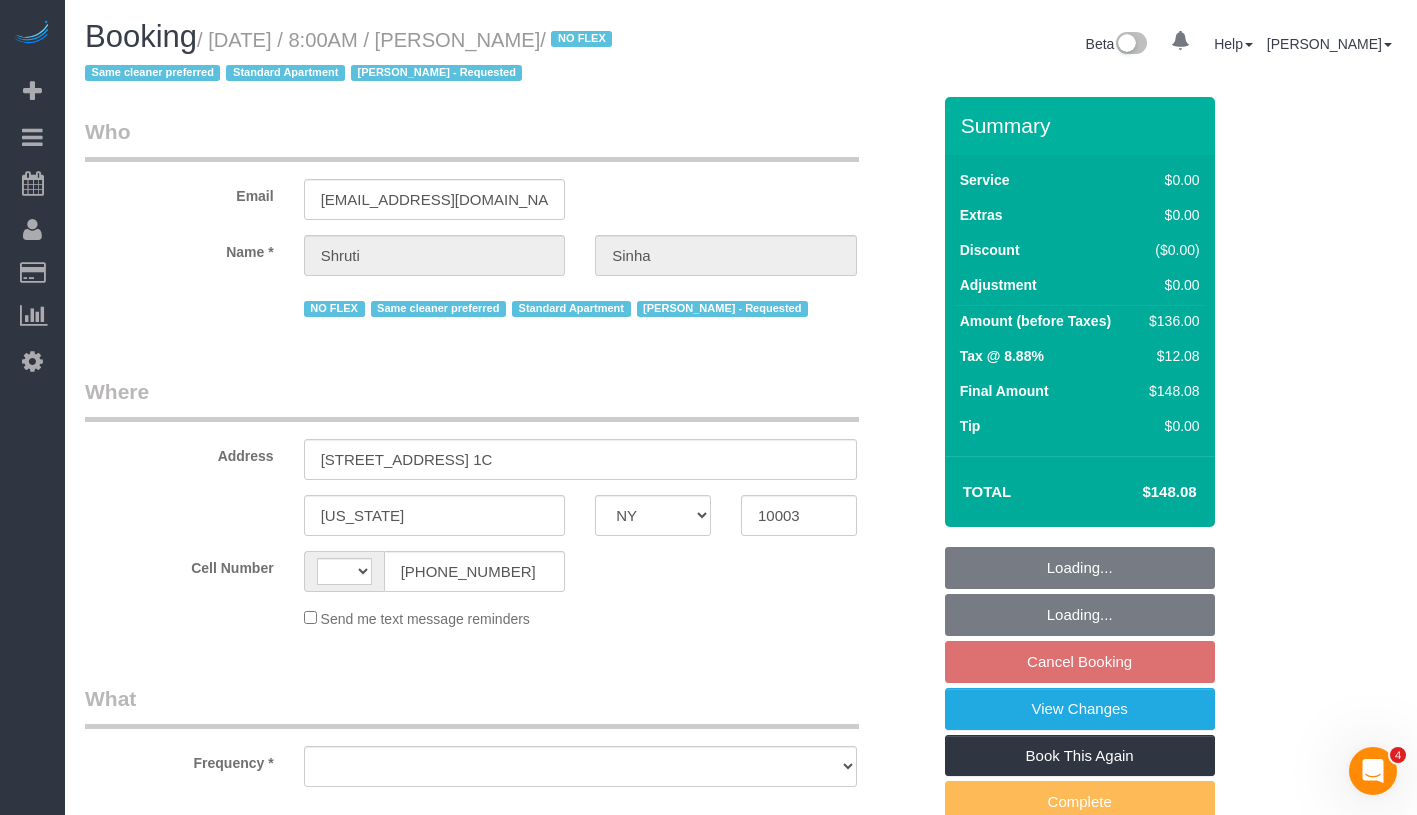 scroll, scrollTop: 0, scrollLeft: 0, axis: both 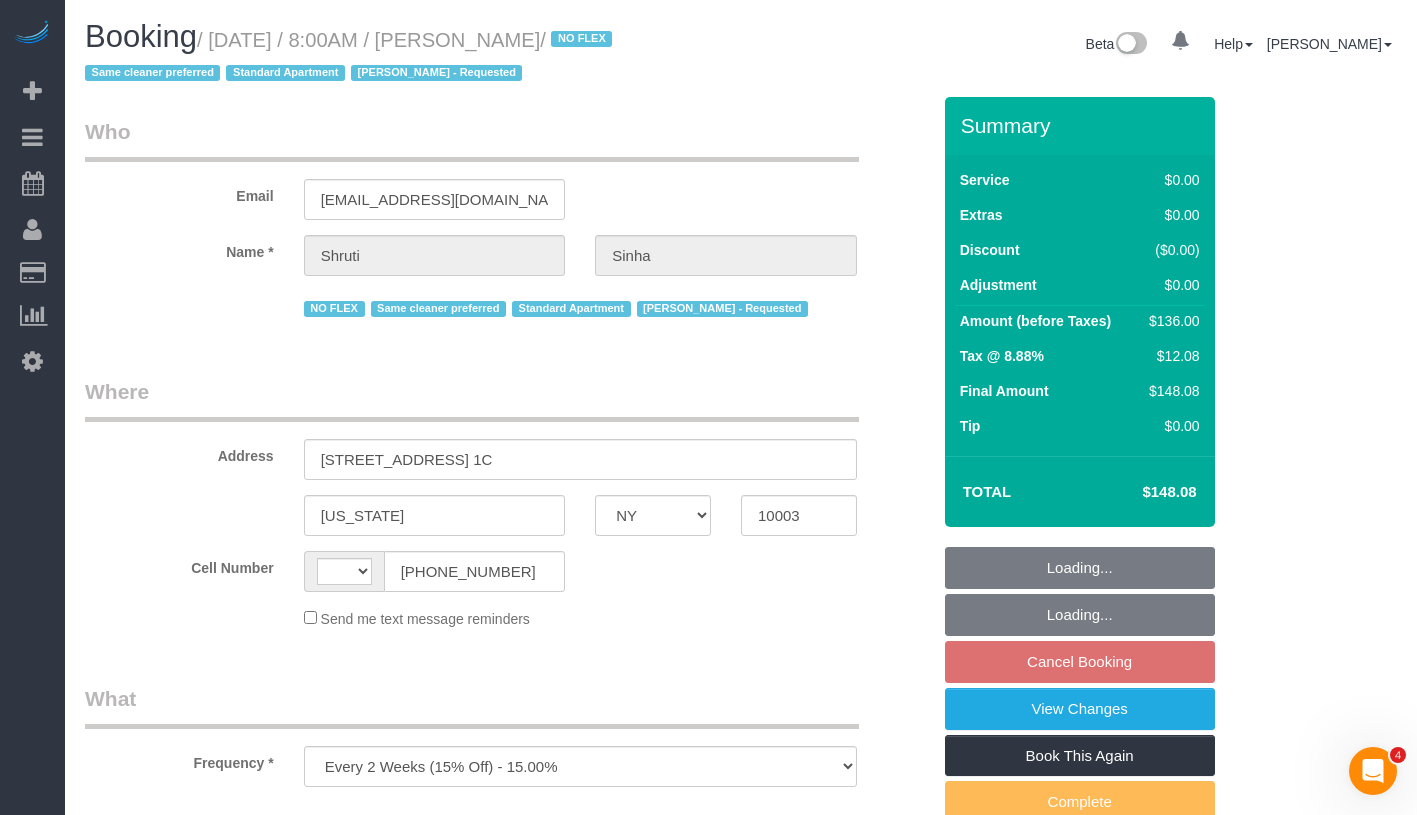 select on "1" 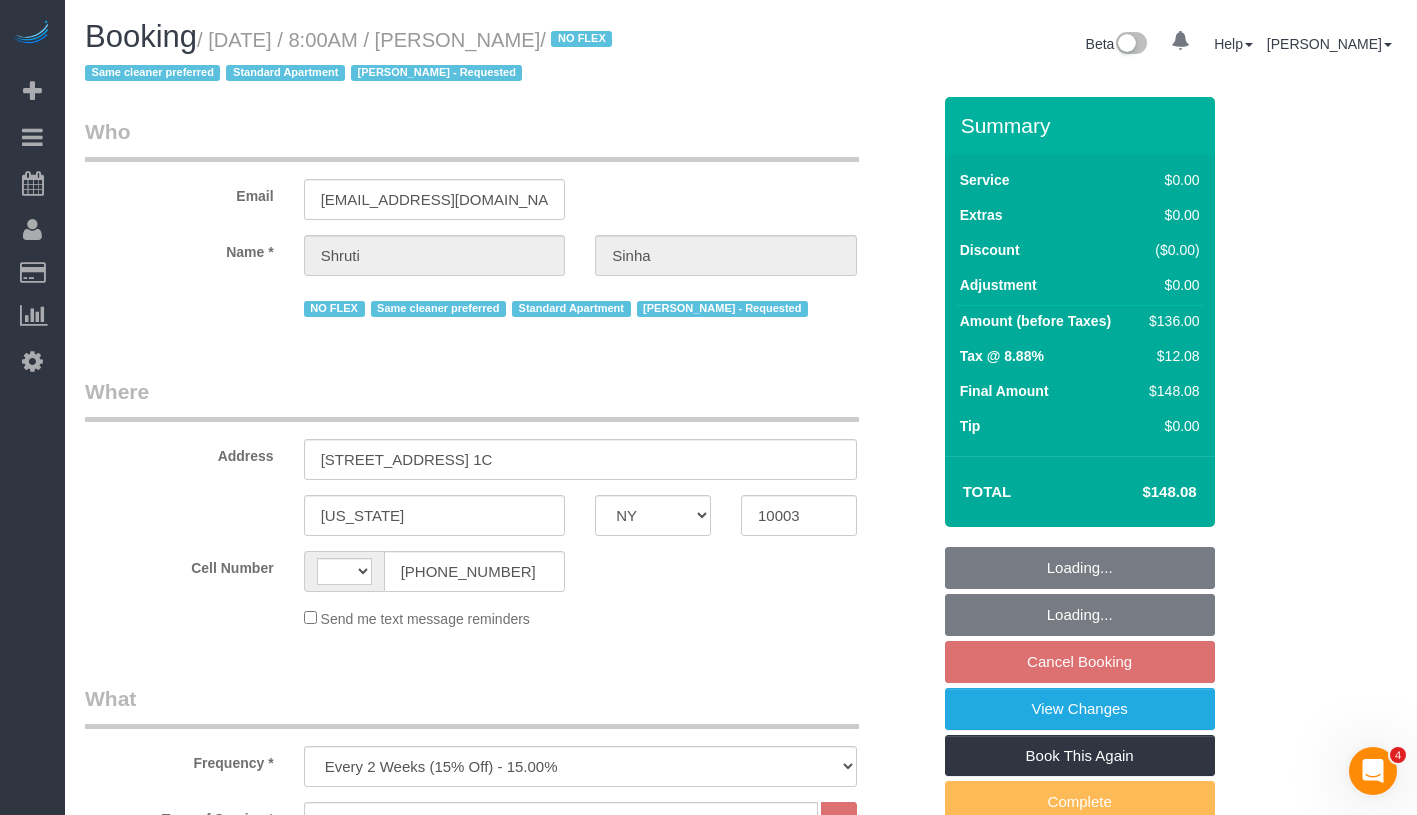 select on "string:[GEOGRAPHIC_DATA]" 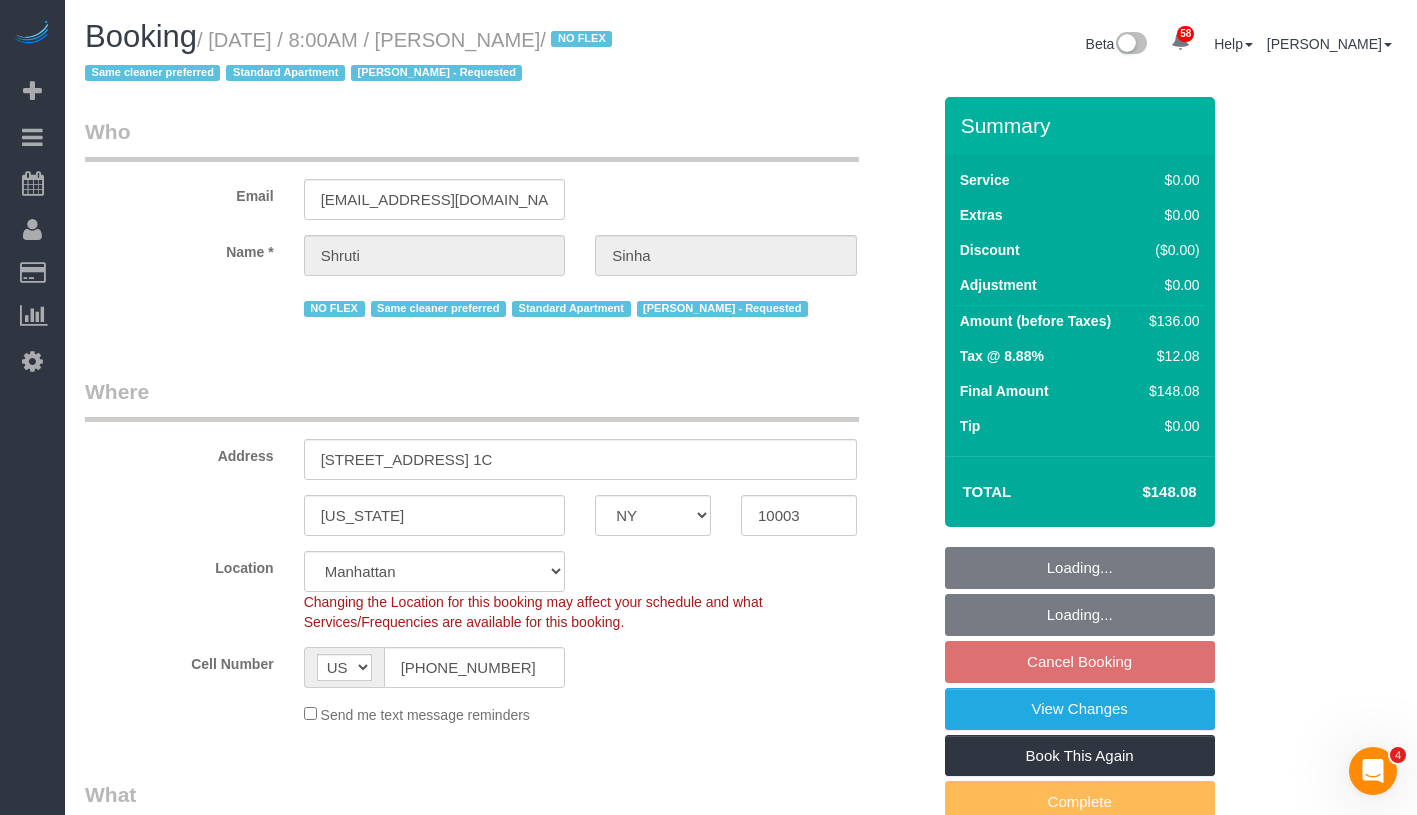 select on "string:stripe-pm_1Nmzti4VGloSiKo7h2tyAH5l" 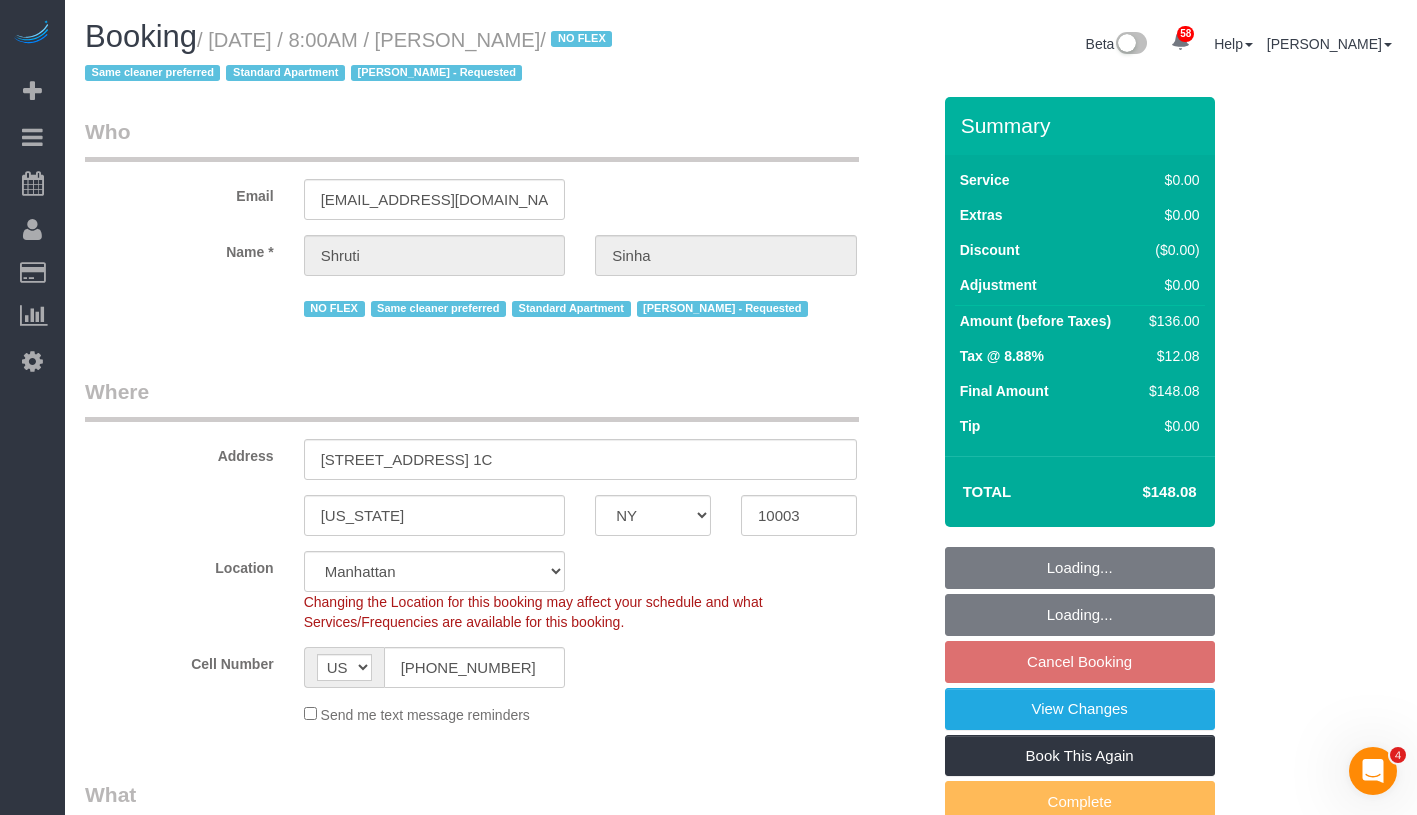select on "spot1" 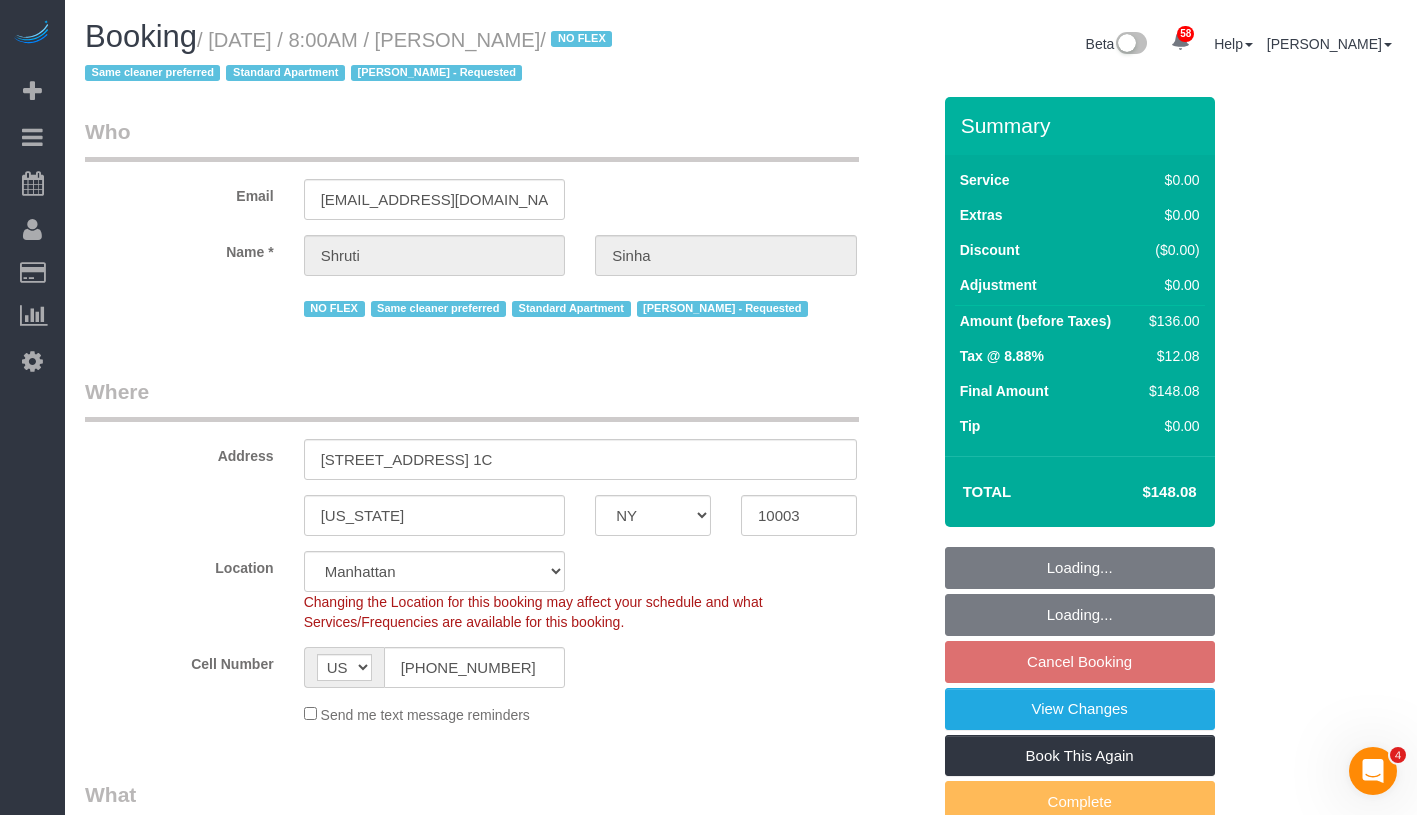 select on "object:1427" 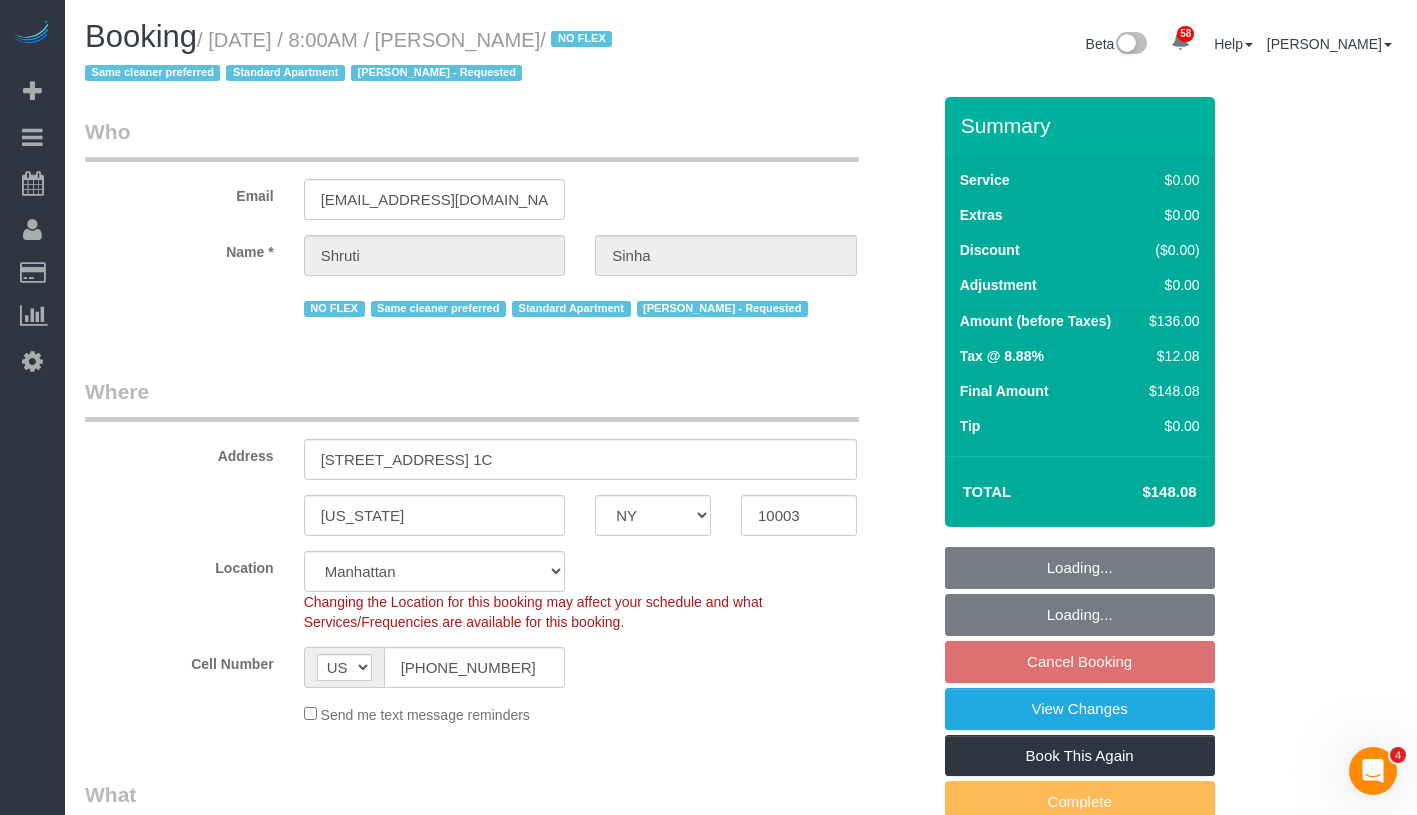 select on "1" 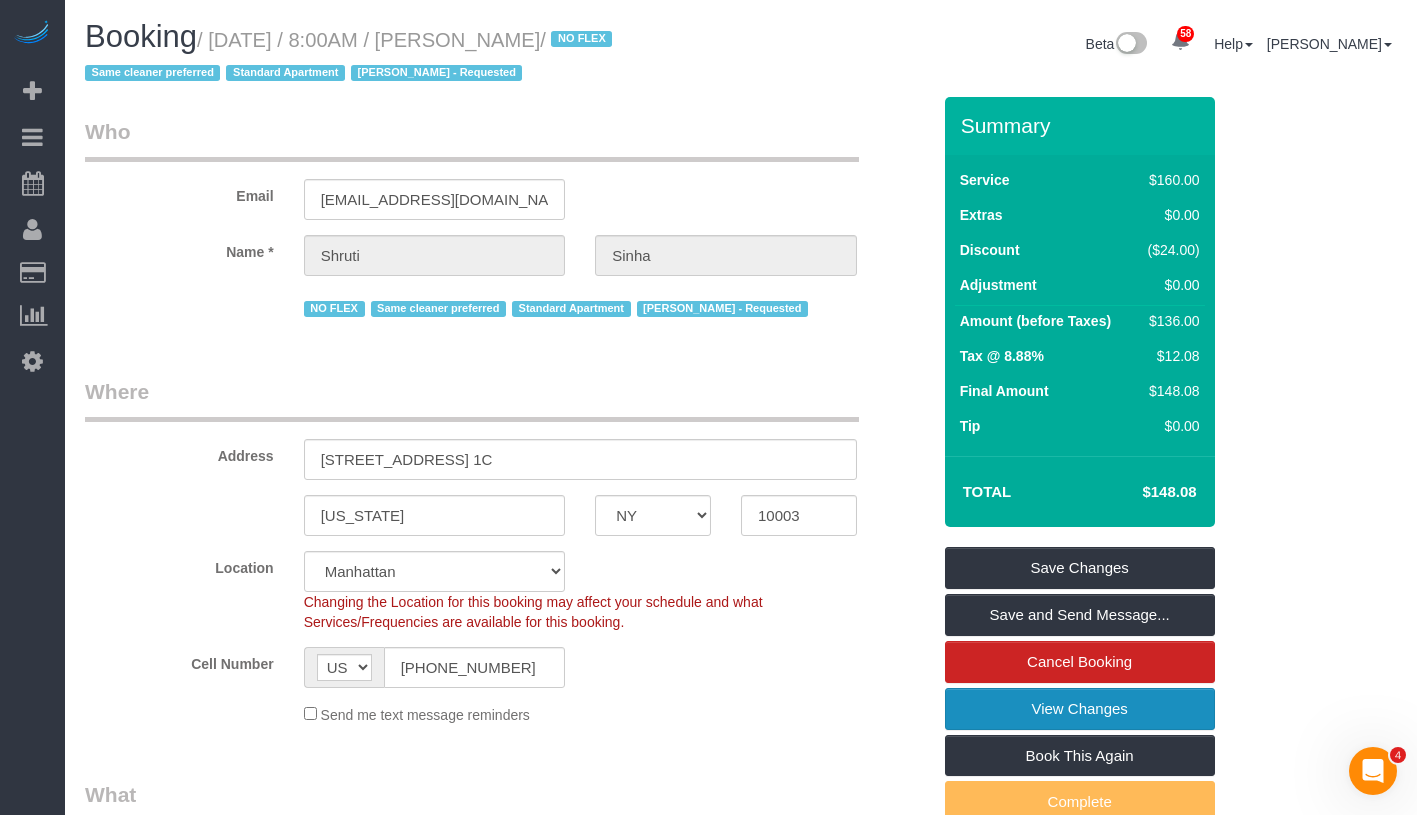 click on "View Changes" at bounding box center (1080, 709) 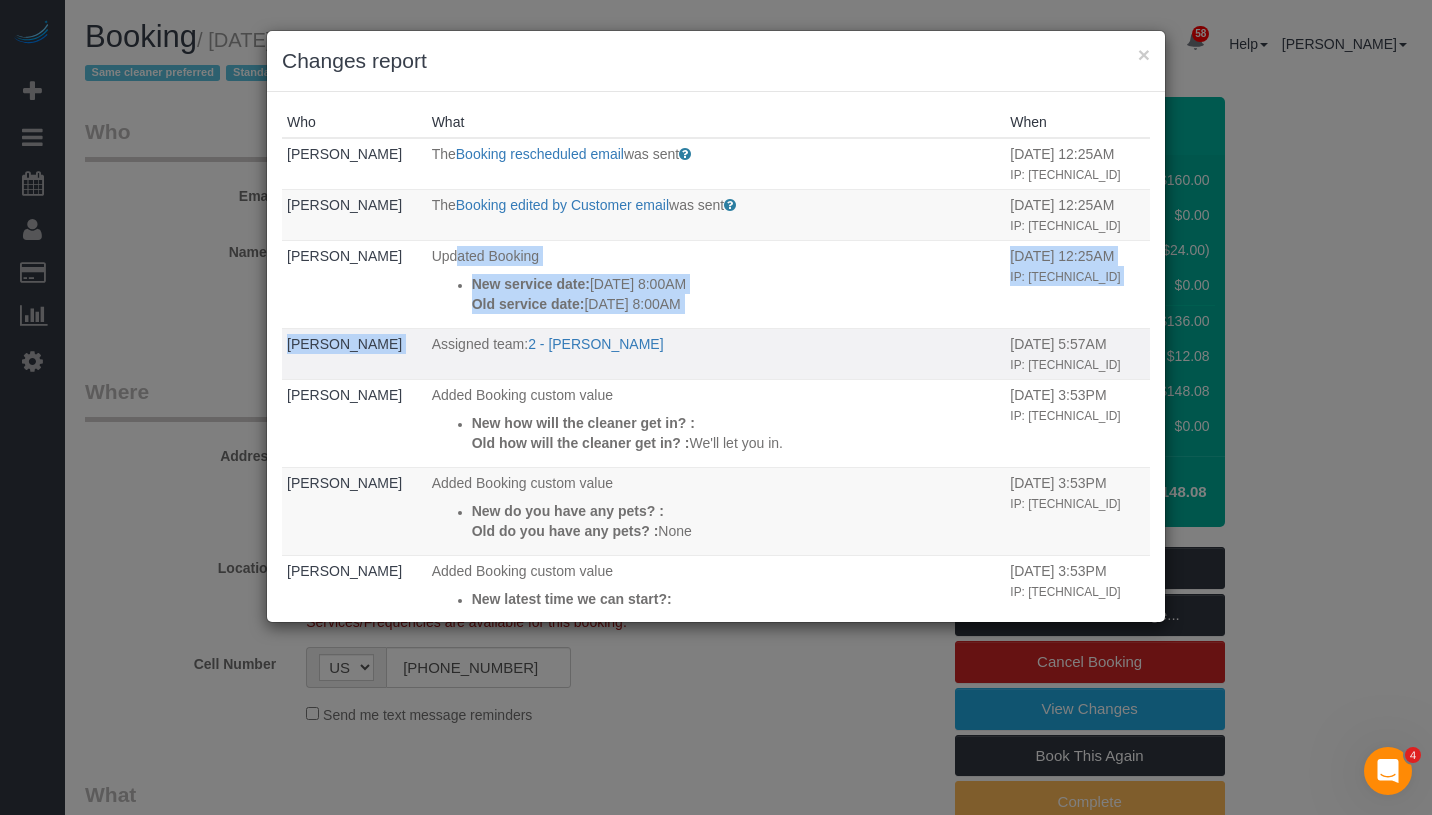 drag, startPoint x: 447, startPoint y: 308, endPoint x: 766, endPoint y: 373, distance: 325.5549 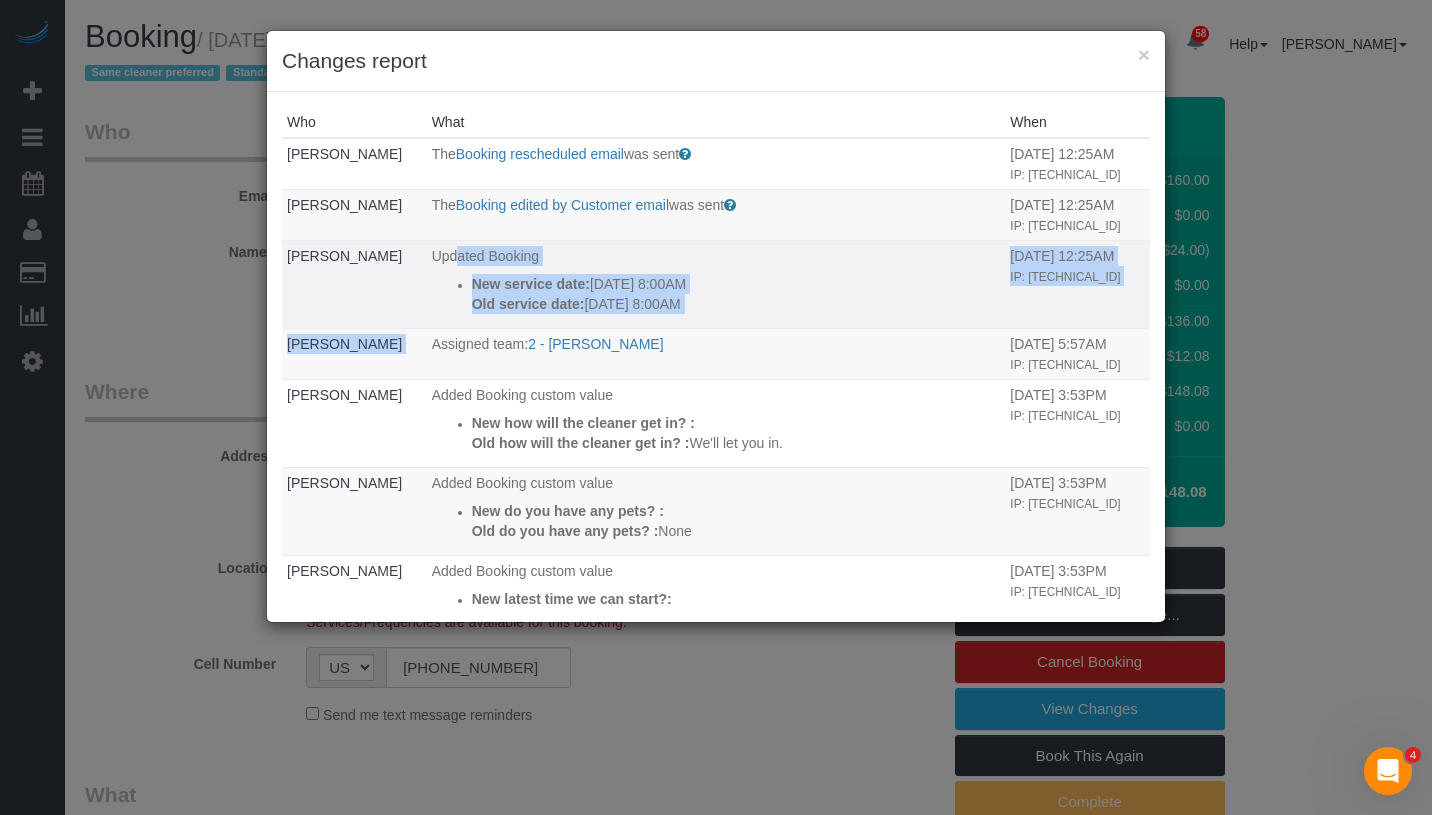 click on "New service date:" at bounding box center [531, 284] 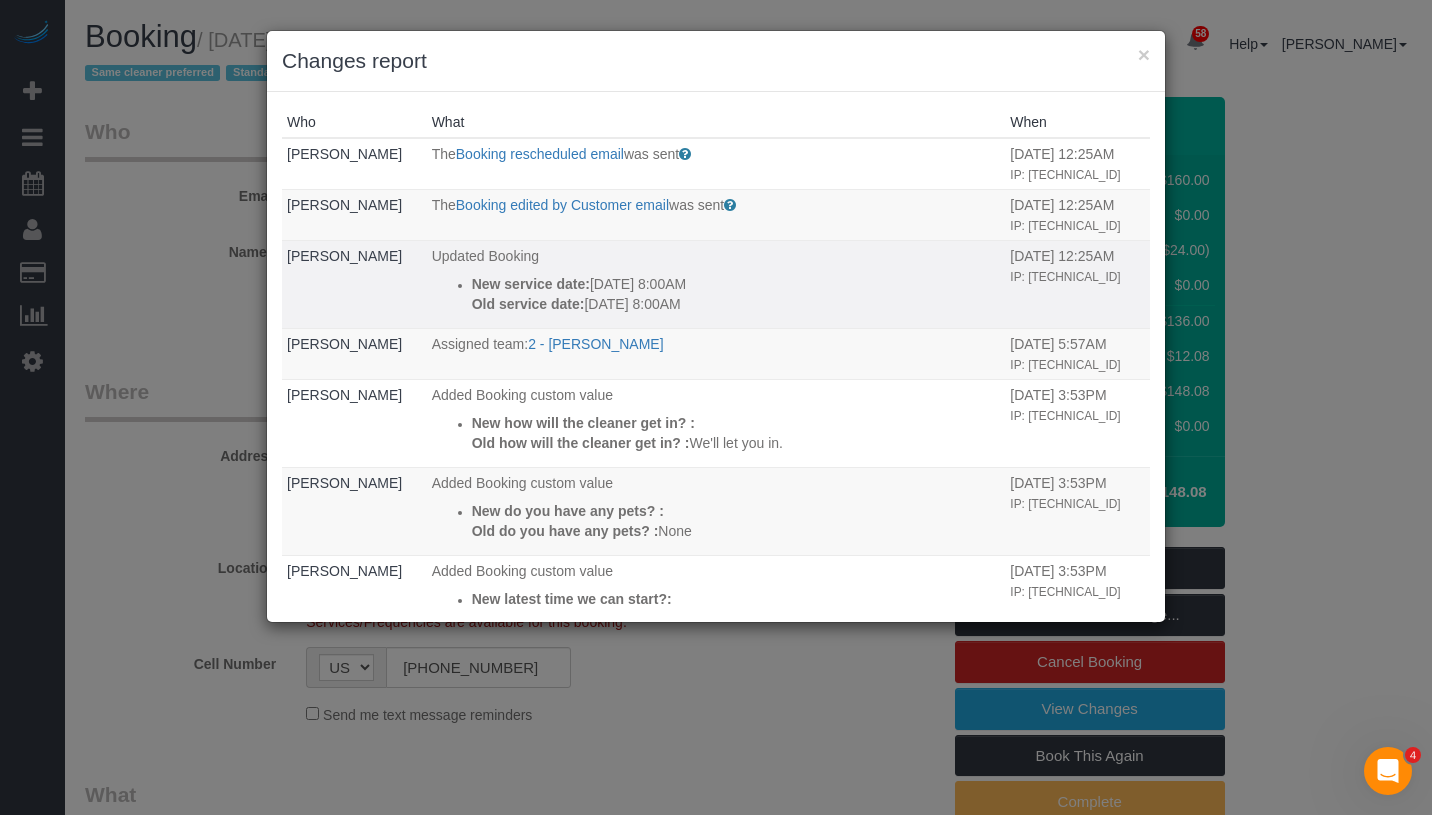 drag, startPoint x: 441, startPoint y: 316, endPoint x: 700, endPoint y: 351, distance: 261.35416 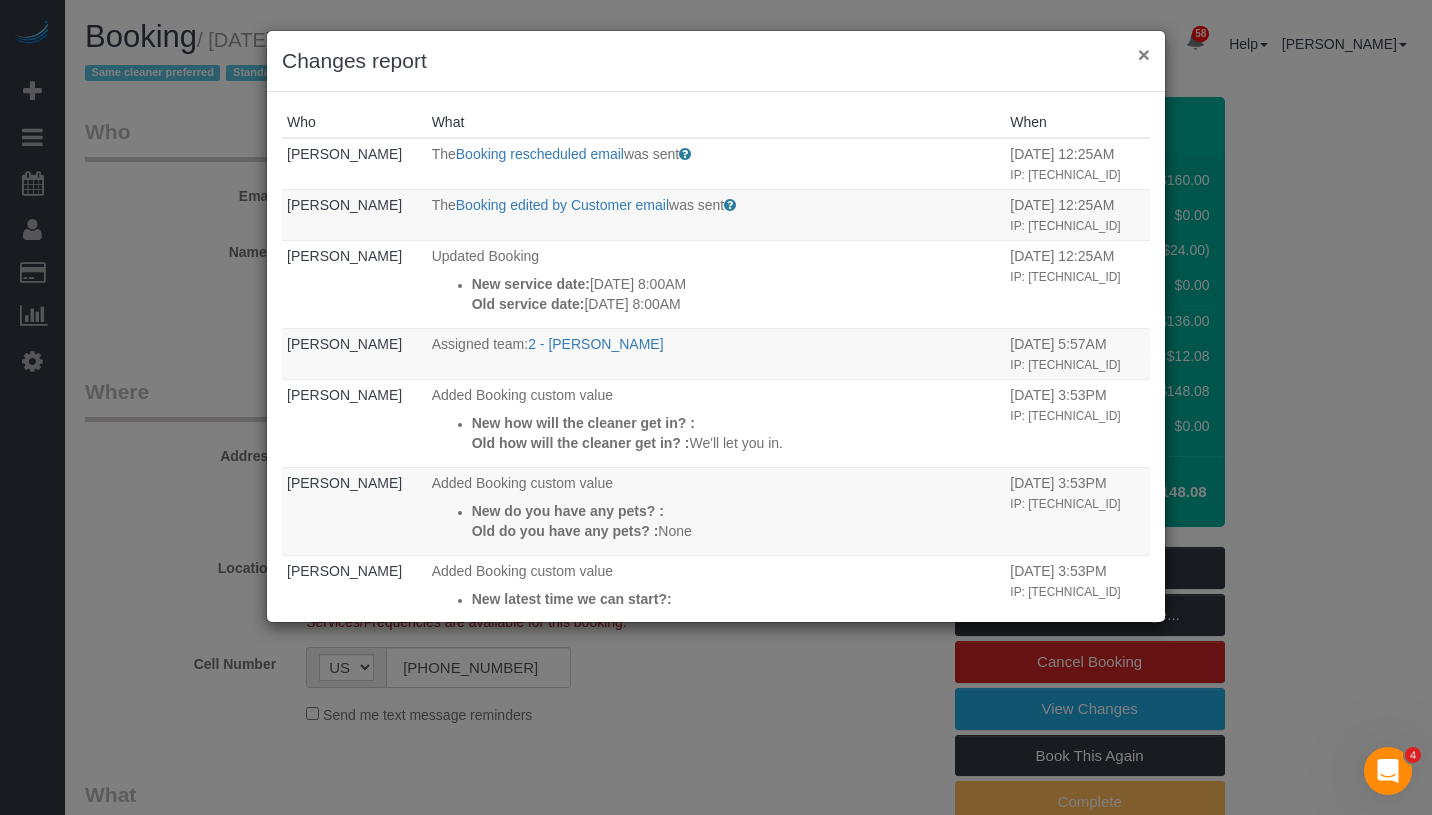 click on "×" at bounding box center (1144, 54) 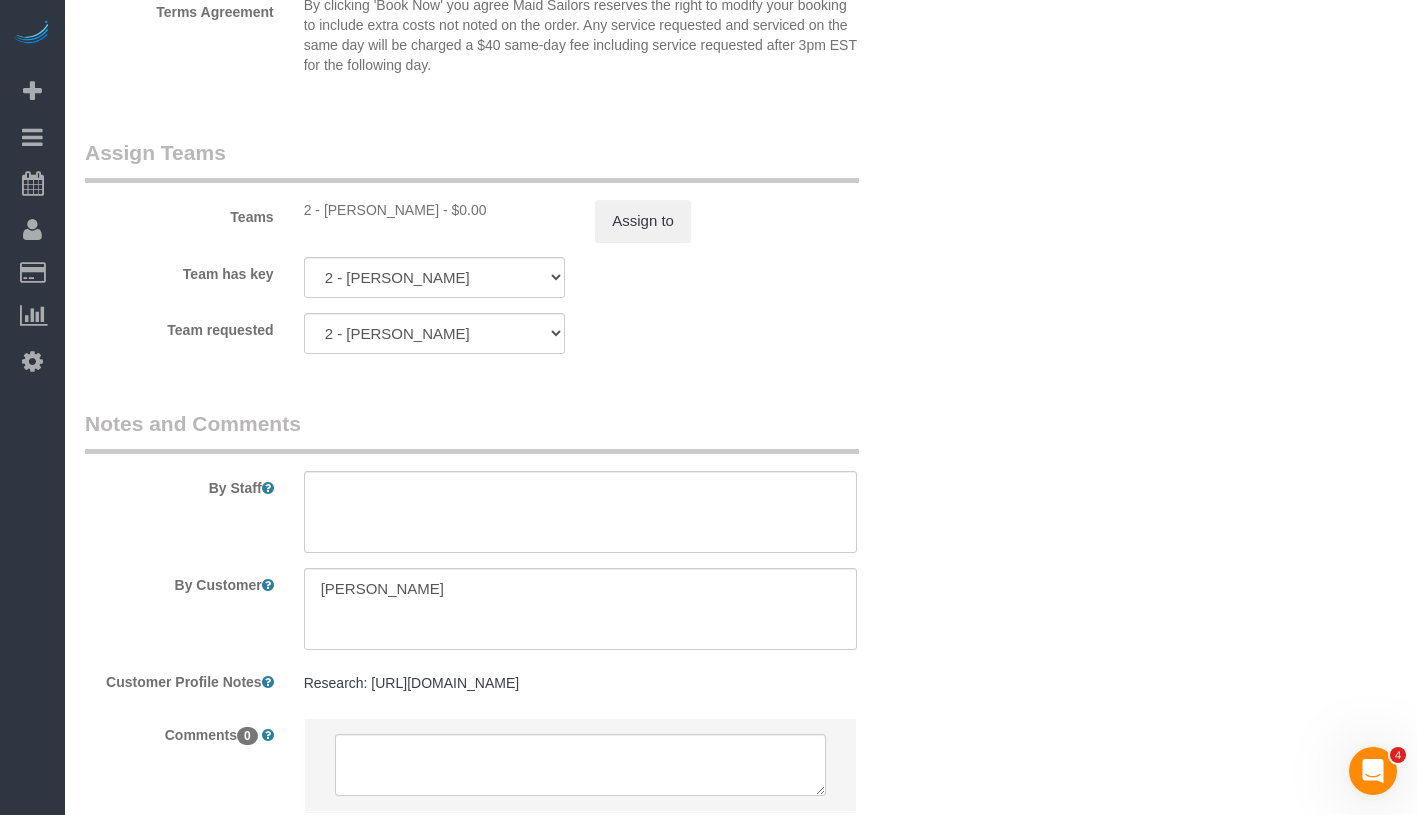 scroll, scrollTop: 2638, scrollLeft: 0, axis: vertical 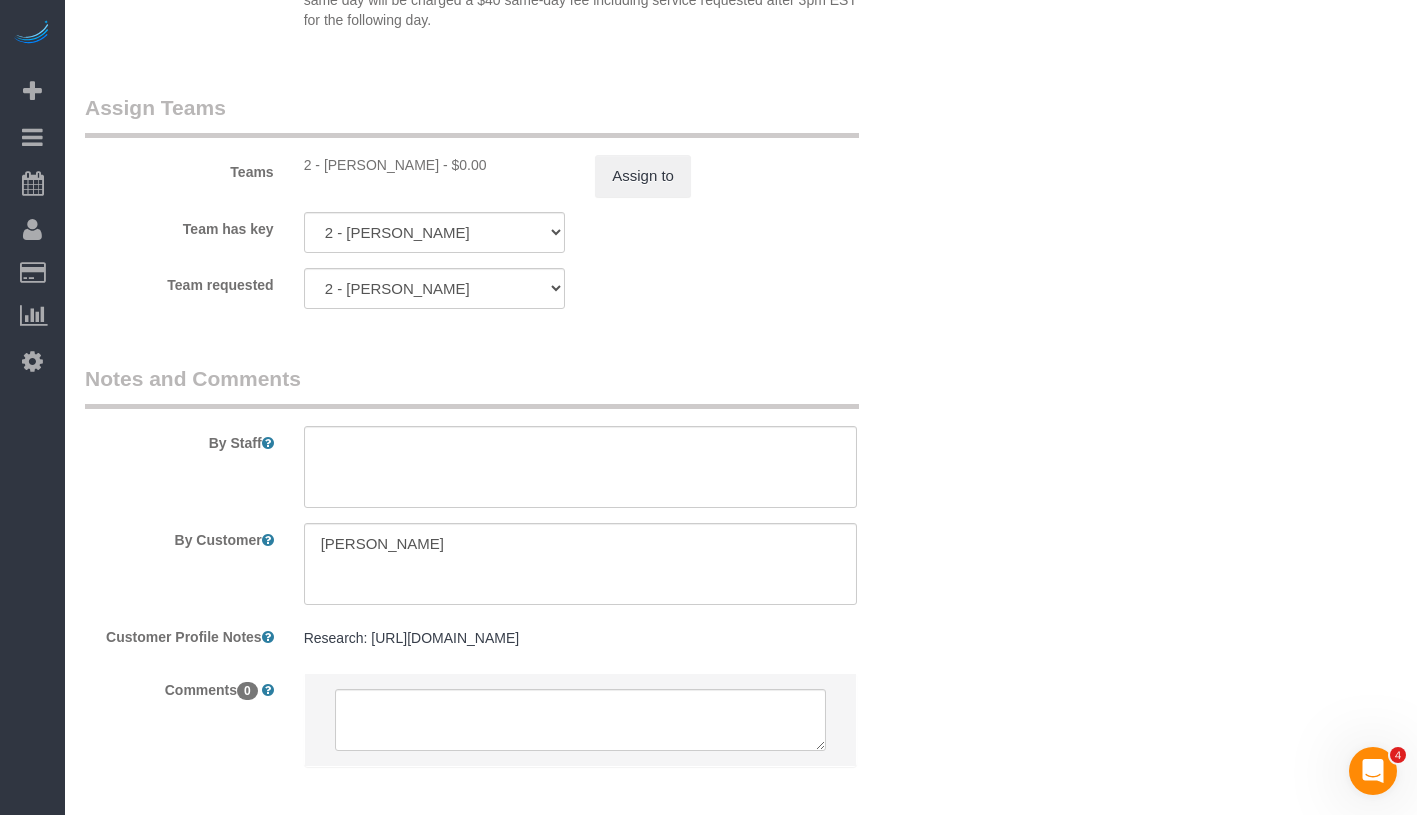 click on "Teams
2 - Katherine Poveda - $0.00
Assign to
Team has key
2 - Katherine Poveda
000- Donna Mercado
000 - Partnerships
000 - TEAM JOB
0 - Angelis Taveras
1 - Adiza Bangna
1 - Amidatou Sebou
1 - Ana Lopez
1 - Assibi Ouro Akpo
1 - Berdina Philistin
1 - Briana Bailey
1 - Chanda Douglas
1 - Ebony Howard
1 - Elba Lobo Varela
1 - Emely Jimenez
1 - Fatoumata Diallo
1 - Hamdi Yatou Sabtihou
1 - Ingrid Malasi
1 - Jhonaysy Materano
1 - John Harris
1 - Kariluz Romero
1 - Loveness Fulton
1 - Mandy Williams" at bounding box center (507, 201) 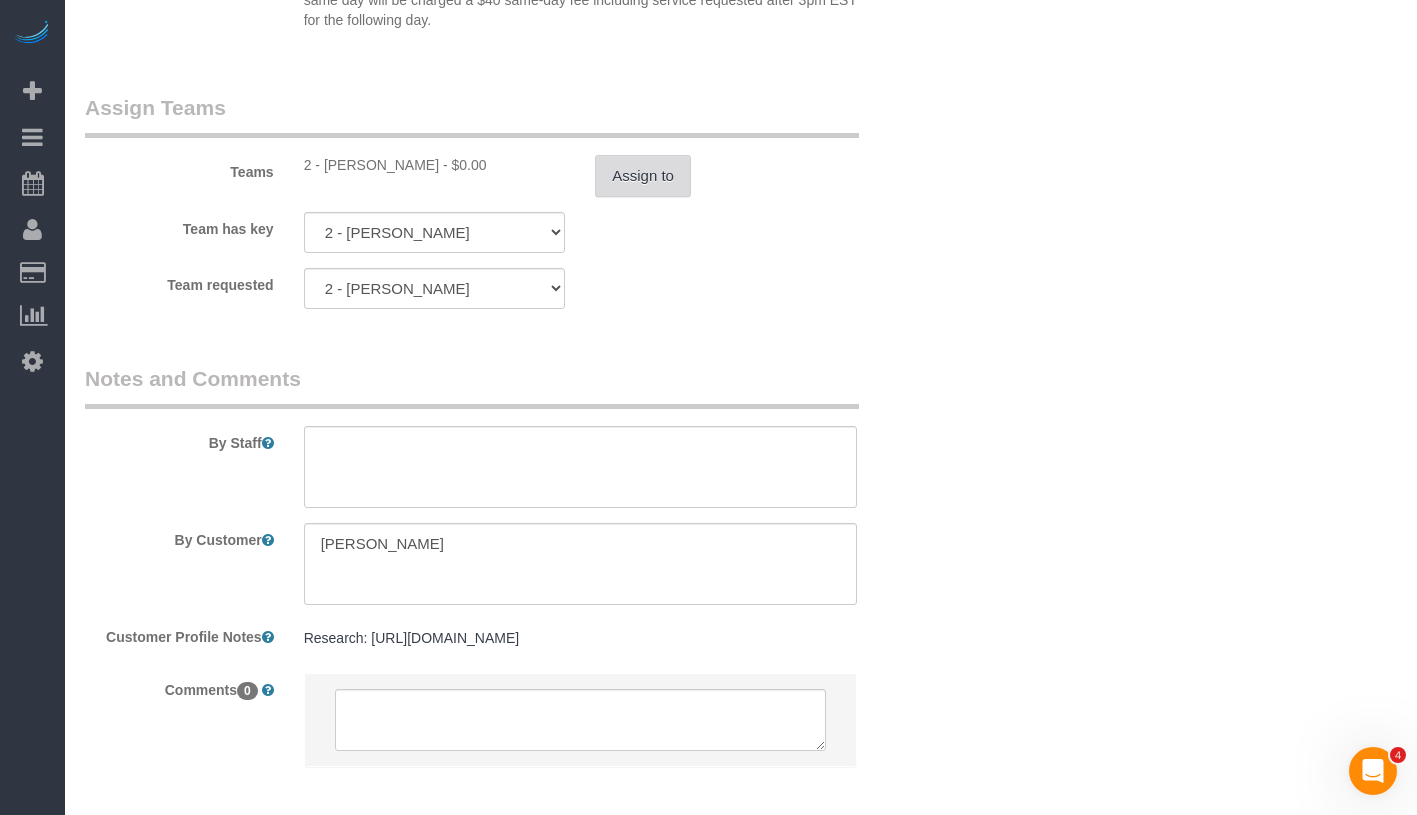 click on "Assign to" at bounding box center (643, 176) 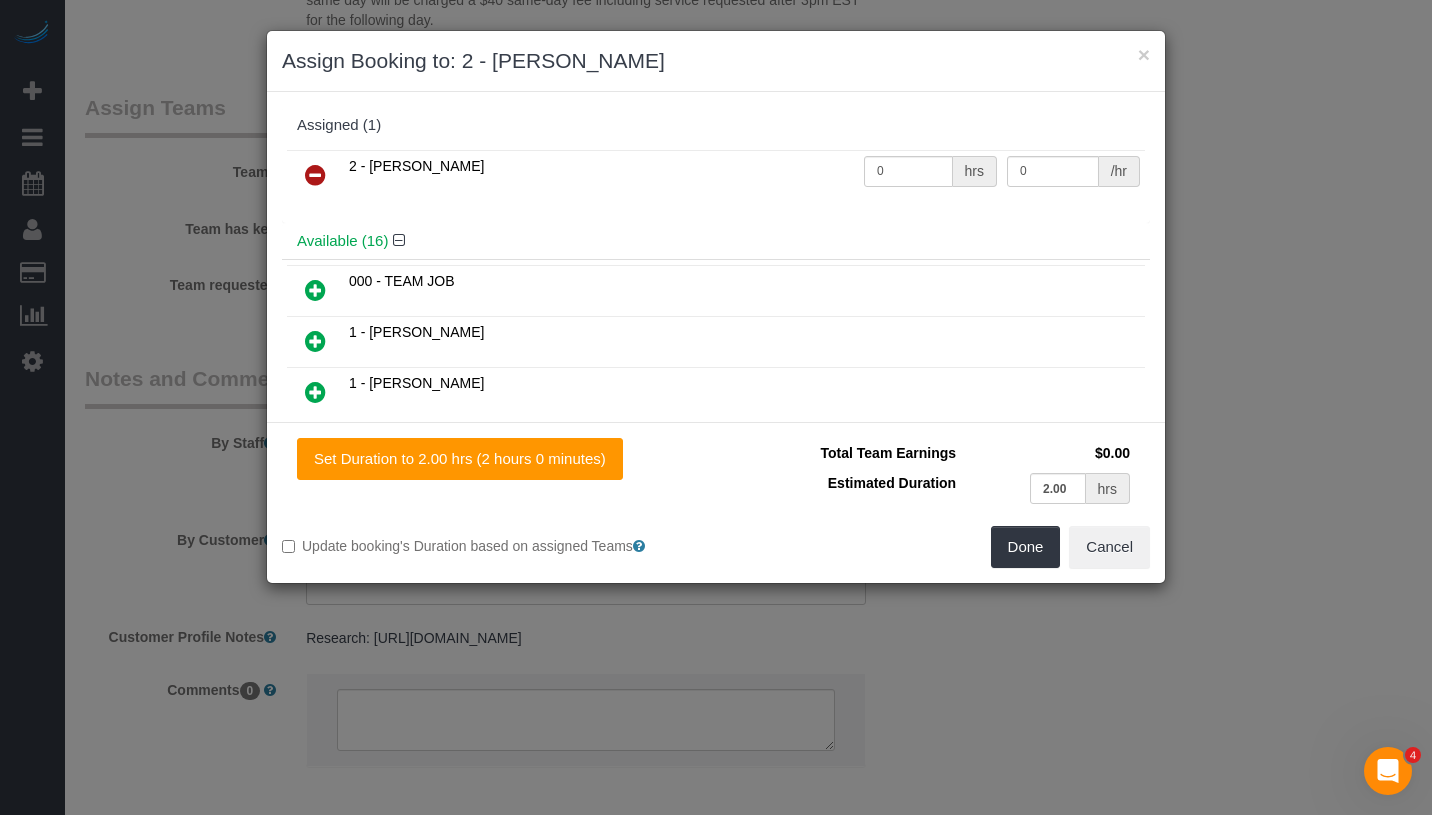 click at bounding box center [315, 176] 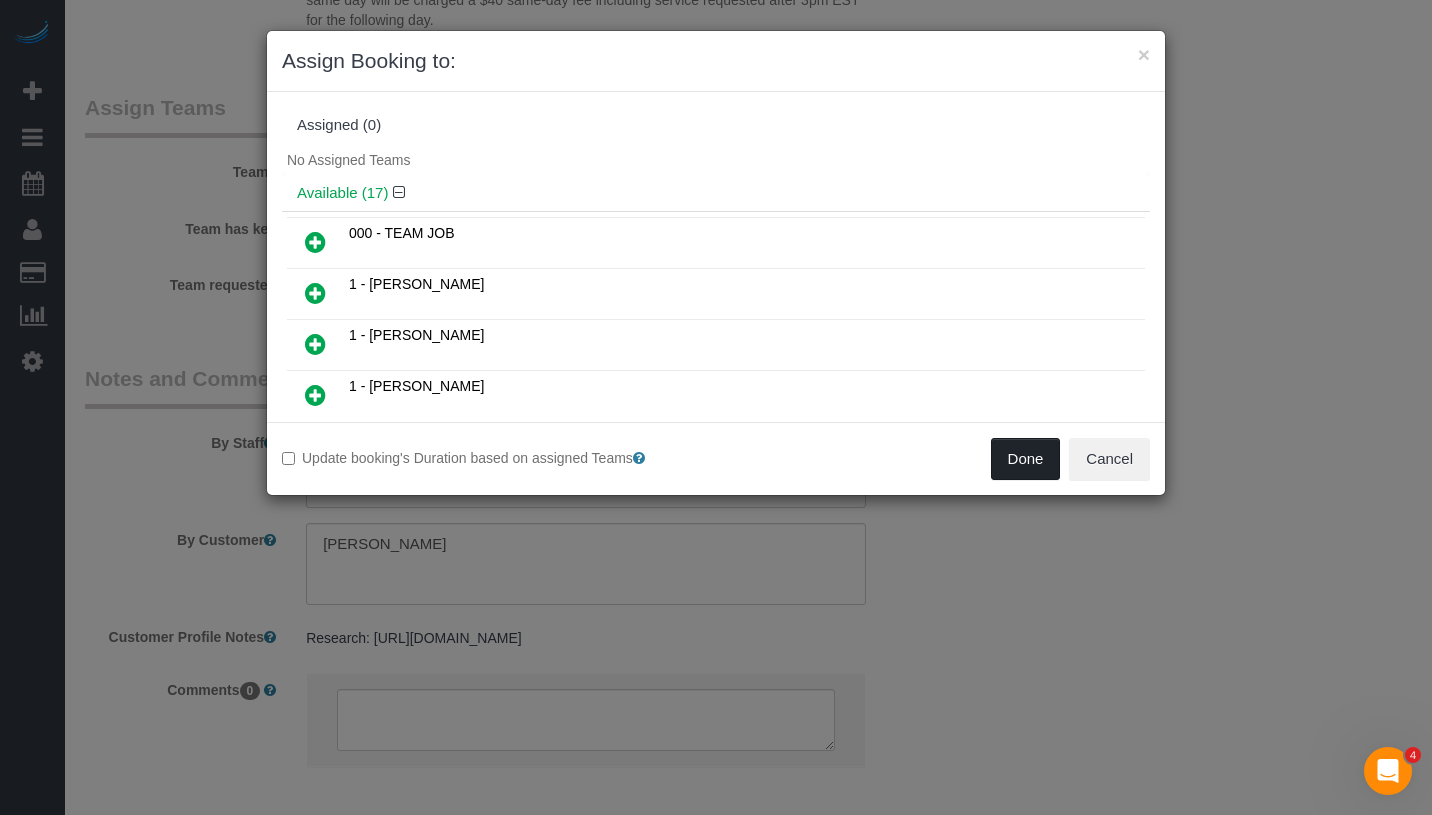 click on "Done" at bounding box center (1026, 459) 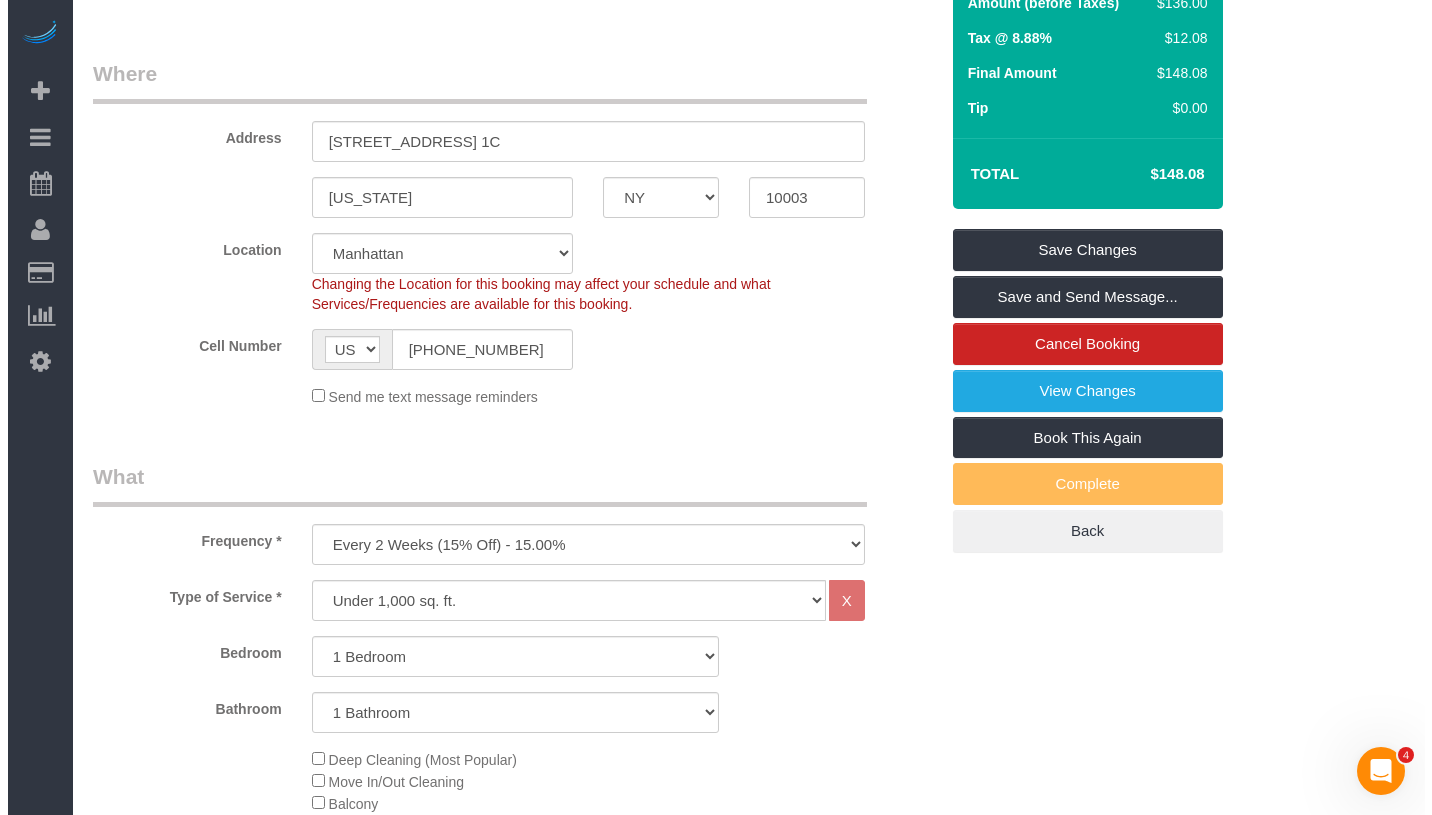 scroll, scrollTop: 0, scrollLeft: 0, axis: both 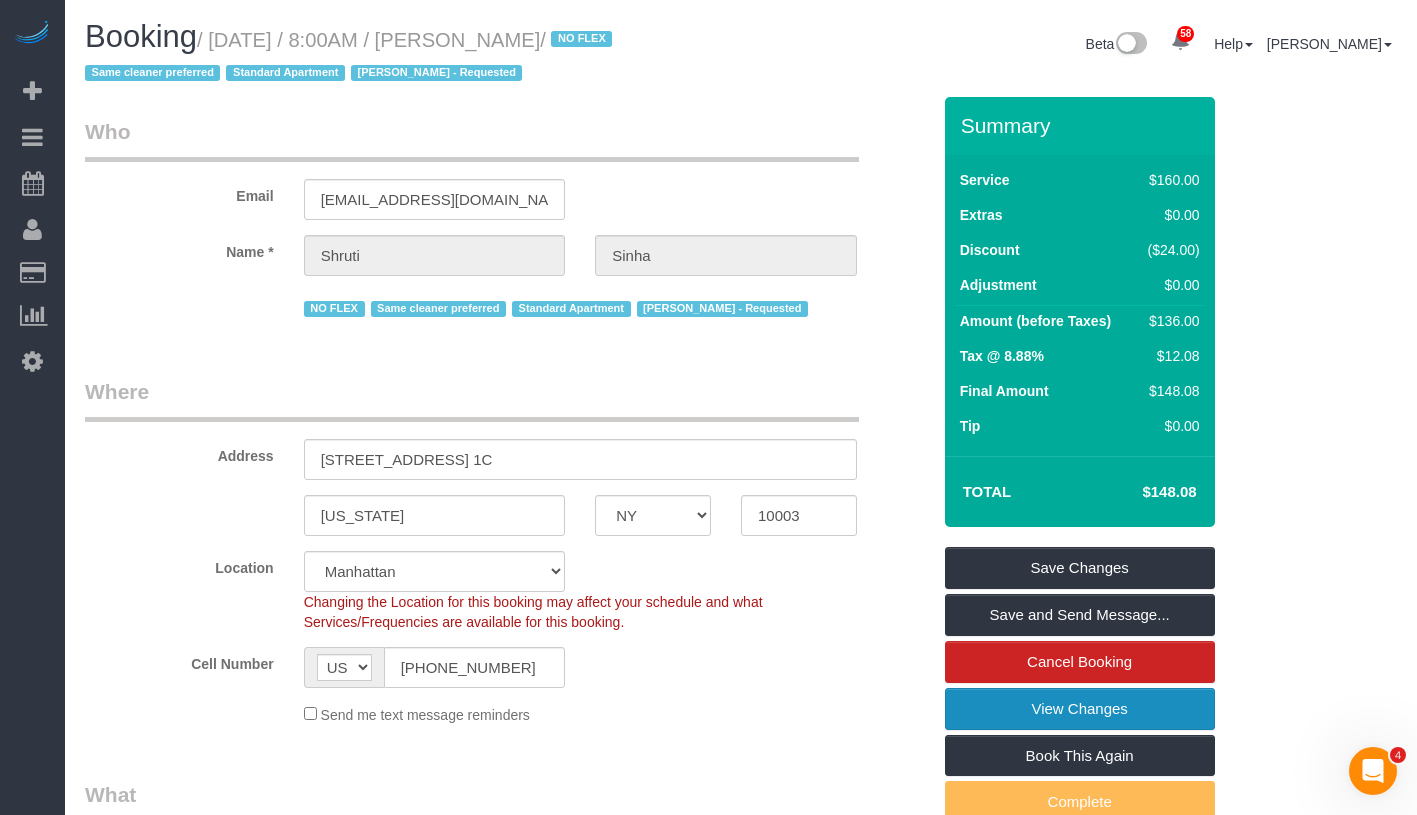 click on "View Changes" at bounding box center [1080, 709] 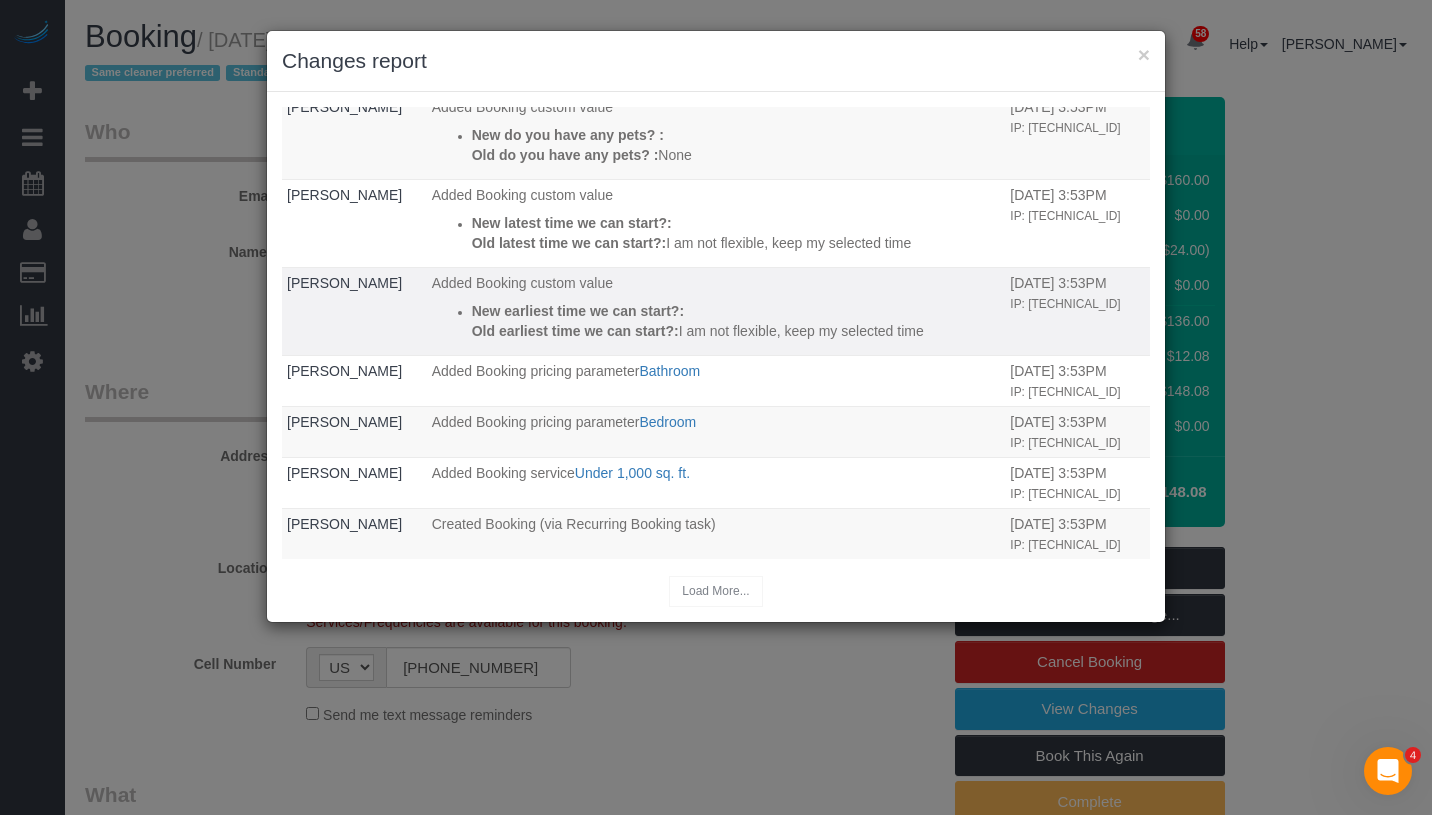scroll, scrollTop: 455, scrollLeft: 0, axis: vertical 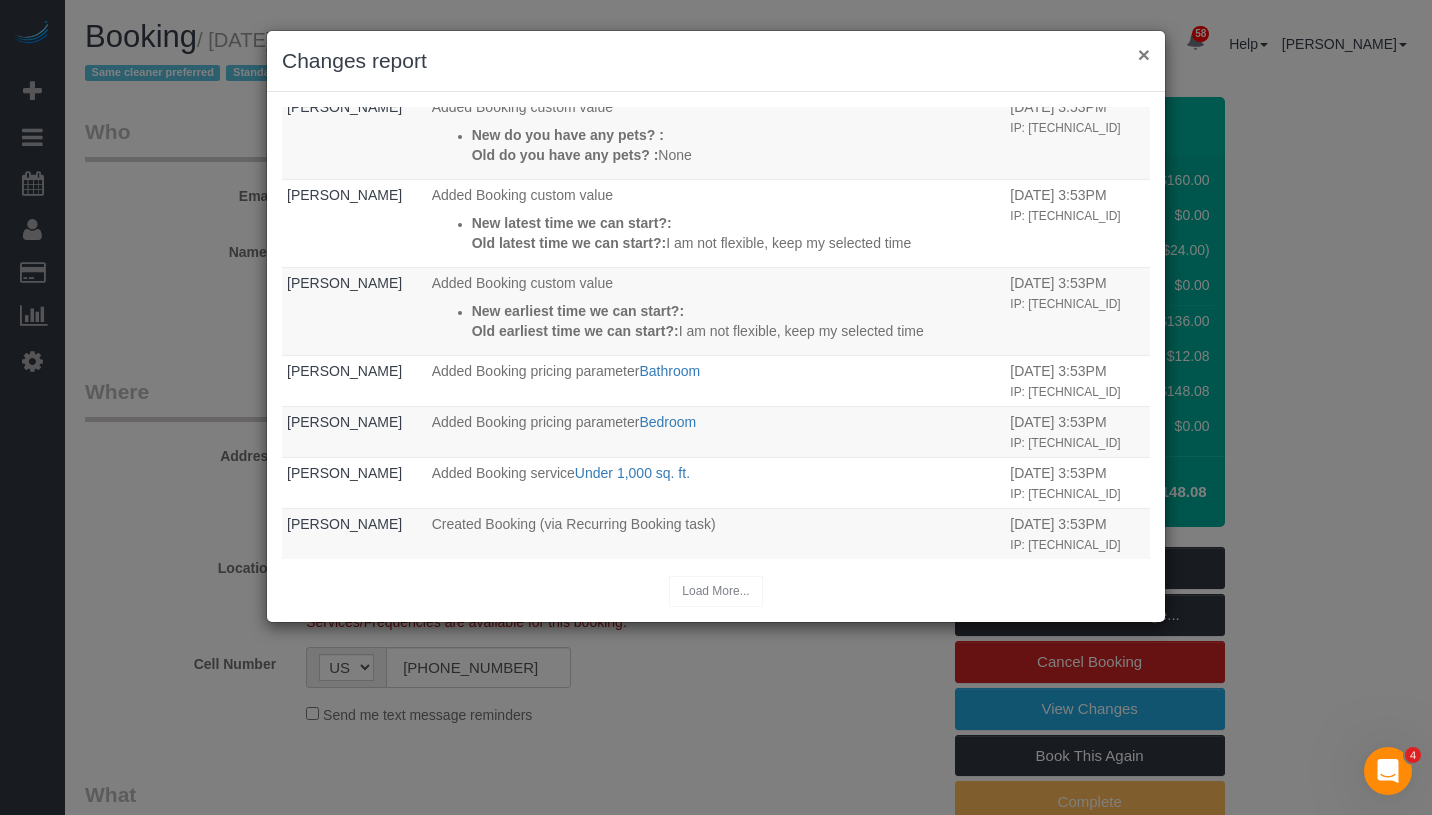 click on "×" at bounding box center (1144, 54) 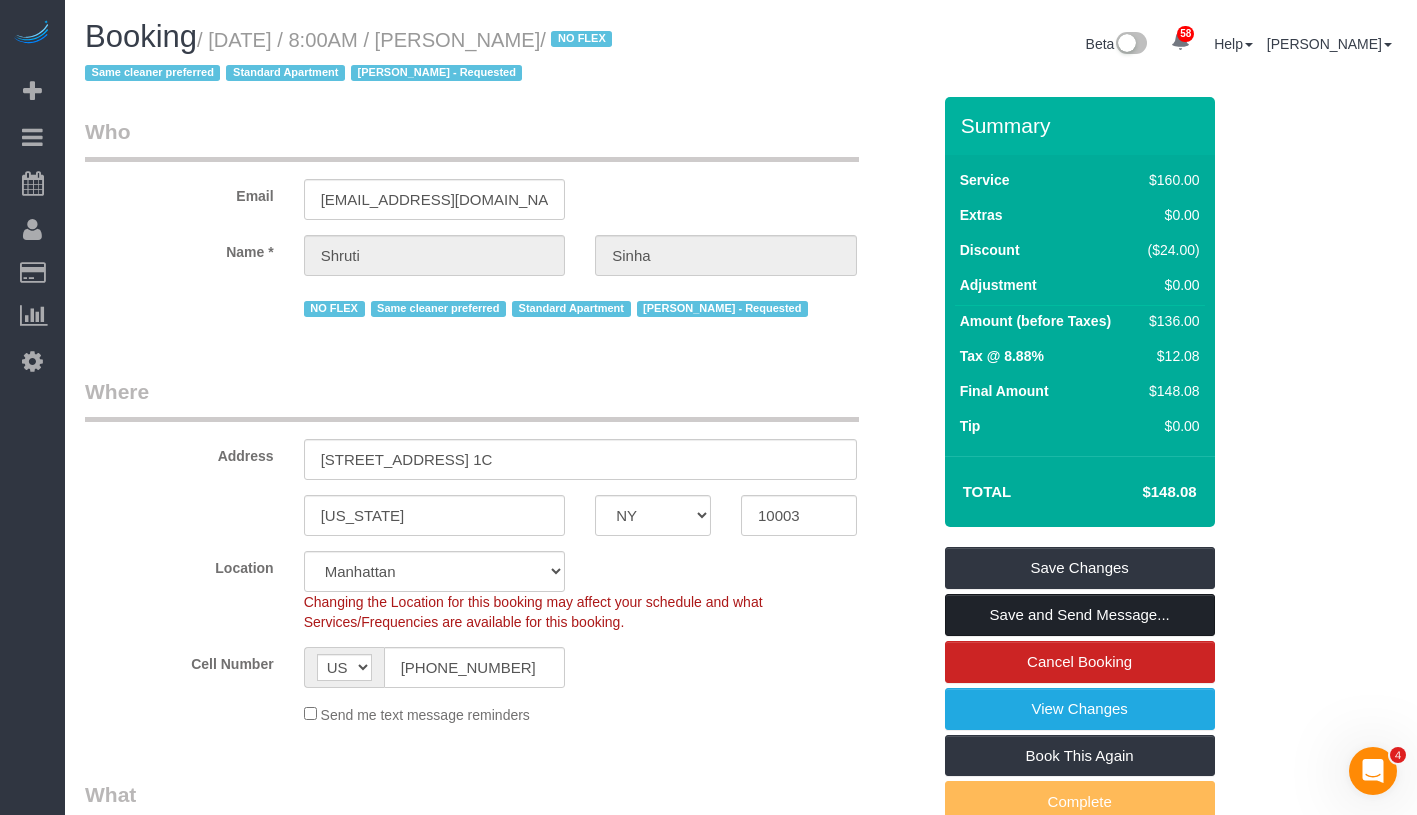 click on "Save and Send Message..." at bounding box center (1080, 615) 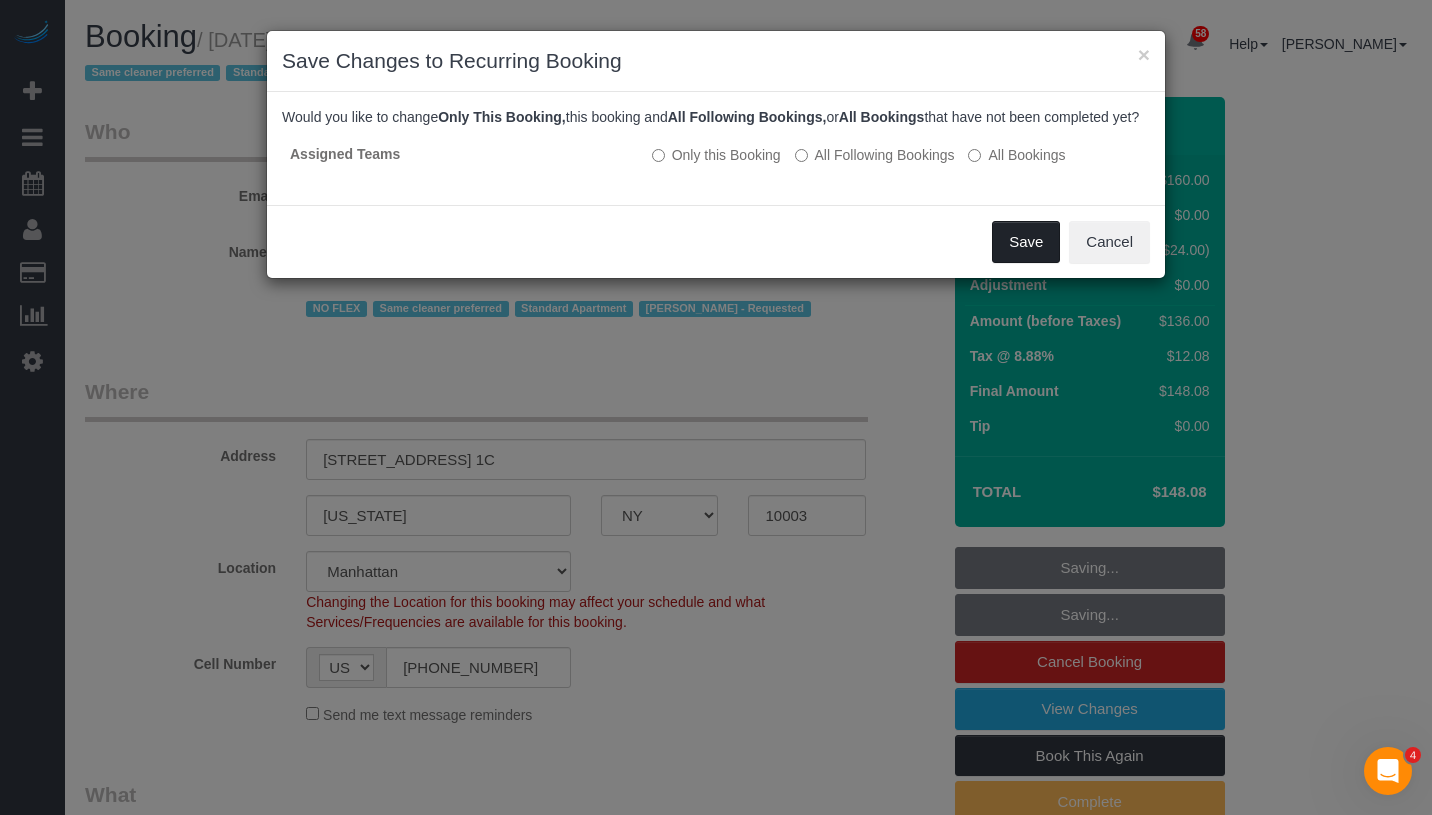 click on "Save" at bounding box center (1026, 242) 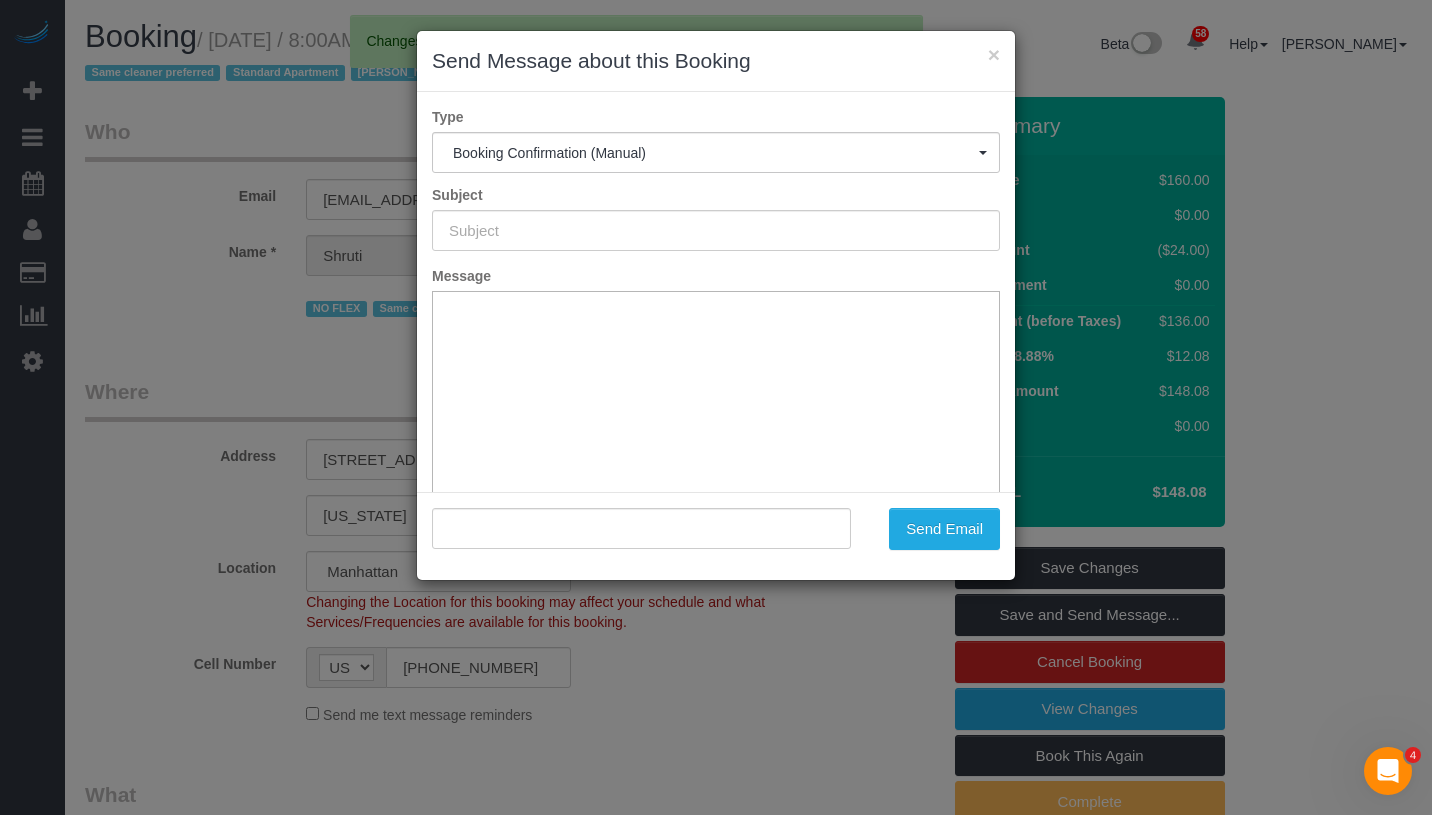 type on "Cleaning Confirmed for 07/29/2025 at 8:00am" 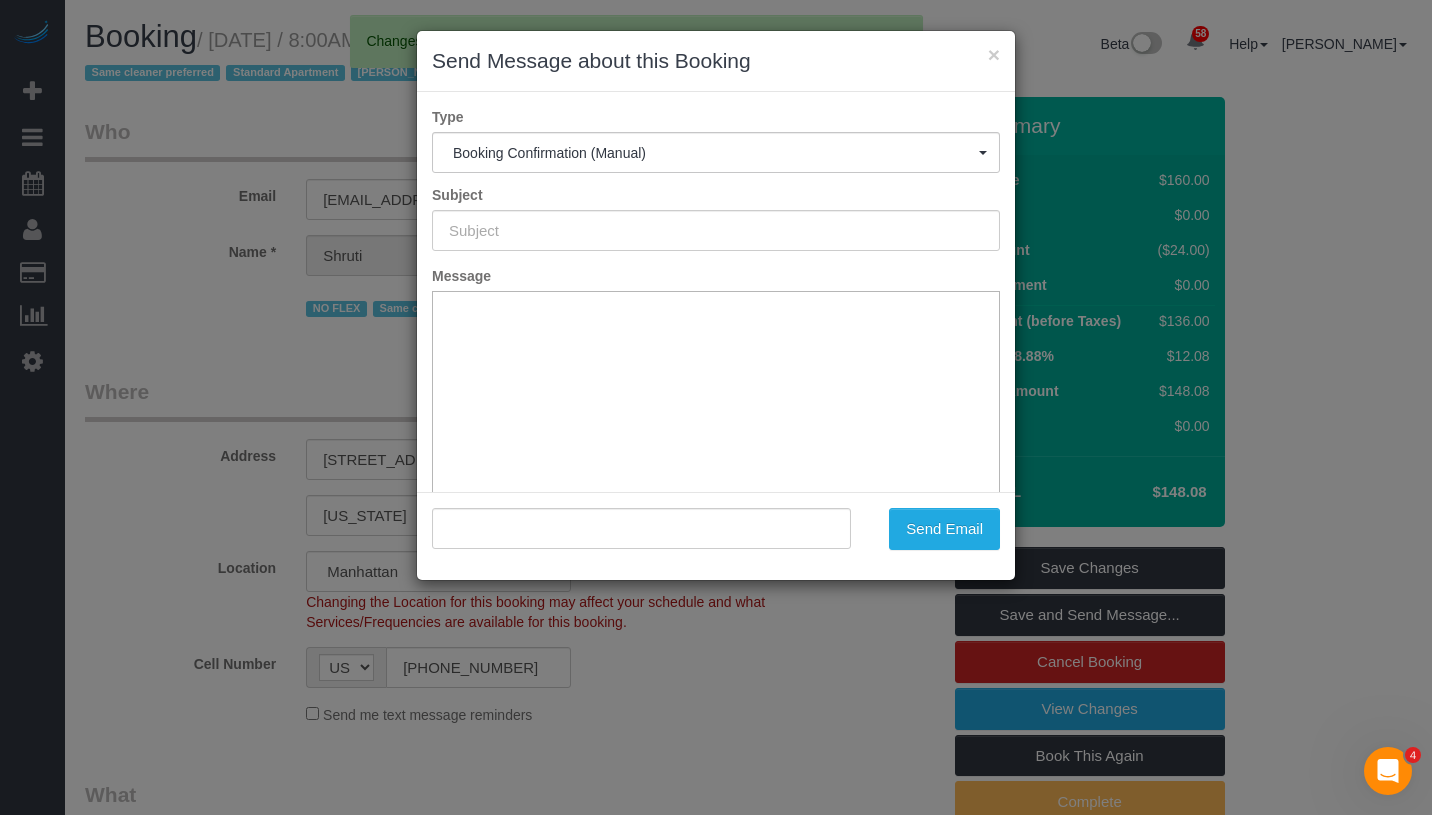 type on ""Shruti Sinha" <sinhashruti@hotmail.com>" 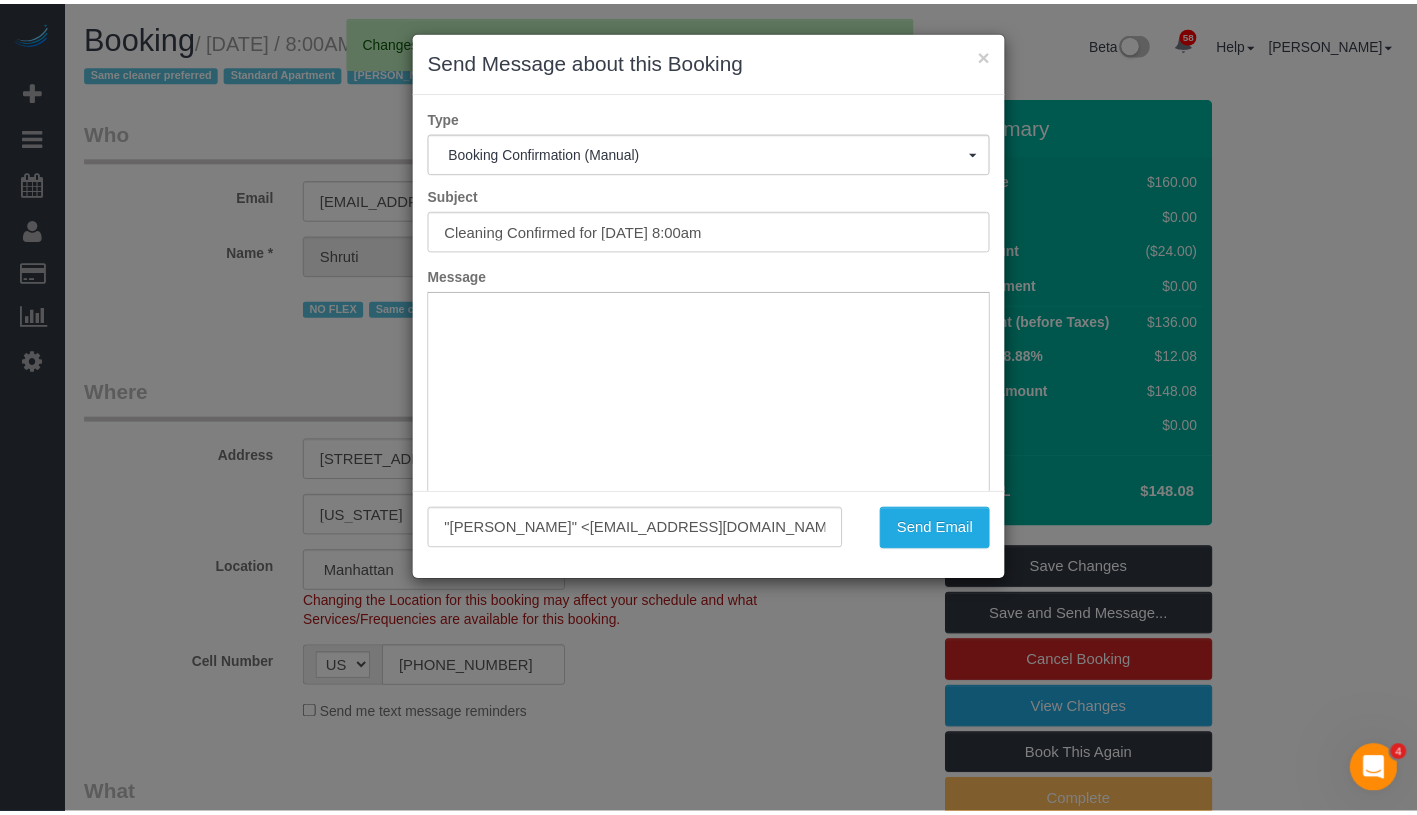 scroll, scrollTop: 0, scrollLeft: 0, axis: both 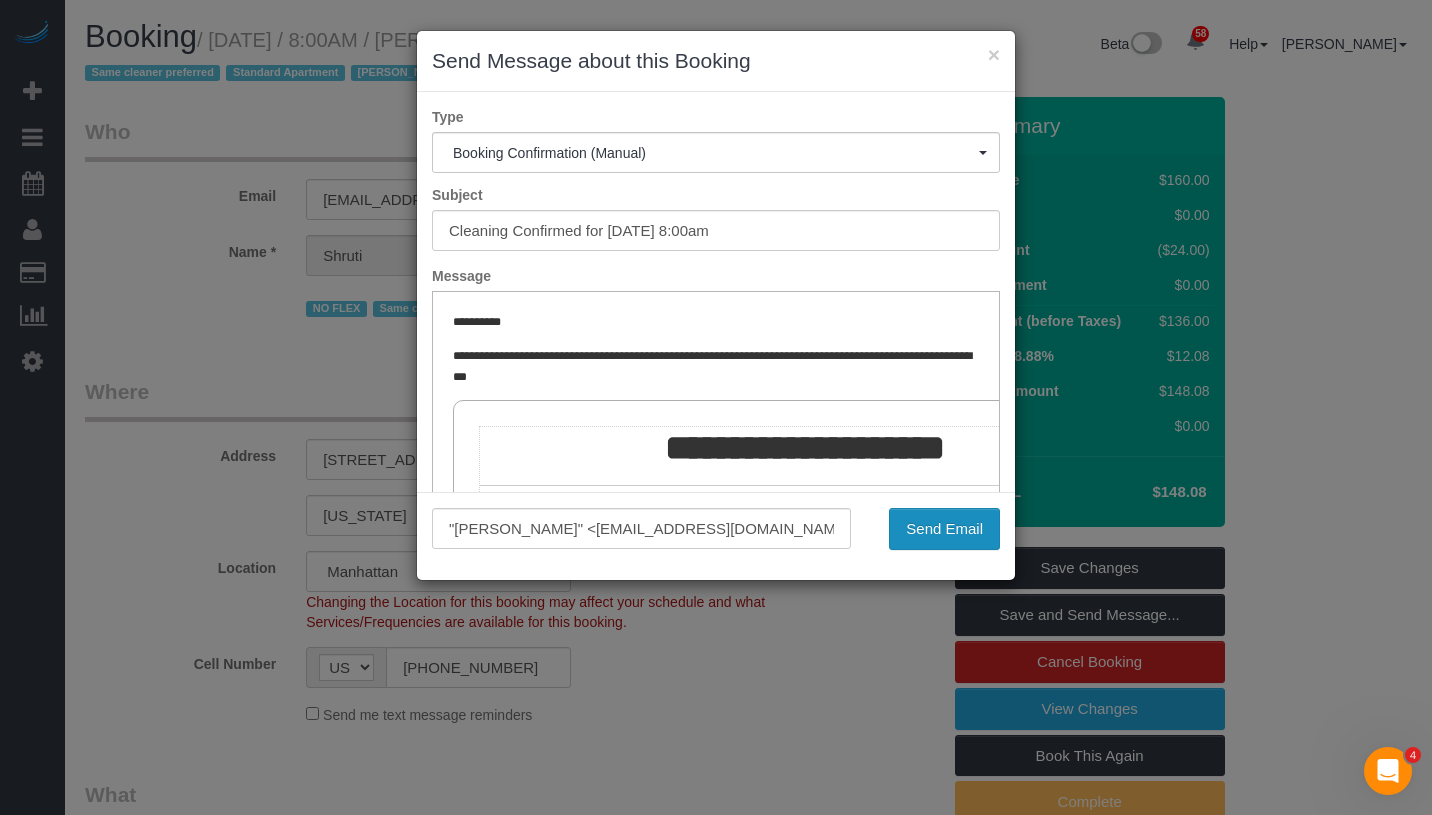 click on "Send Email" at bounding box center (944, 529) 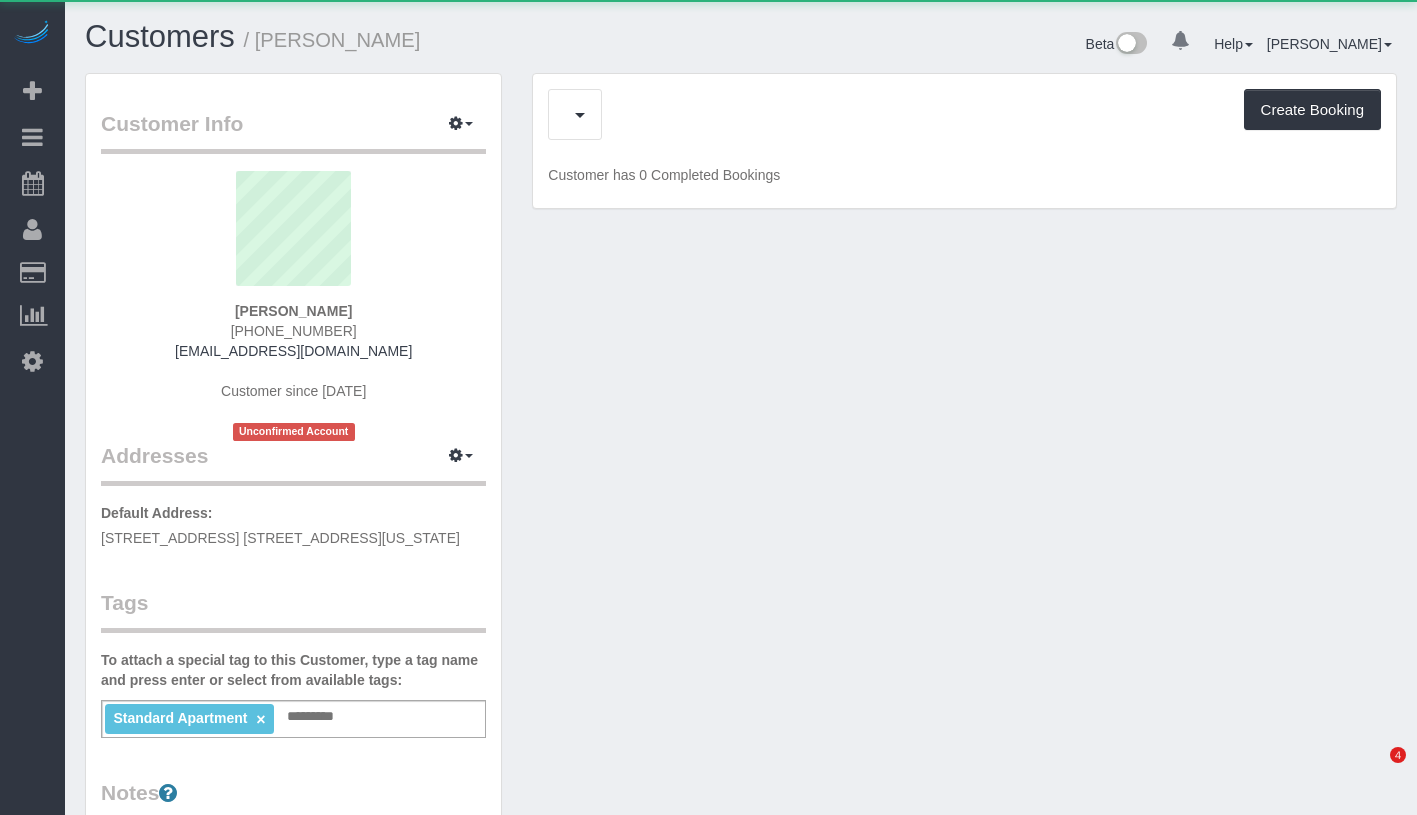 scroll, scrollTop: 0, scrollLeft: 0, axis: both 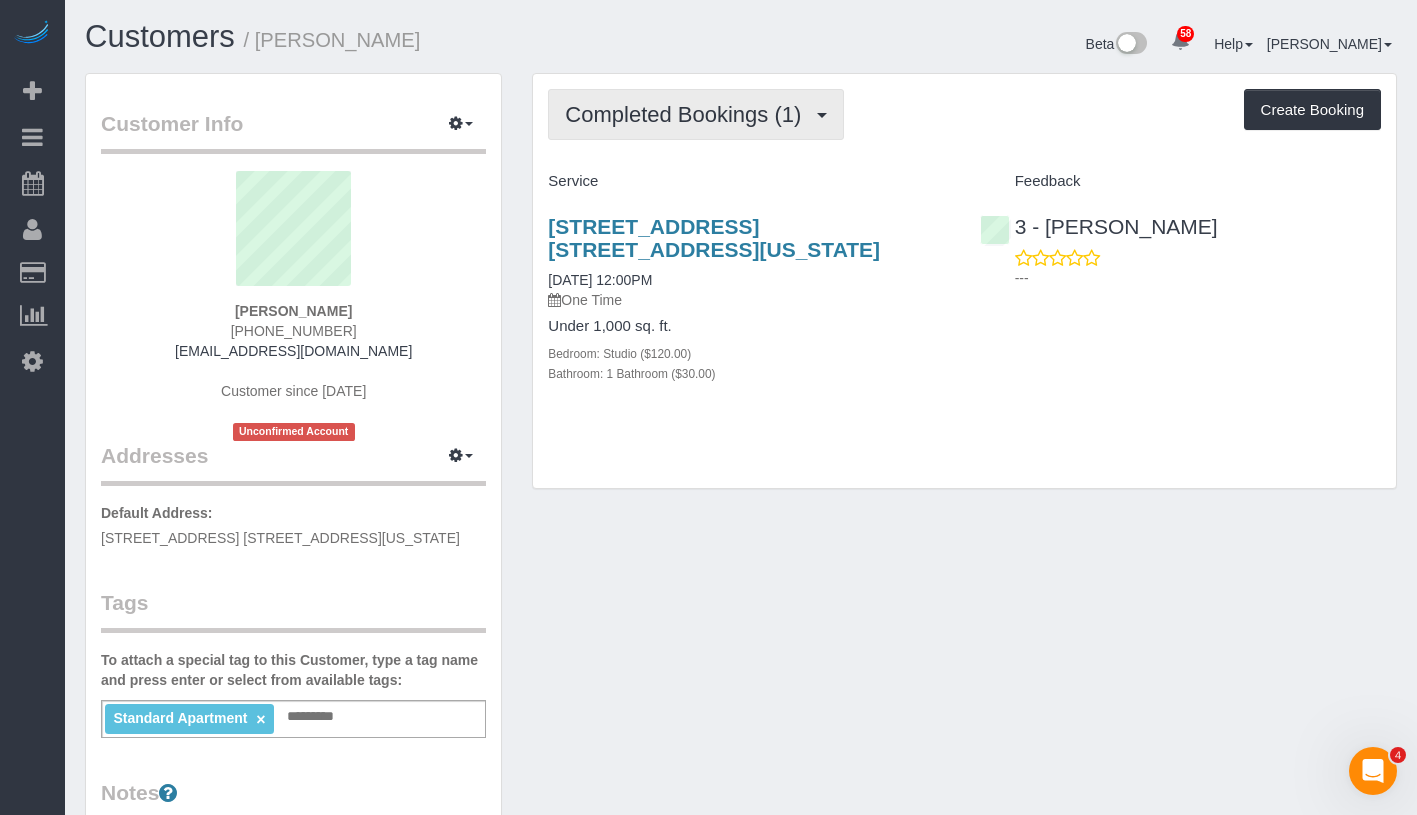 click on "Completed Bookings (1)" at bounding box center (696, 114) 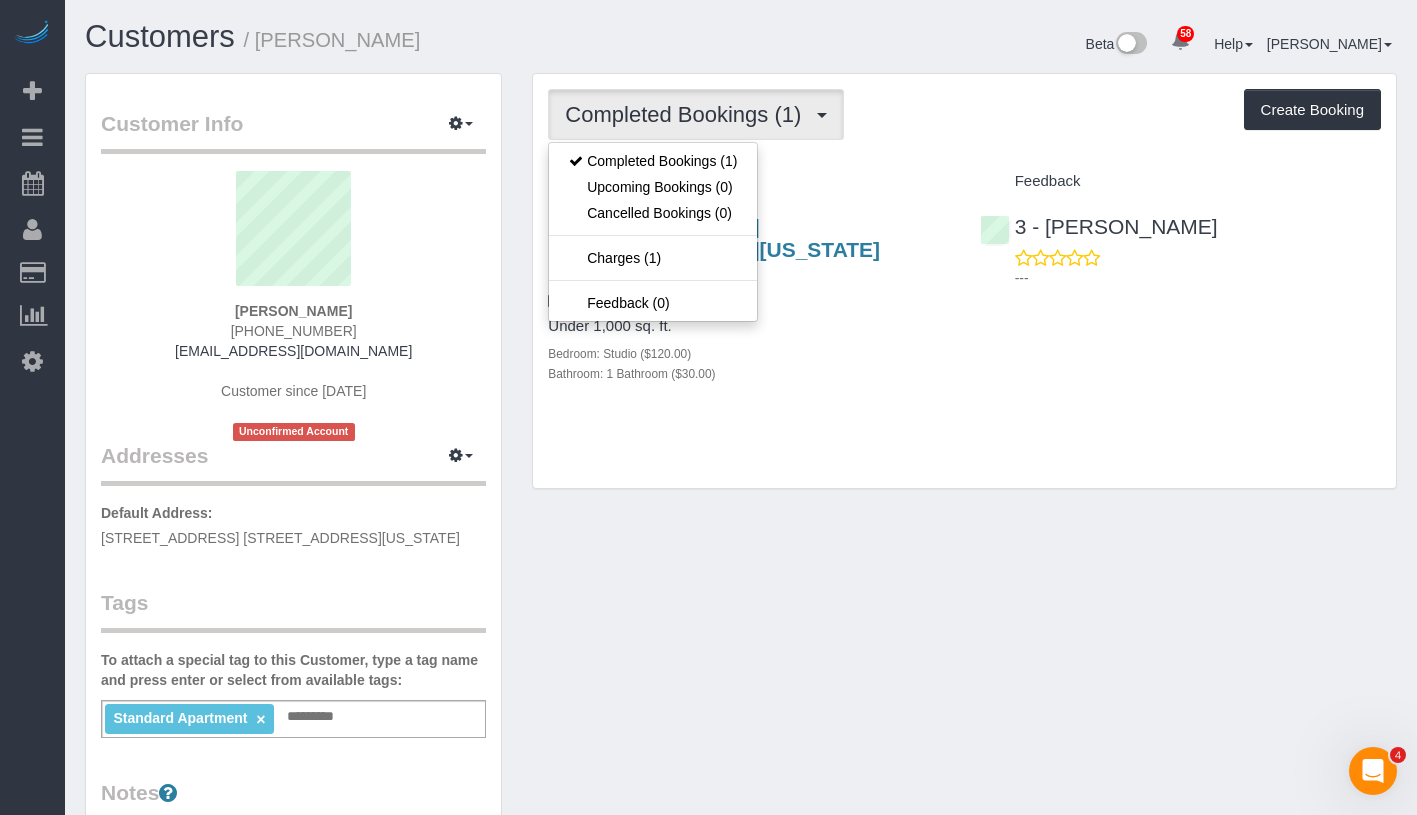 click on "Bedroom: Studio ($120.00)" at bounding box center (748, 353) 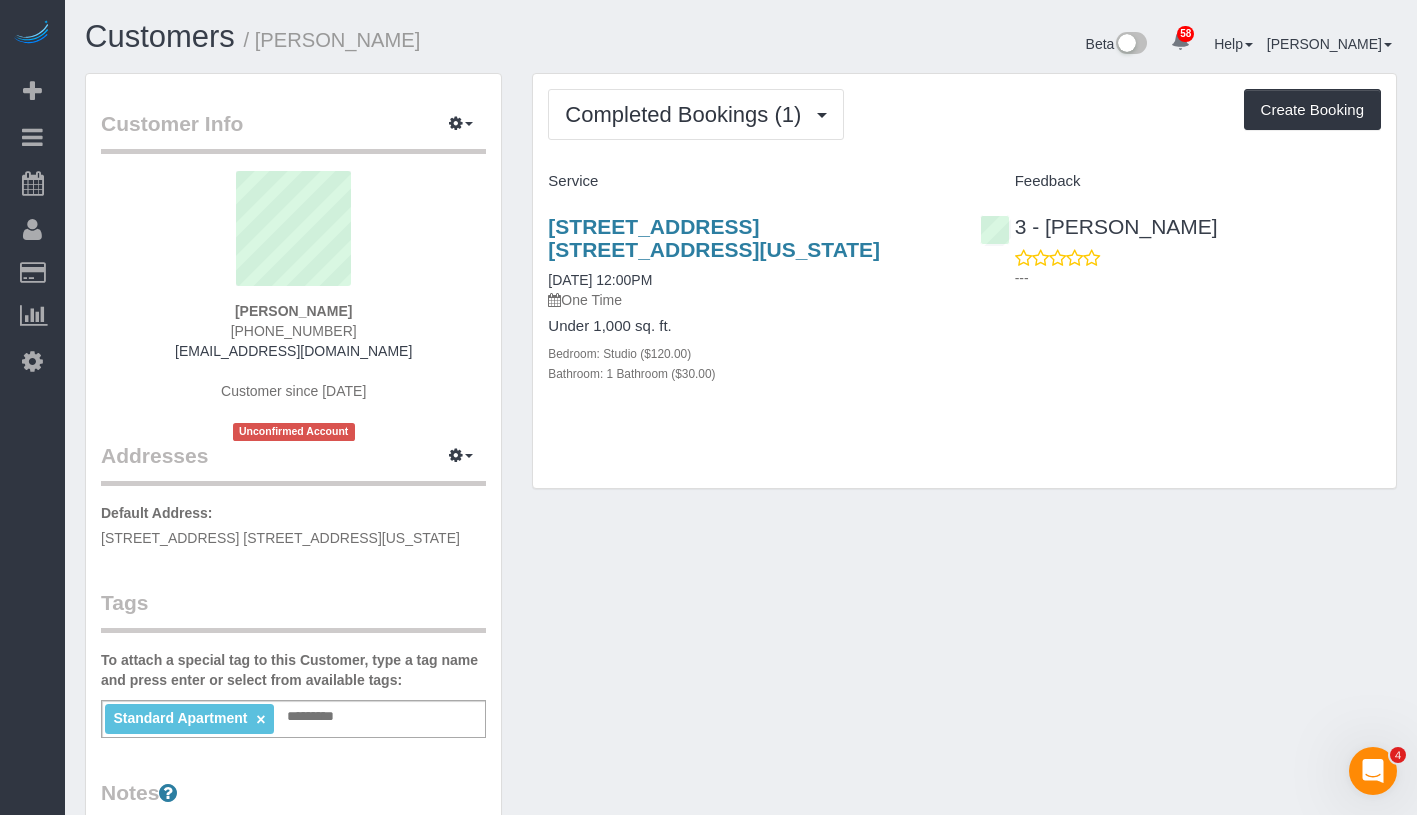 drag, startPoint x: 536, startPoint y: 213, endPoint x: 677, endPoint y: 255, distance: 147.12239 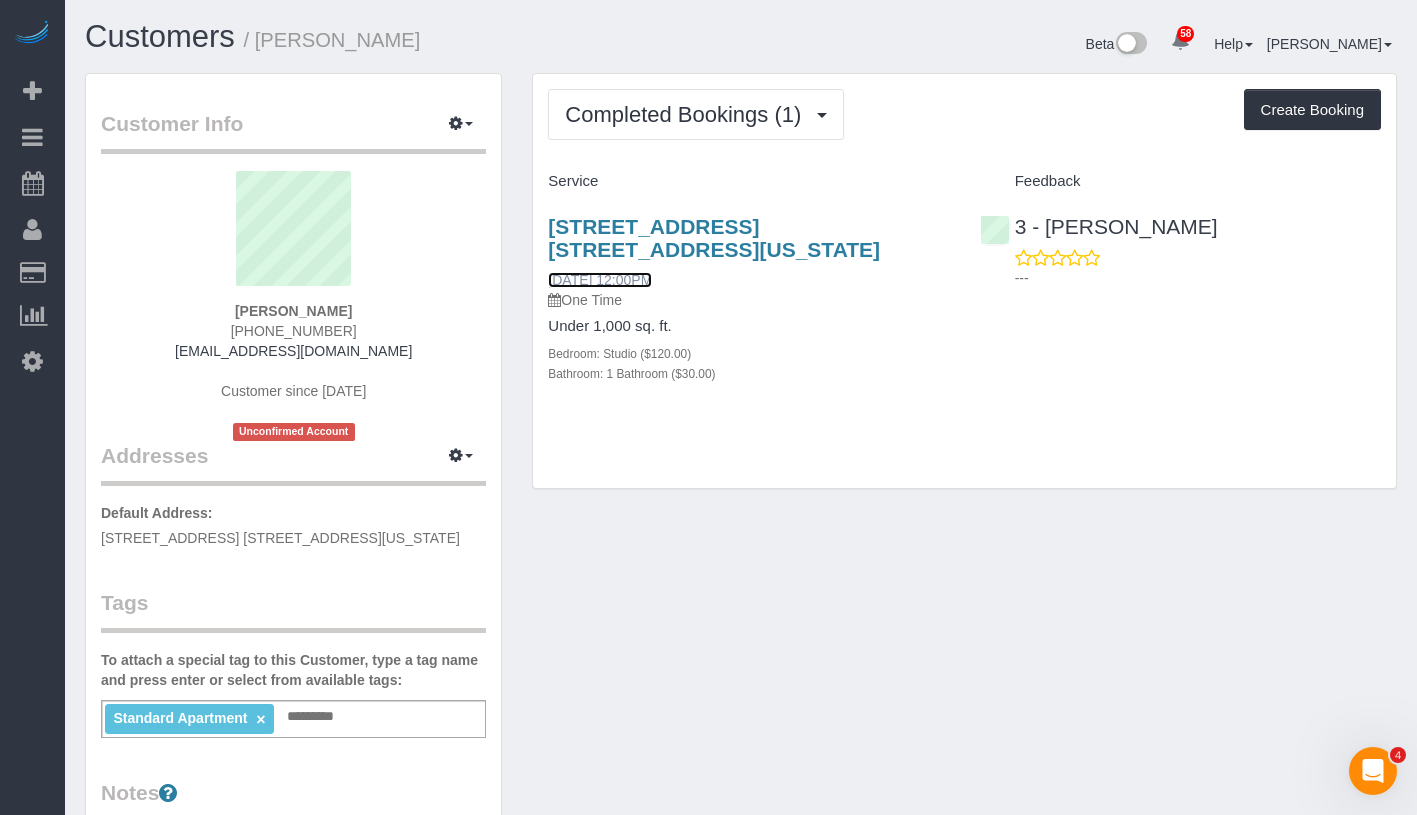 click on "06/25/2025 12:00PM" at bounding box center [600, 280] 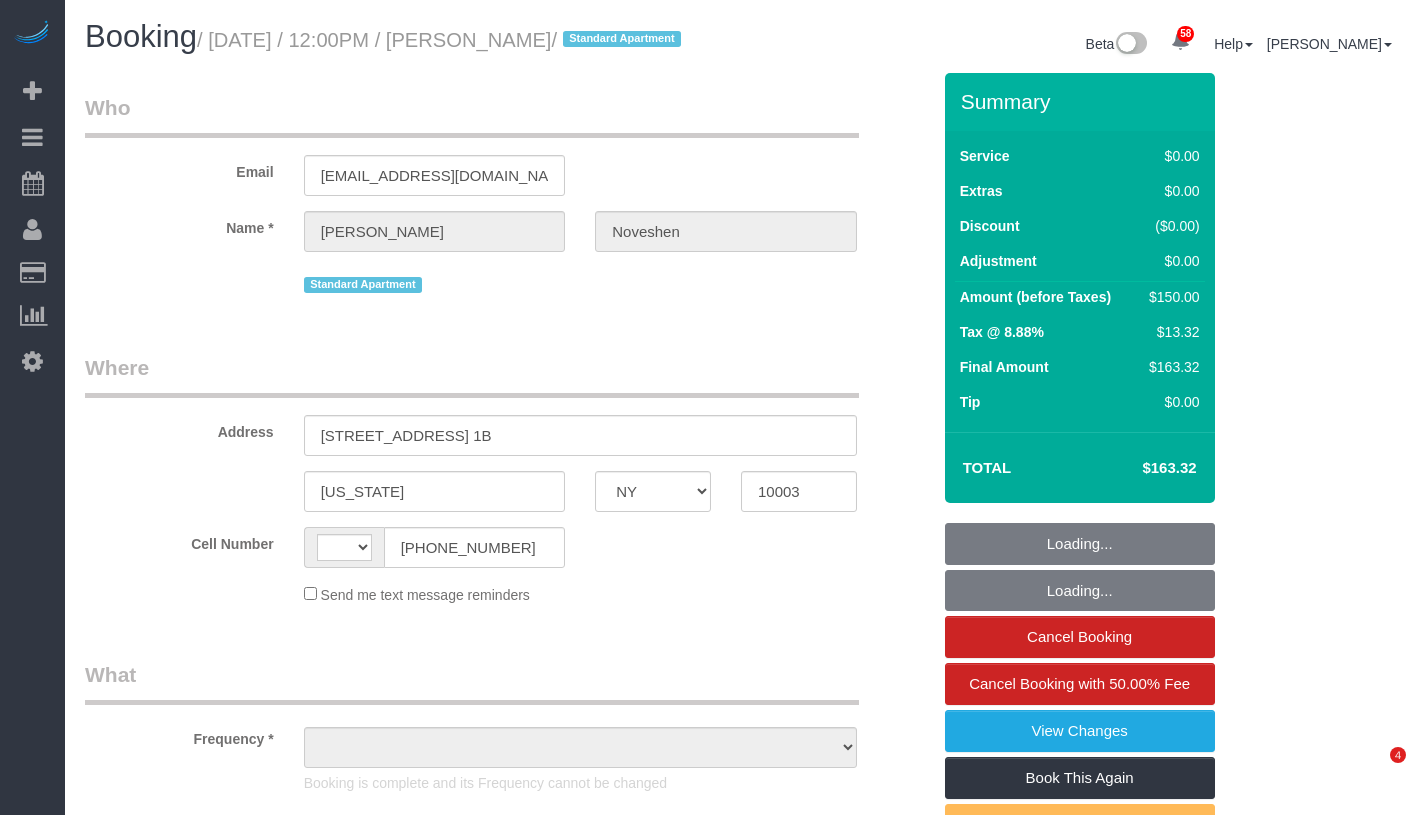 select on "NY" 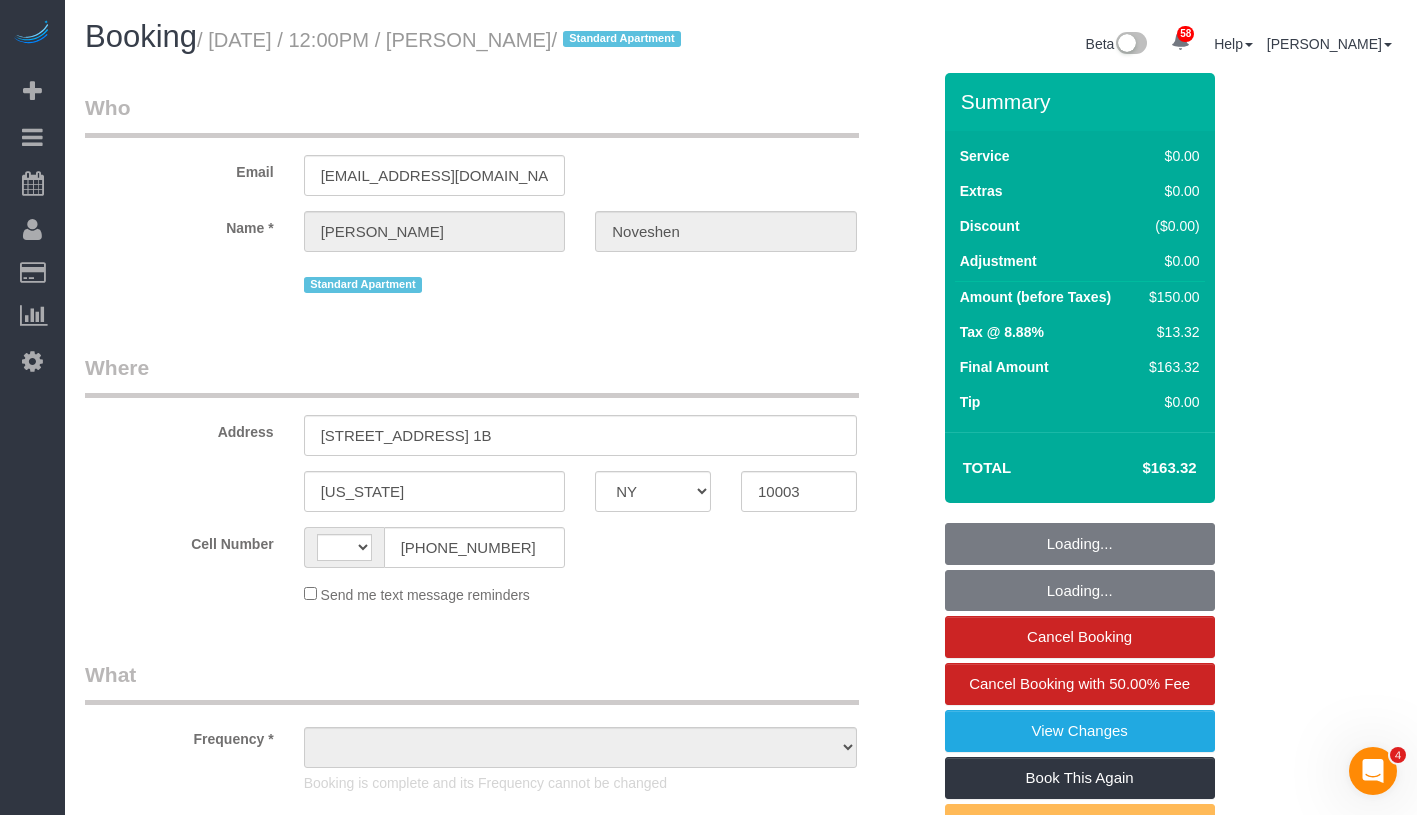 scroll, scrollTop: 0, scrollLeft: 0, axis: both 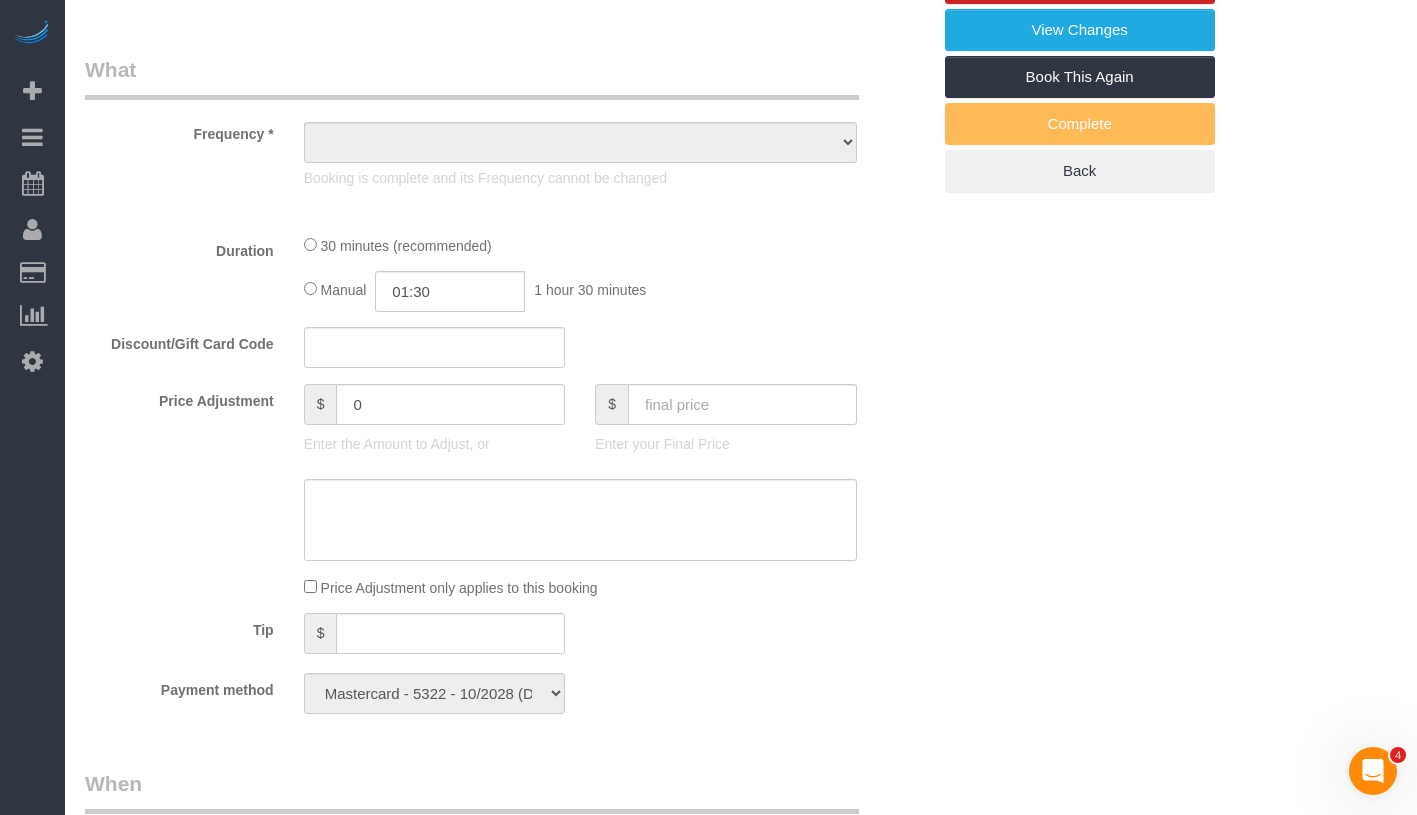 select on "string:[GEOGRAPHIC_DATA]" 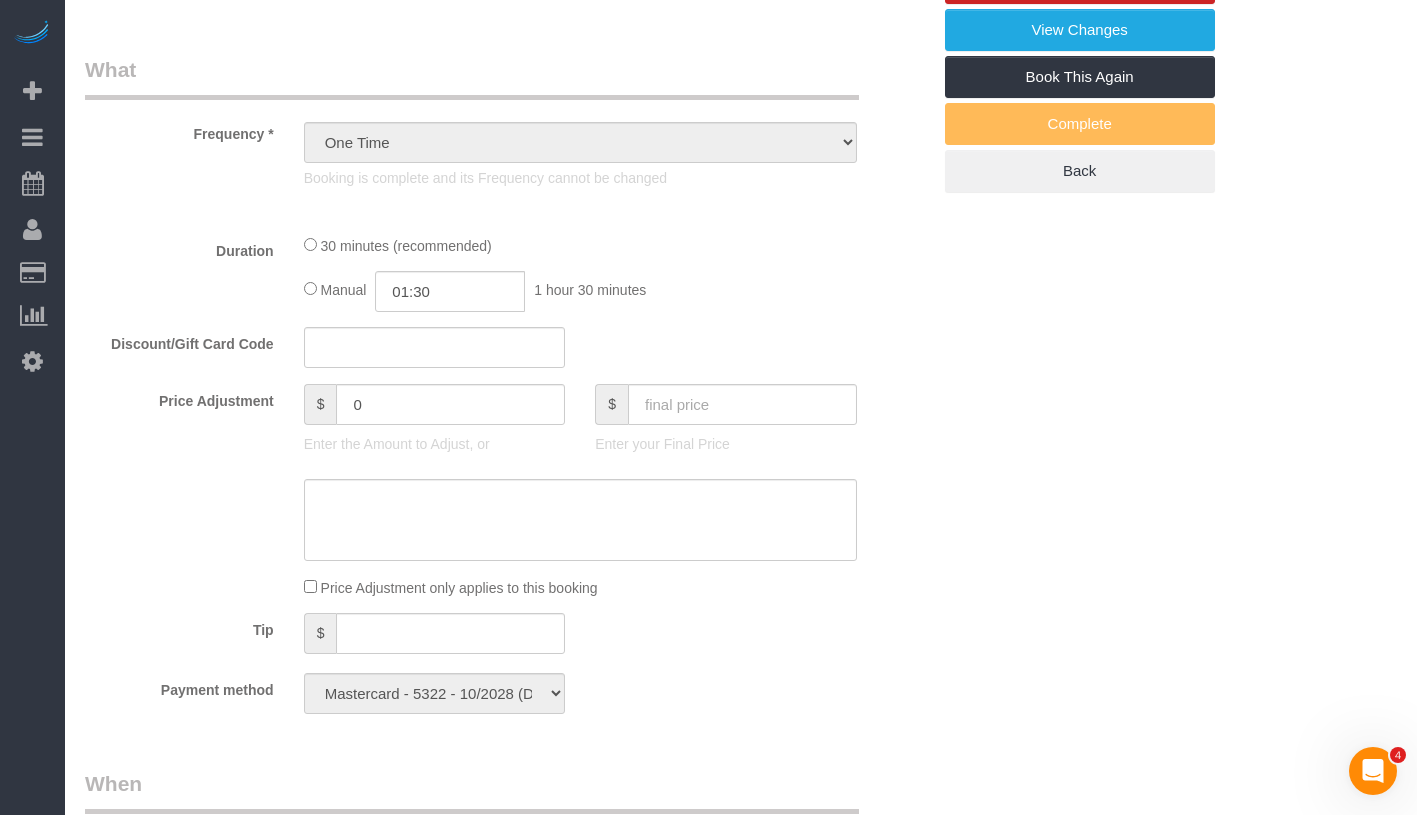 select on "number:89" 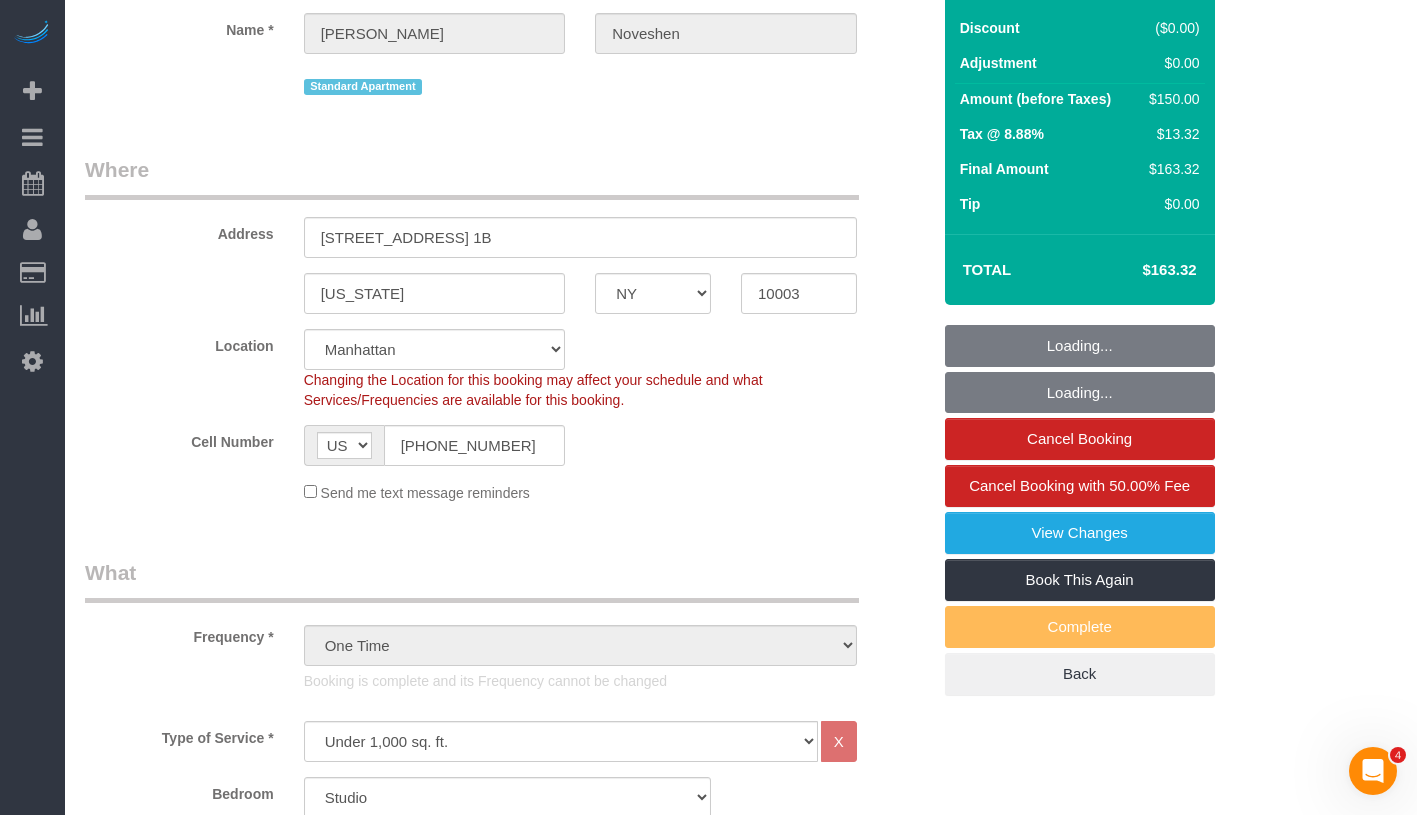 select on "object:1102" 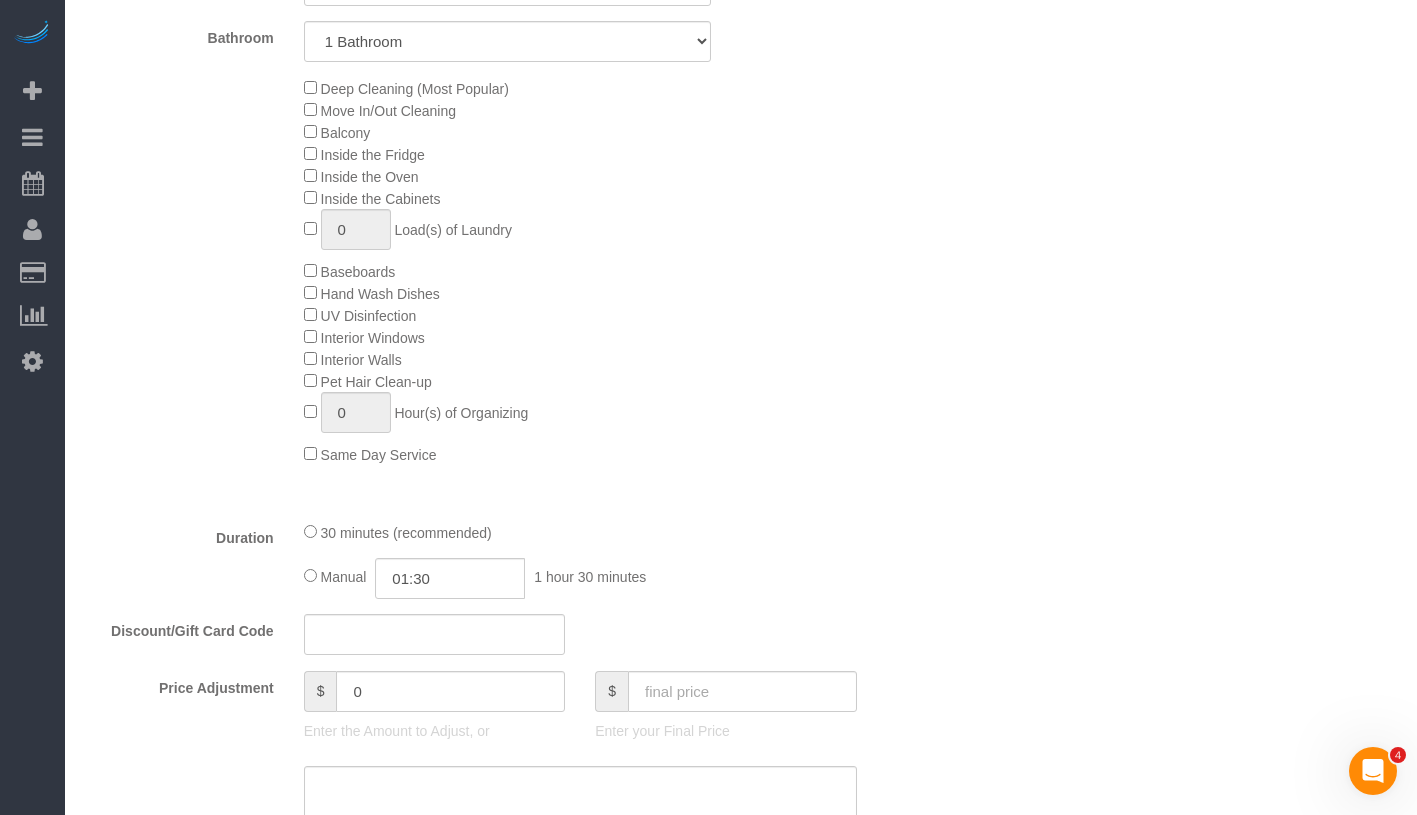 scroll, scrollTop: 1129, scrollLeft: 0, axis: vertical 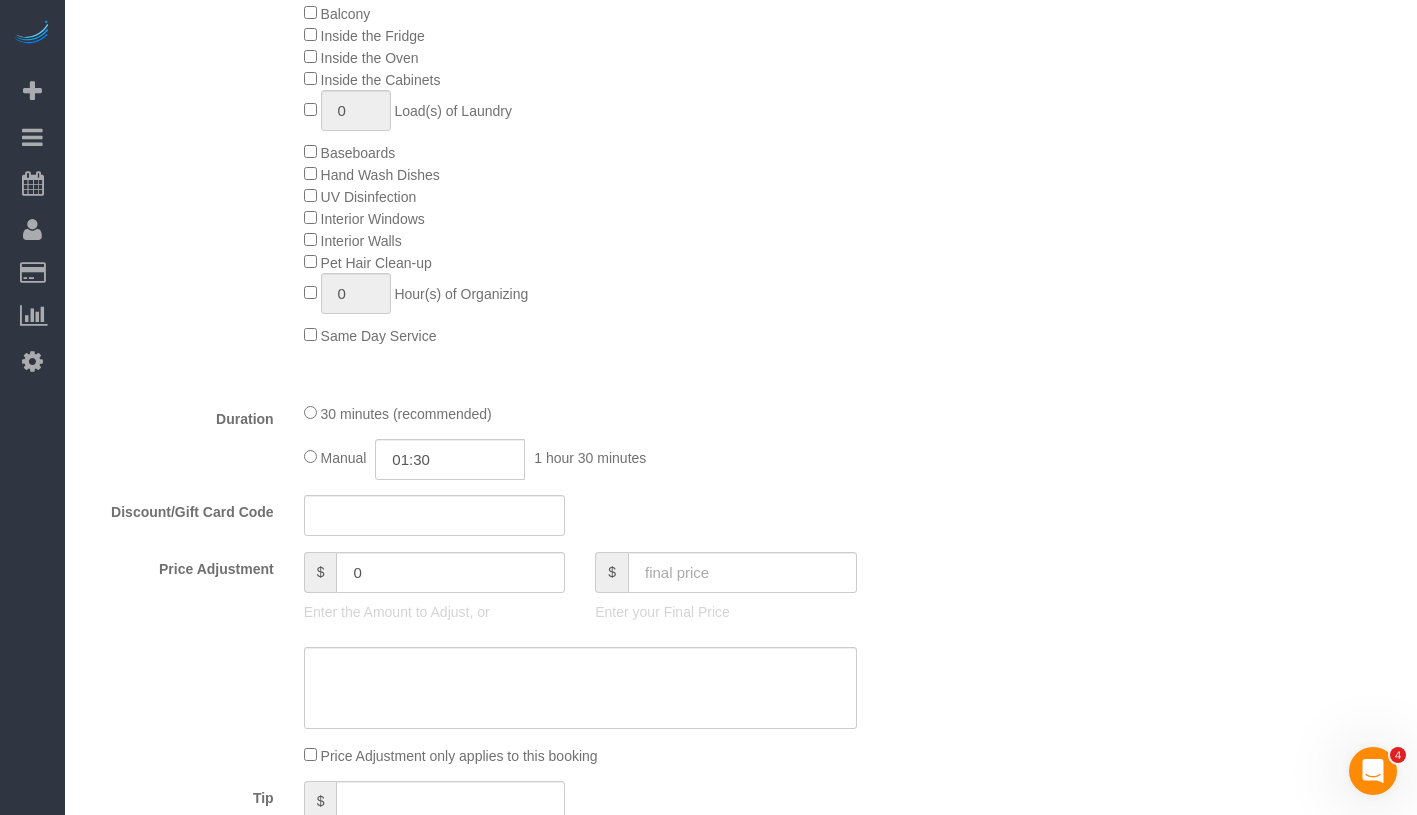 select on "spot1" 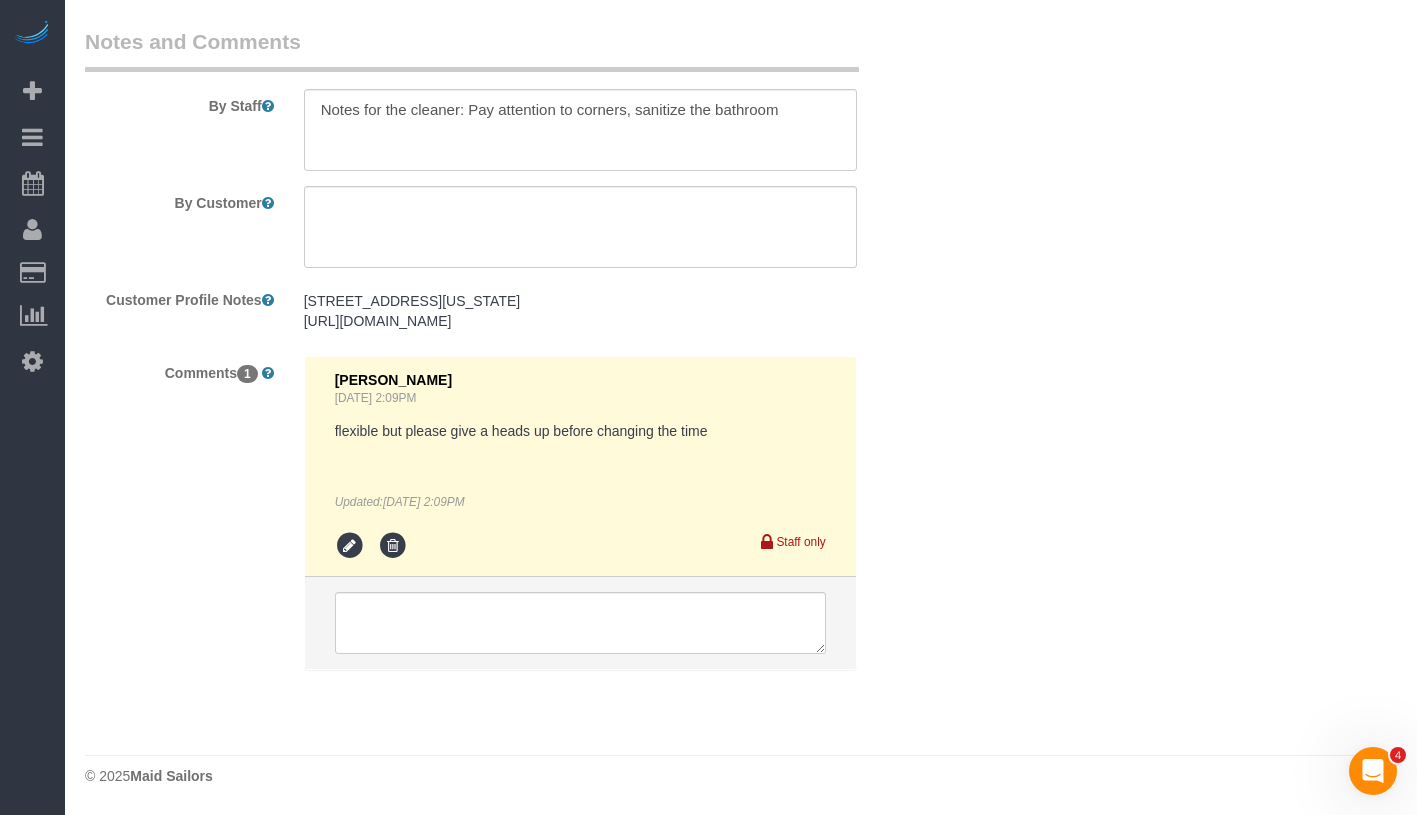 scroll, scrollTop: 2976, scrollLeft: 0, axis: vertical 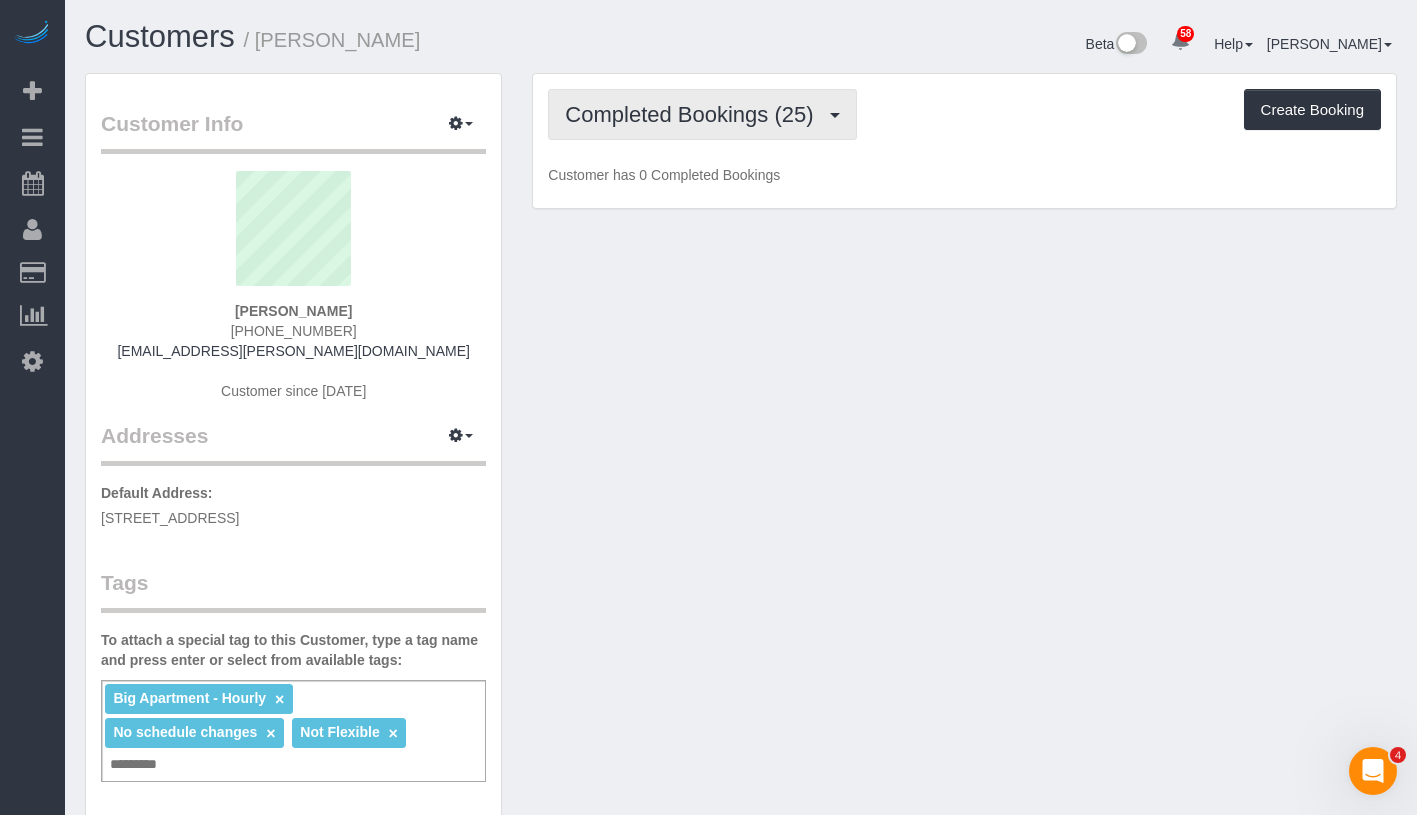 click on "Completed Bookings (25)" at bounding box center [702, 114] 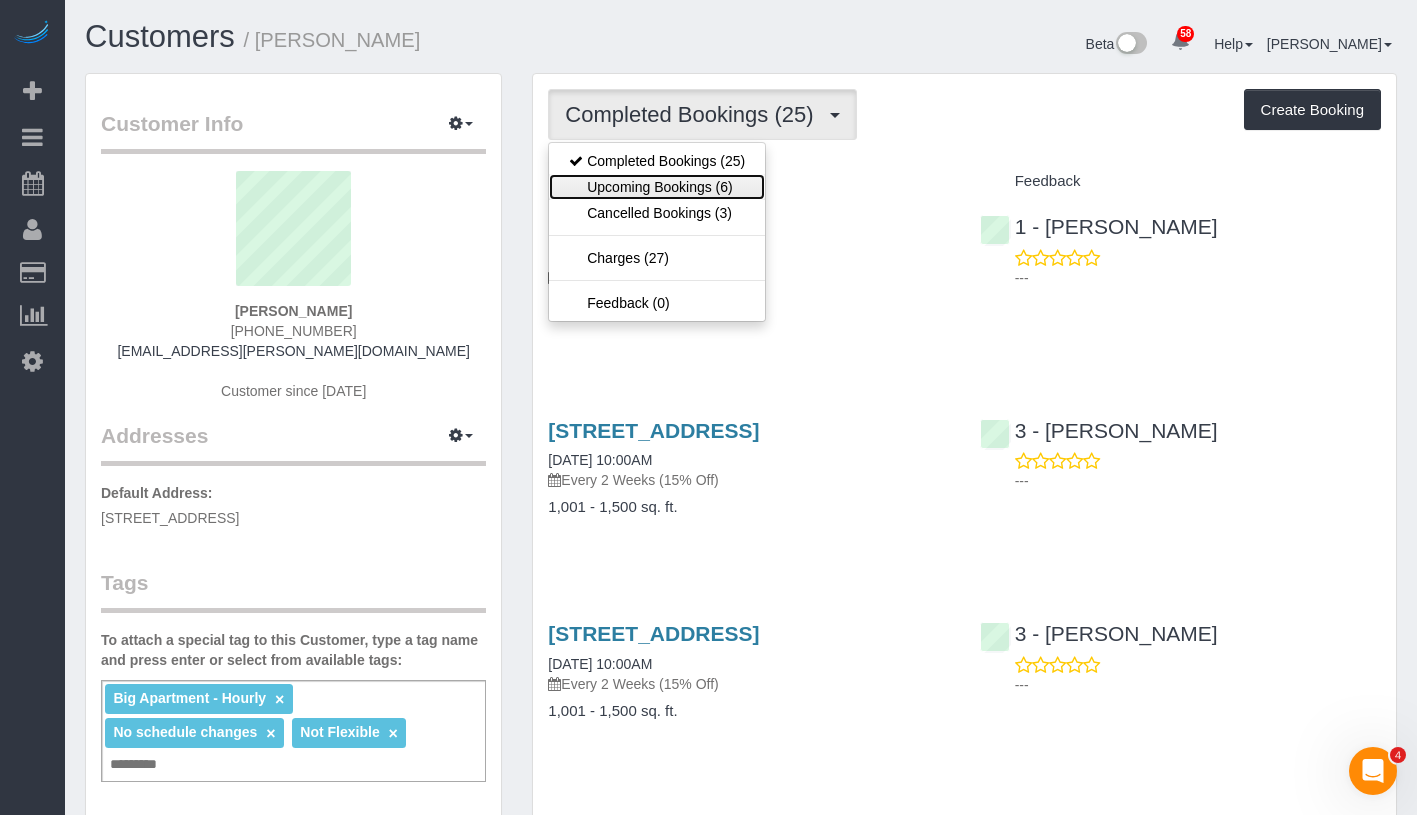 click on "Upcoming Bookings (6)" at bounding box center [657, 187] 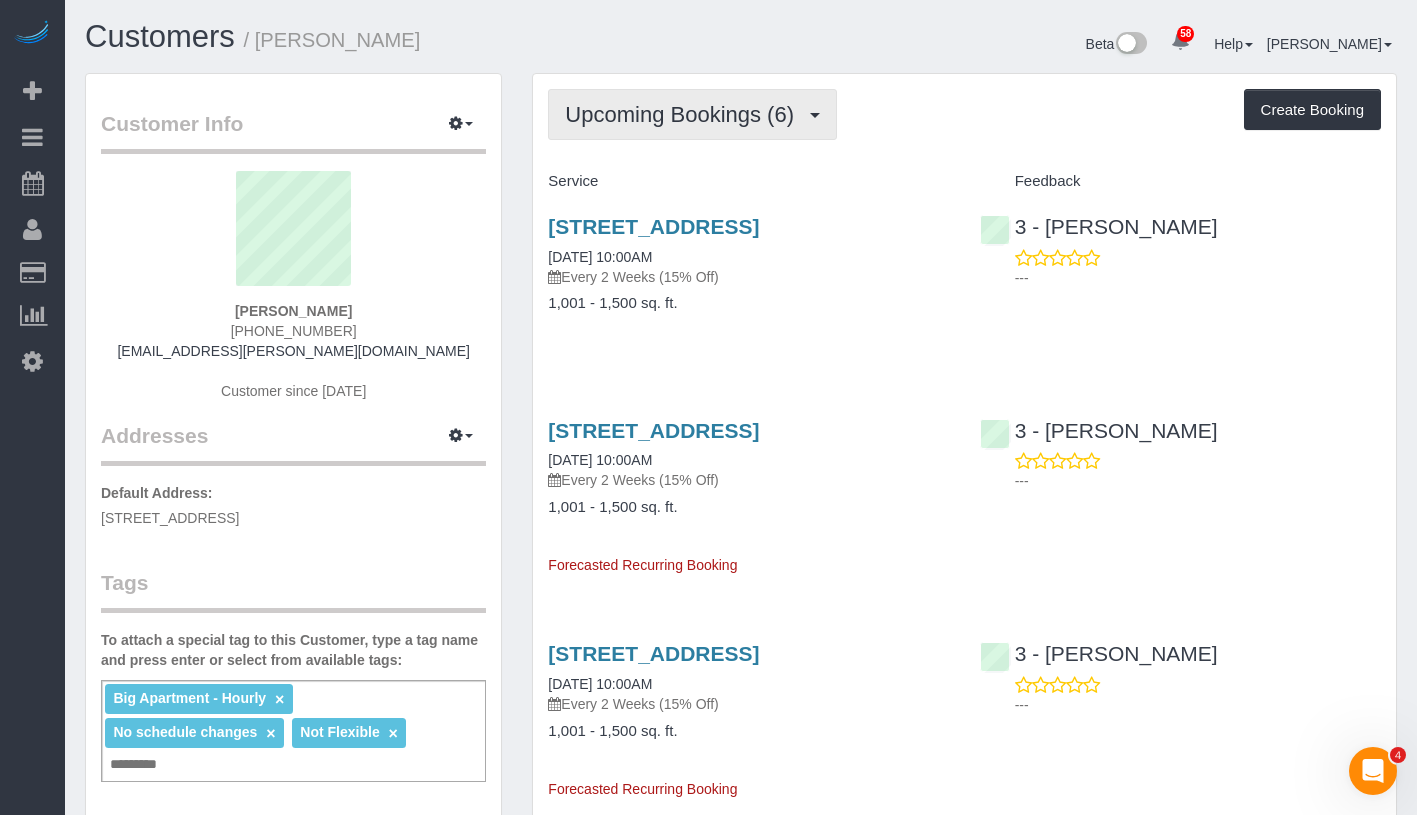 click on "Upcoming Bookings (6)" at bounding box center [684, 114] 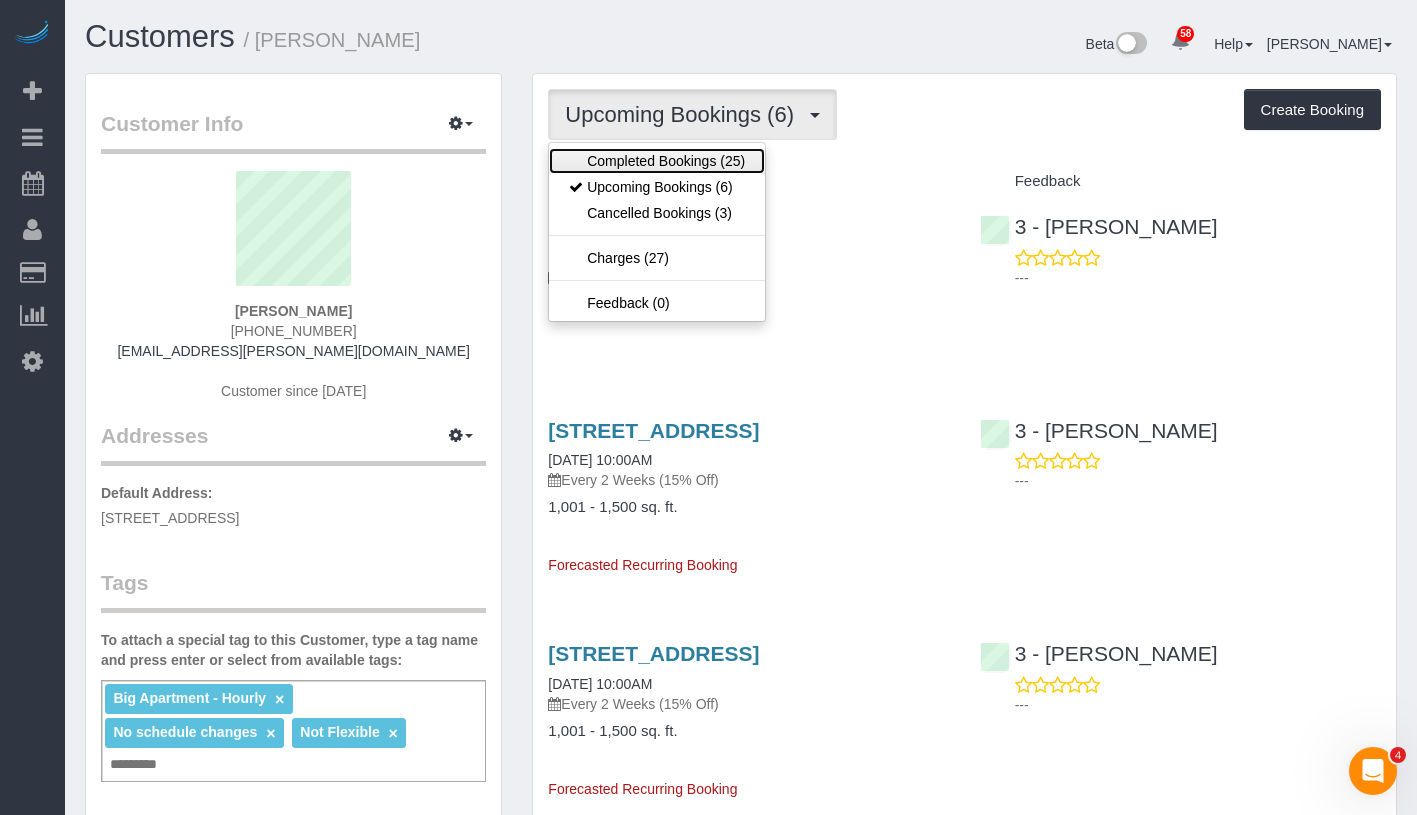 click on "Completed Bookings (25)" at bounding box center [657, 161] 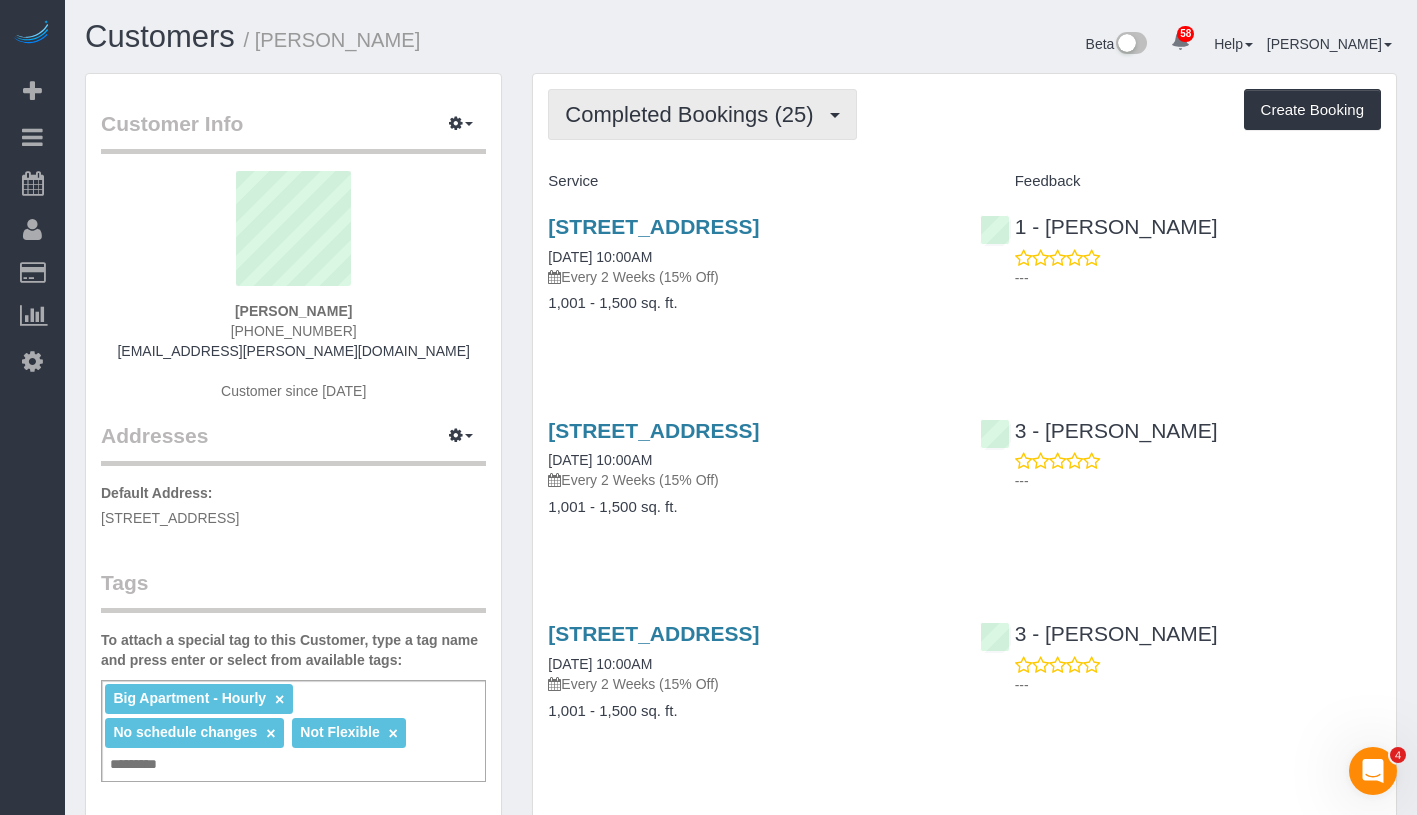 click on "Completed Bookings (25)" at bounding box center (694, 114) 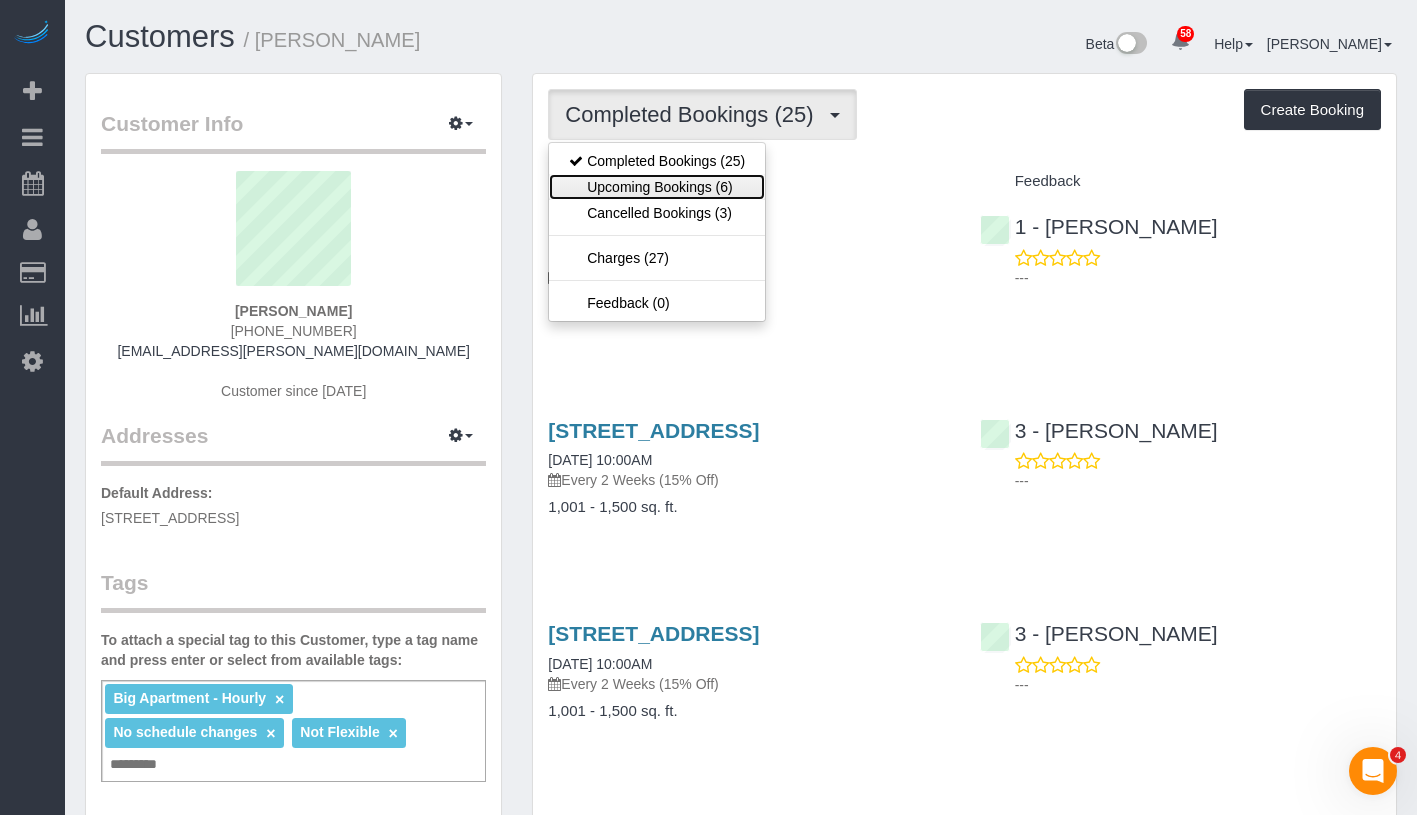 click on "Upcoming Bookings (6)" at bounding box center (657, 187) 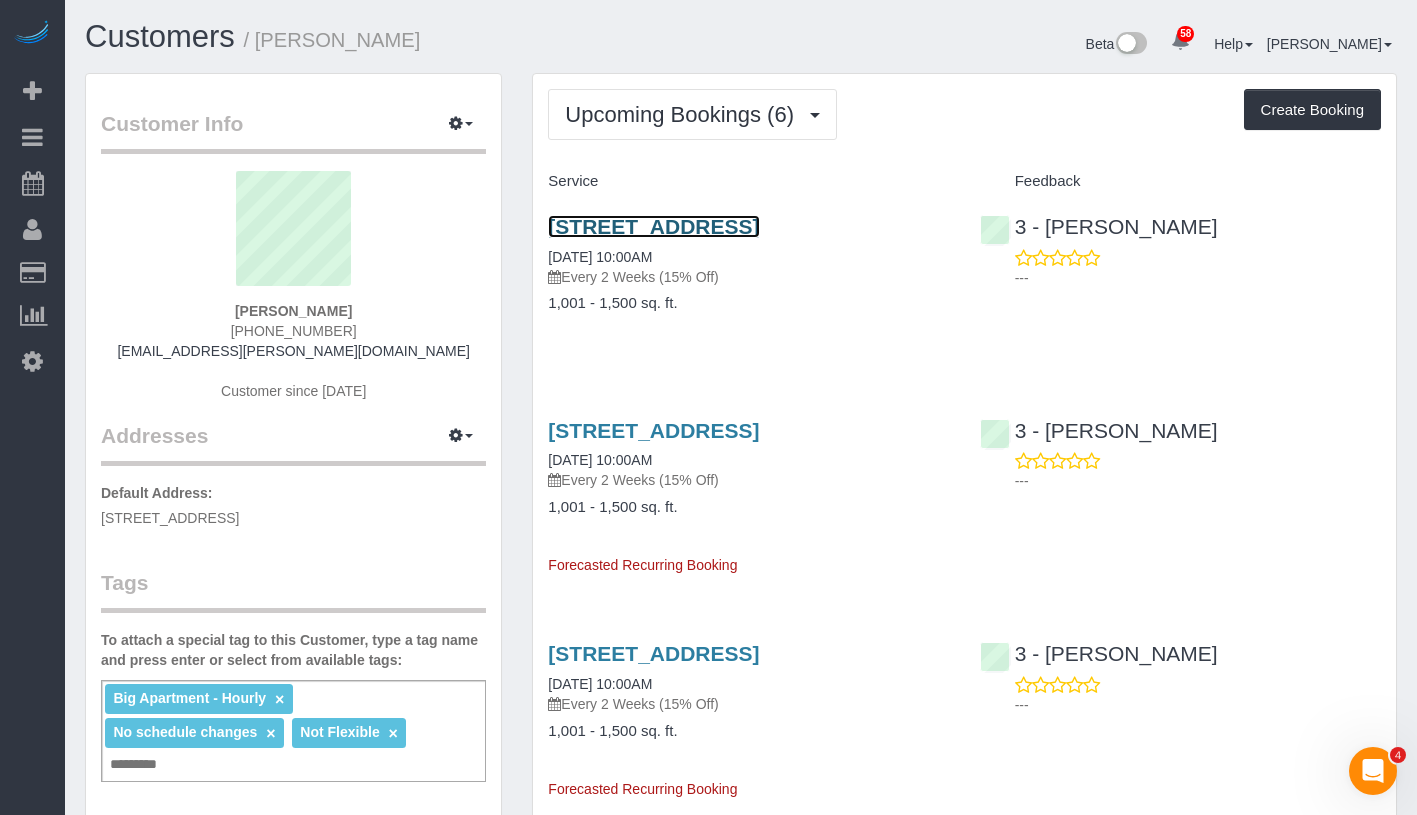 click on "4545 Center Boulevard, Apt. 2121, Long Island City, NY 11109" at bounding box center [653, 226] 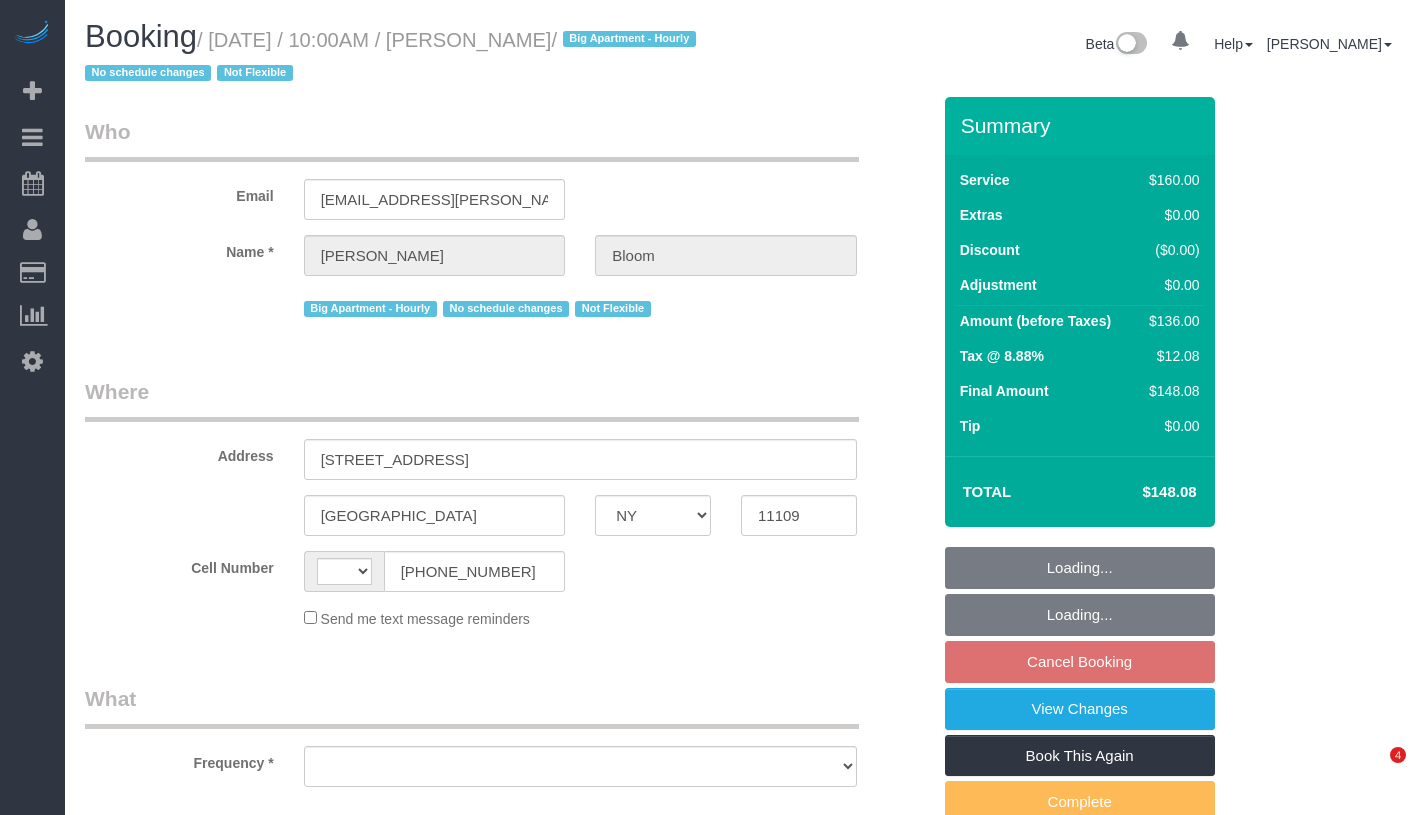select on "NY" 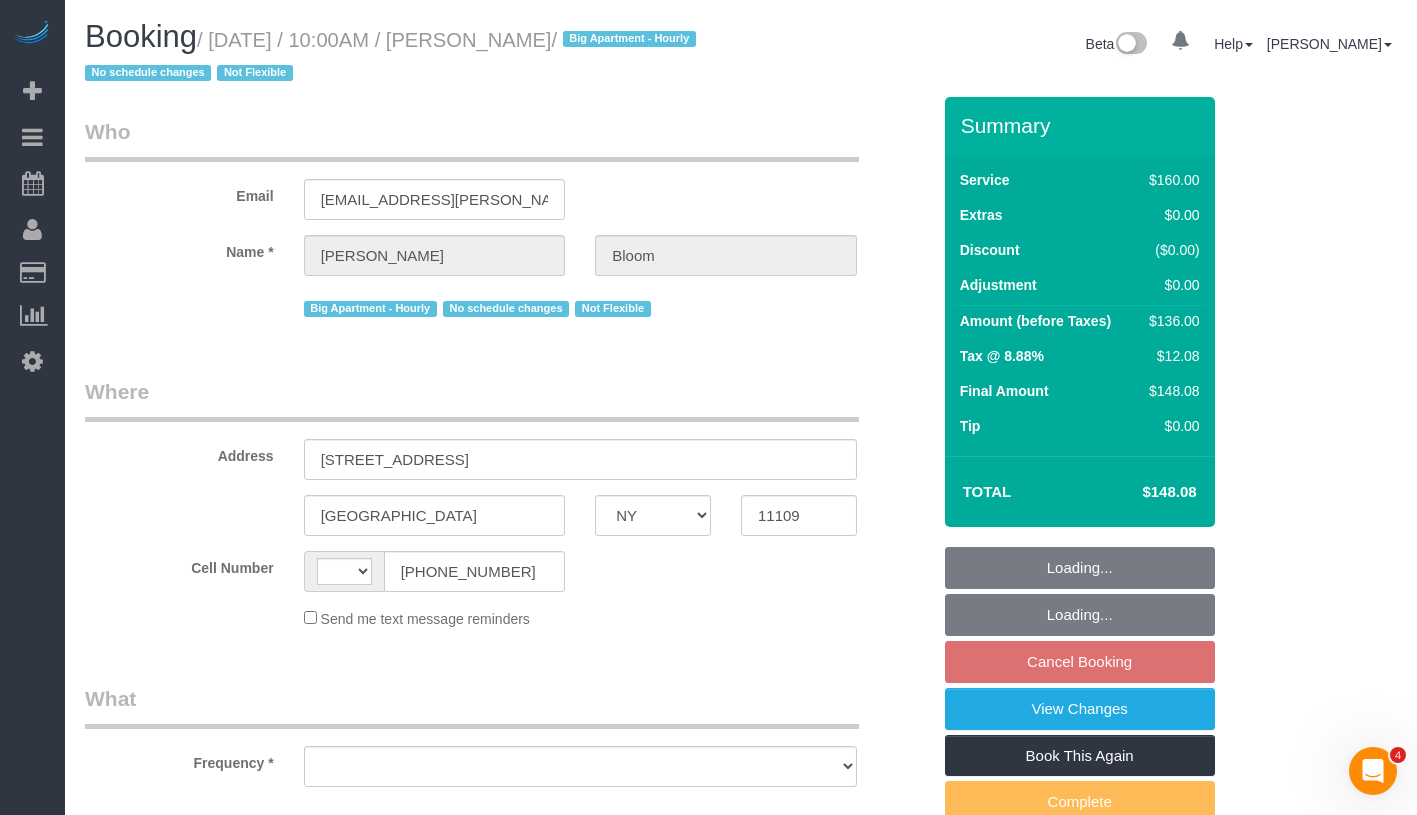 scroll, scrollTop: 0, scrollLeft: 0, axis: both 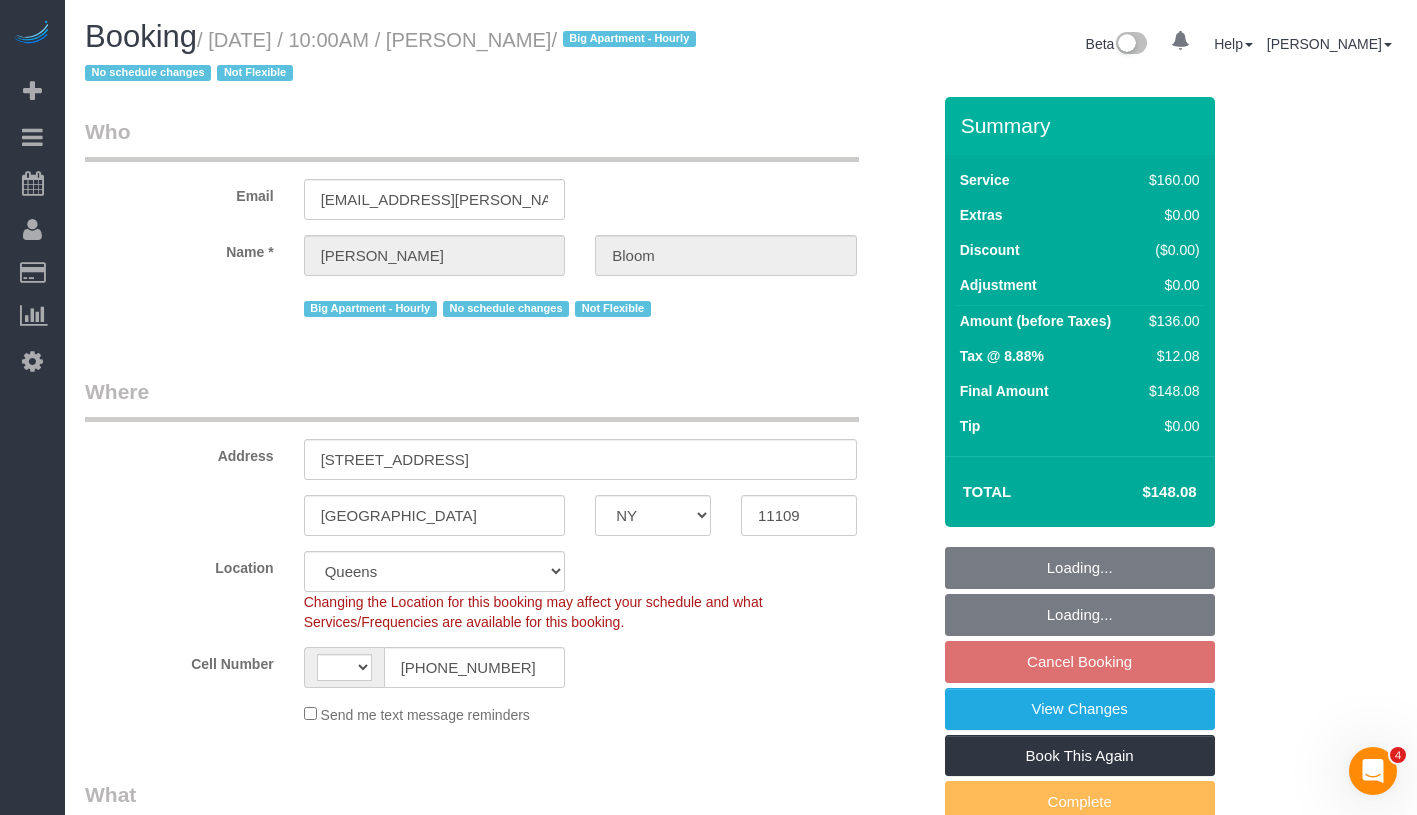 select on "object:582" 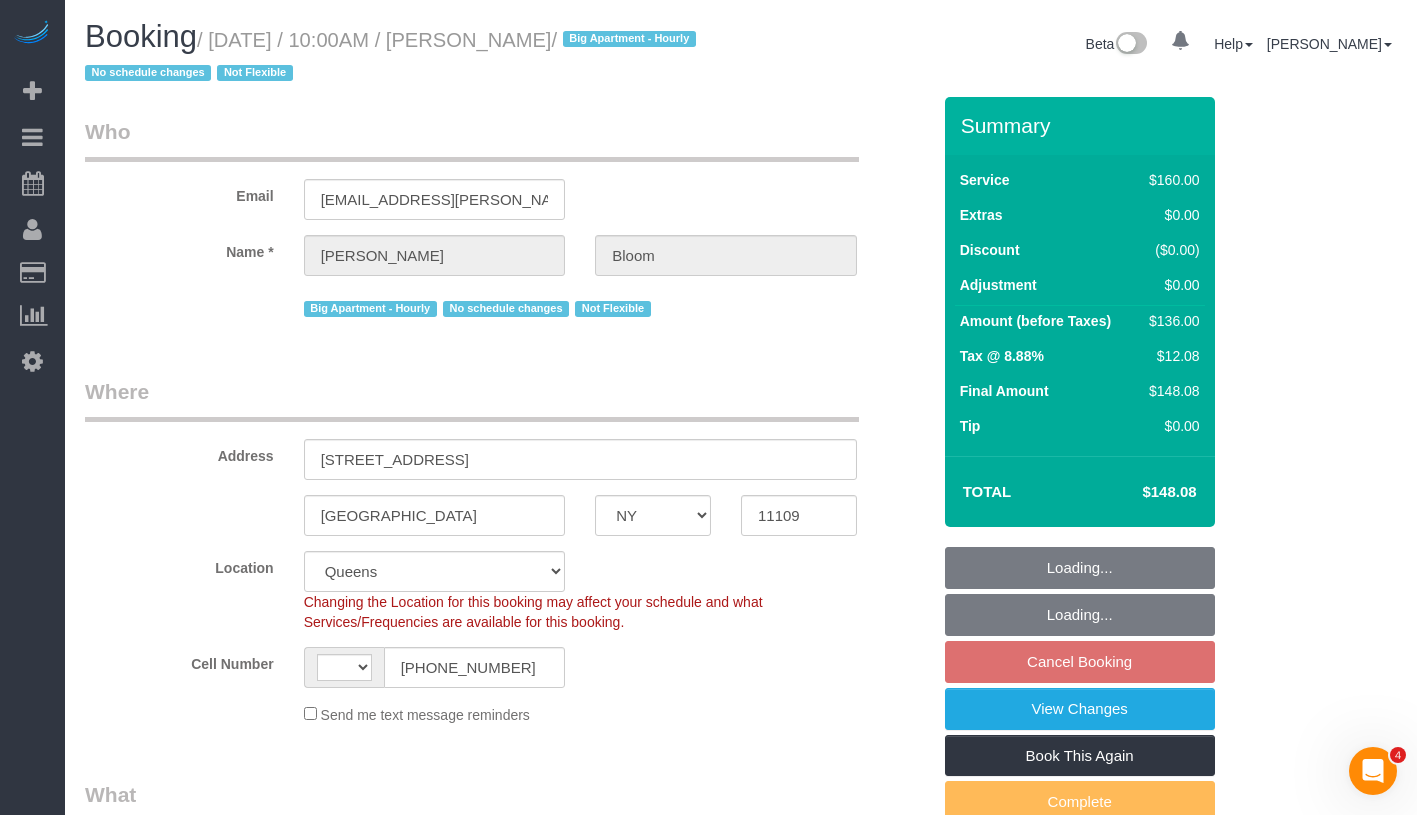 select on "string:[GEOGRAPHIC_DATA]" 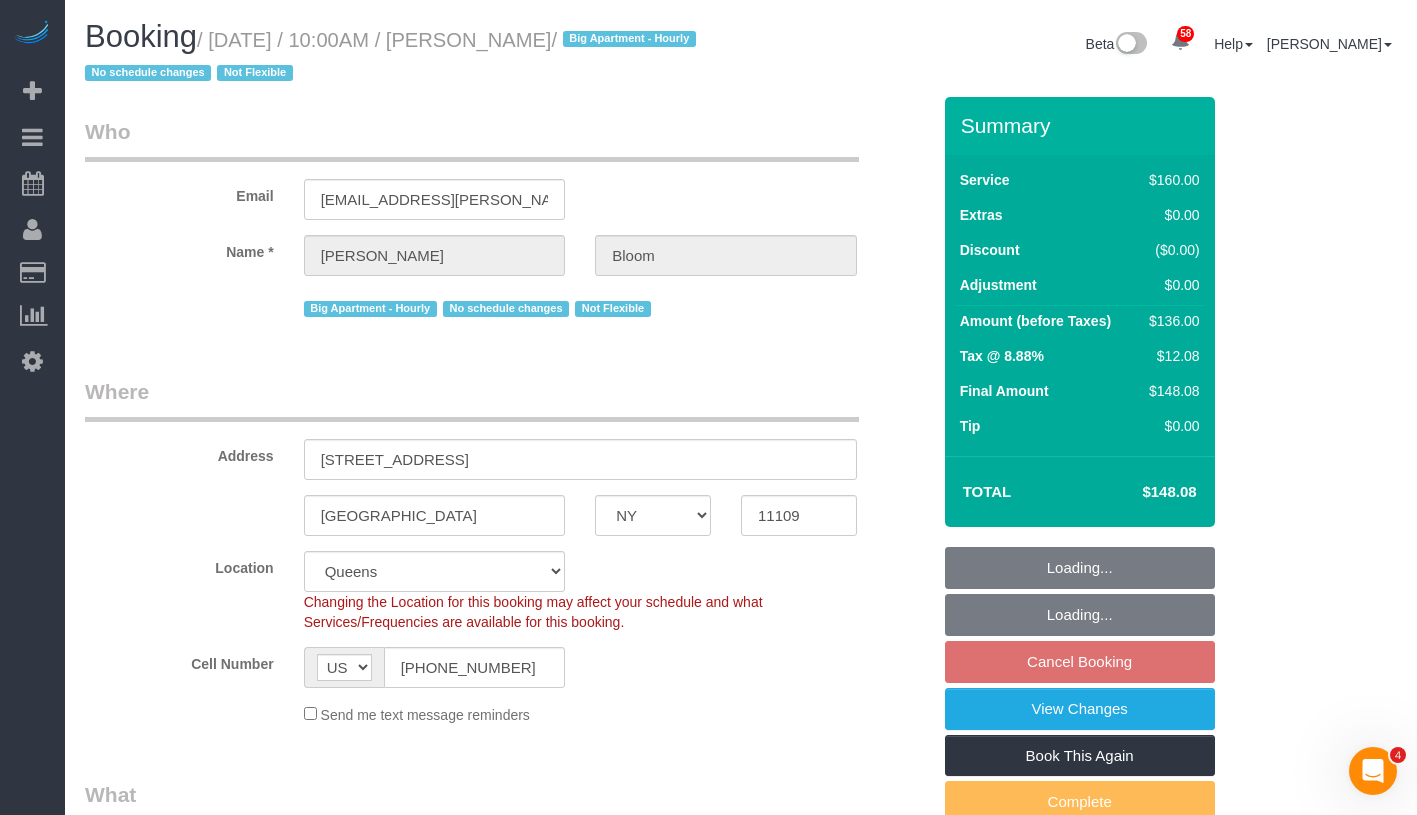 select on "spot3" 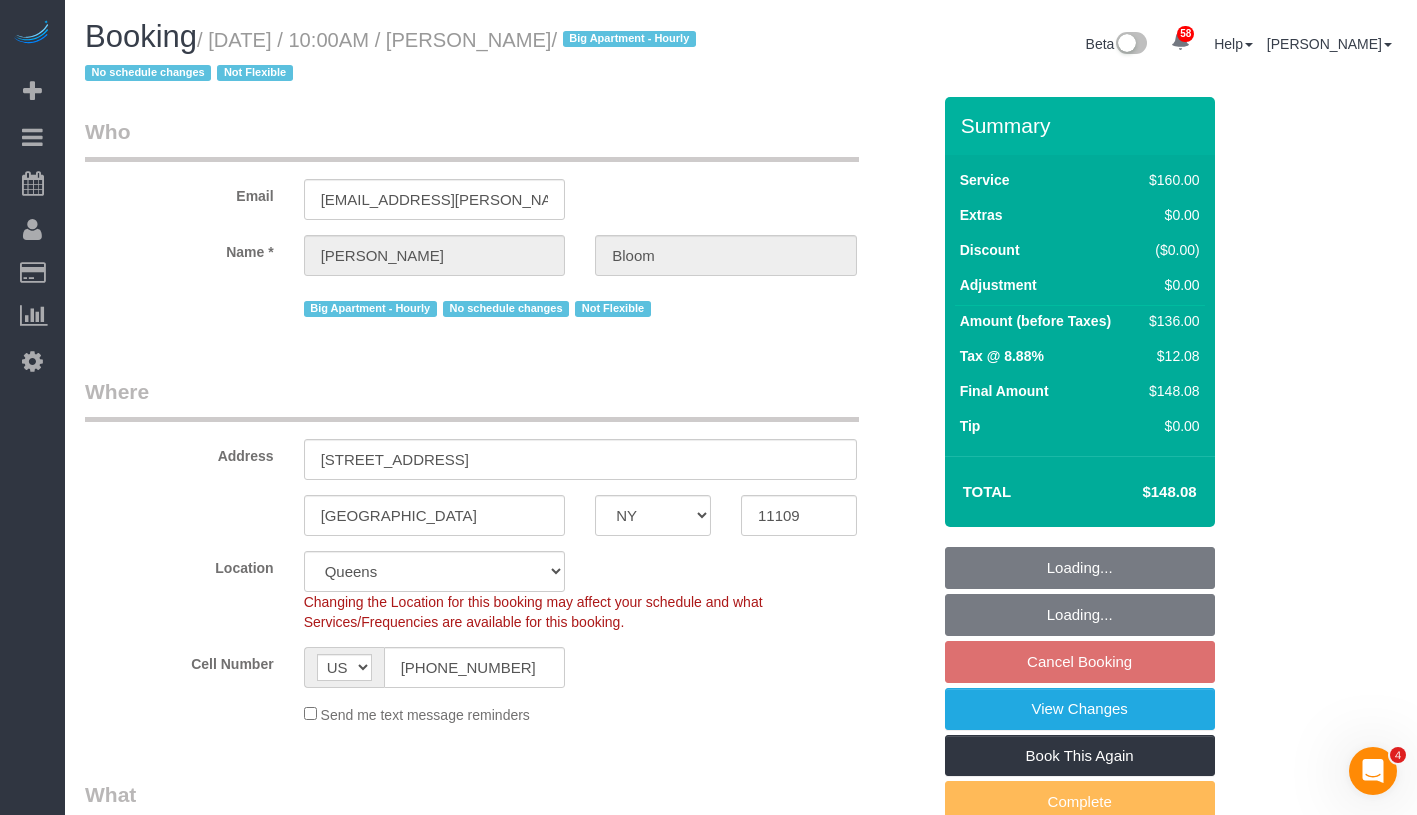 select on "number:58" 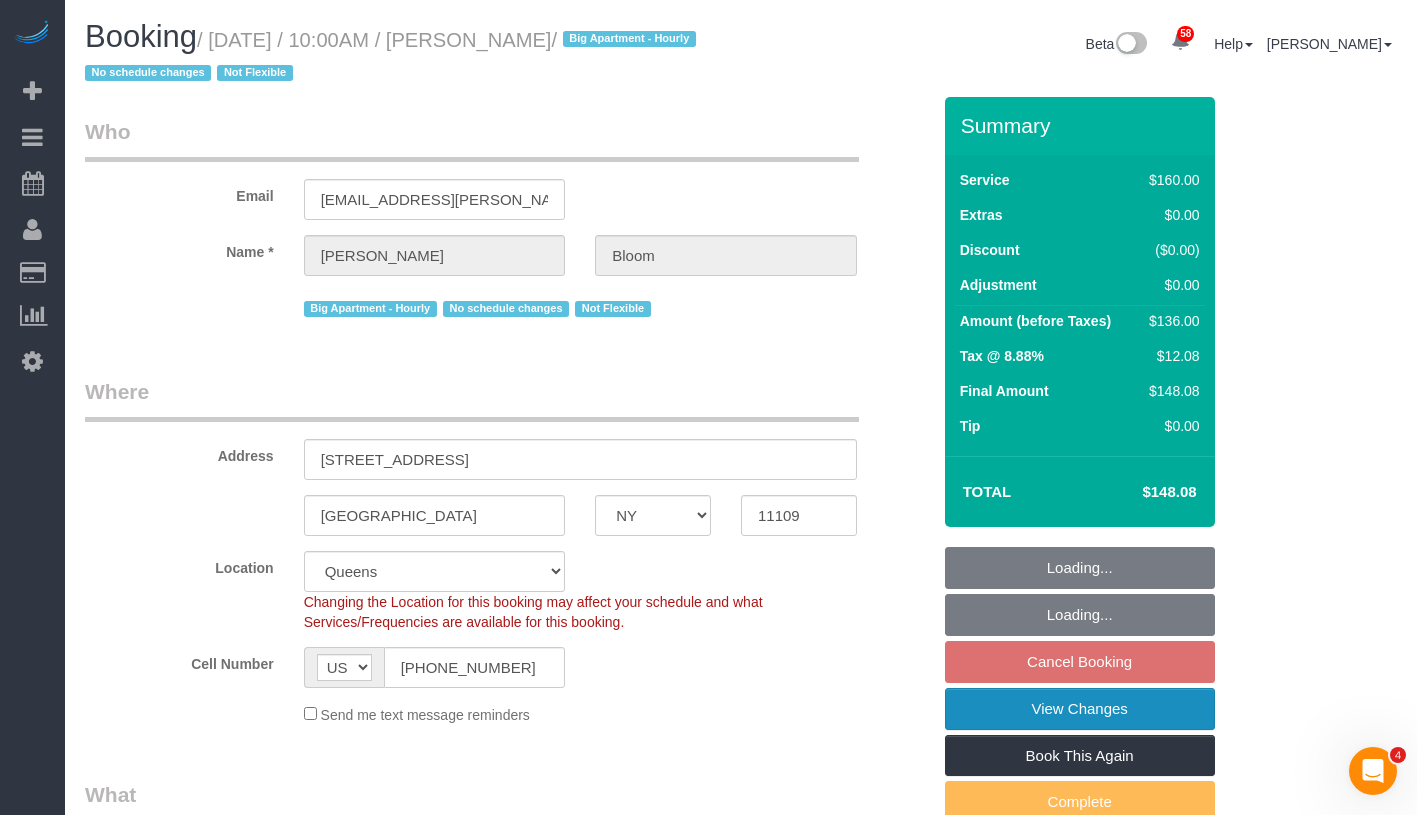 click on "View Changes" at bounding box center (1080, 709) 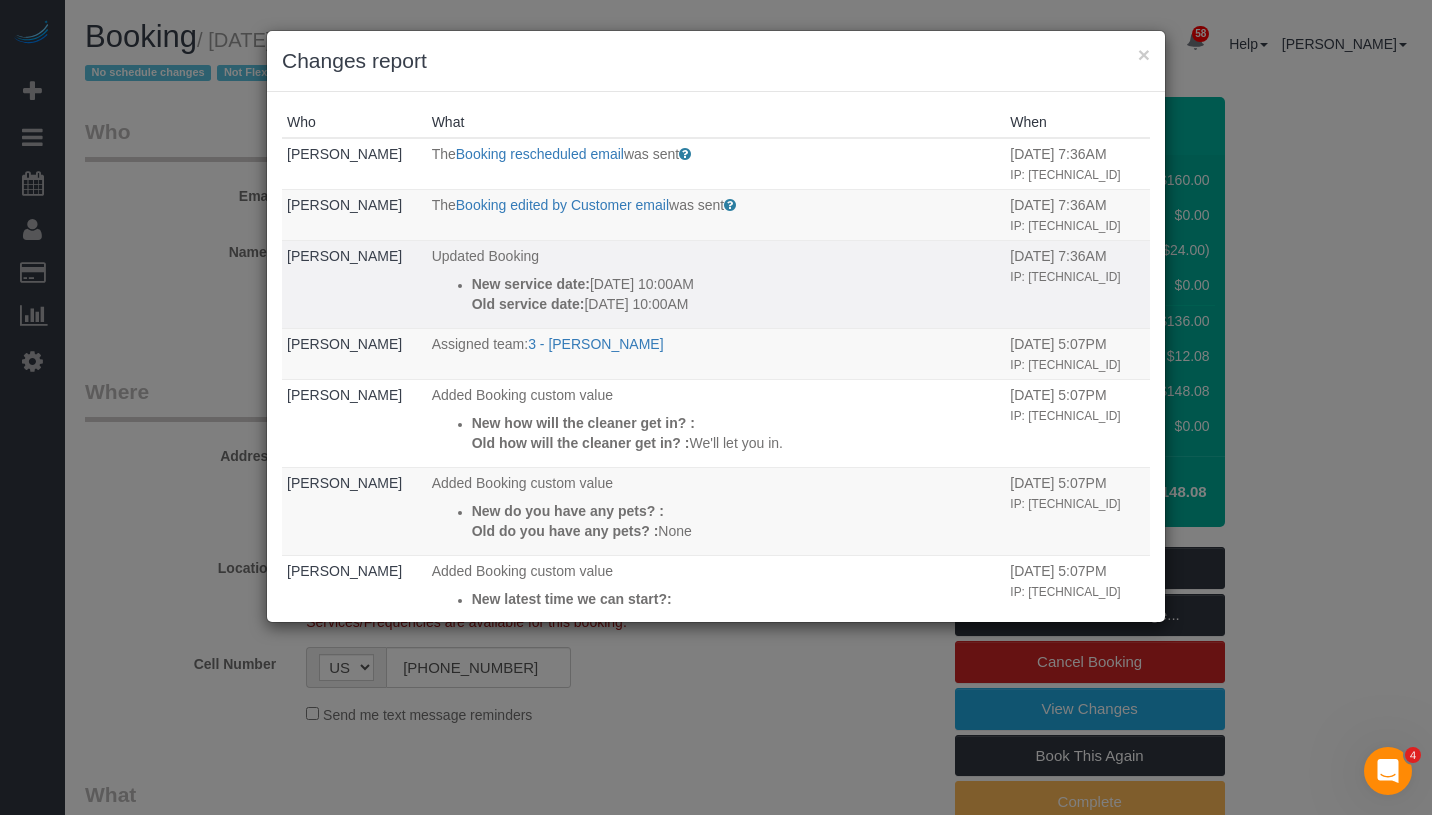 drag, startPoint x: 444, startPoint y: 281, endPoint x: 734, endPoint y: 295, distance: 290.33774 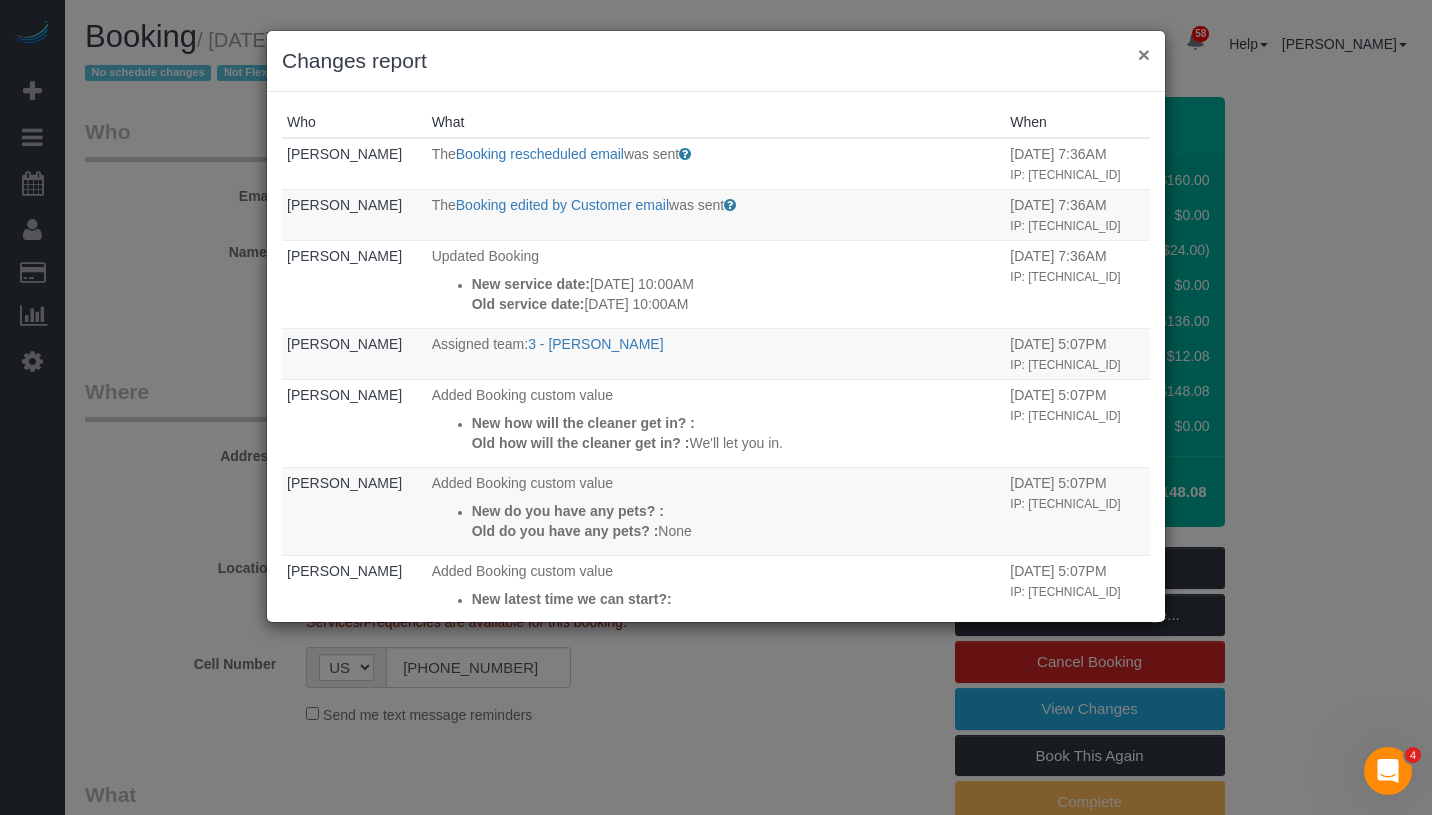click on "×" at bounding box center (1144, 54) 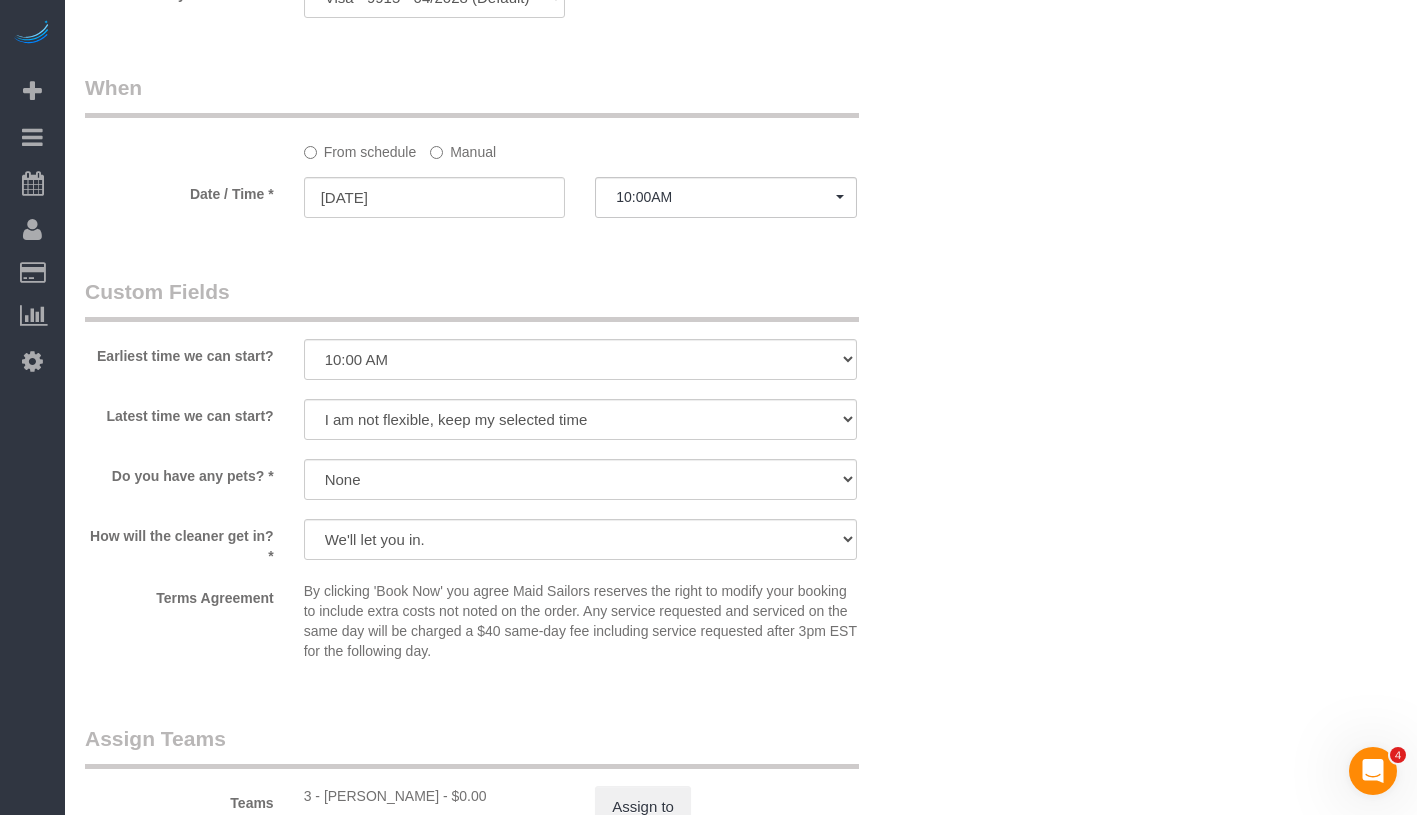 scroll, scrollTop: 1714, scrollLeft: 0, axis: vertical 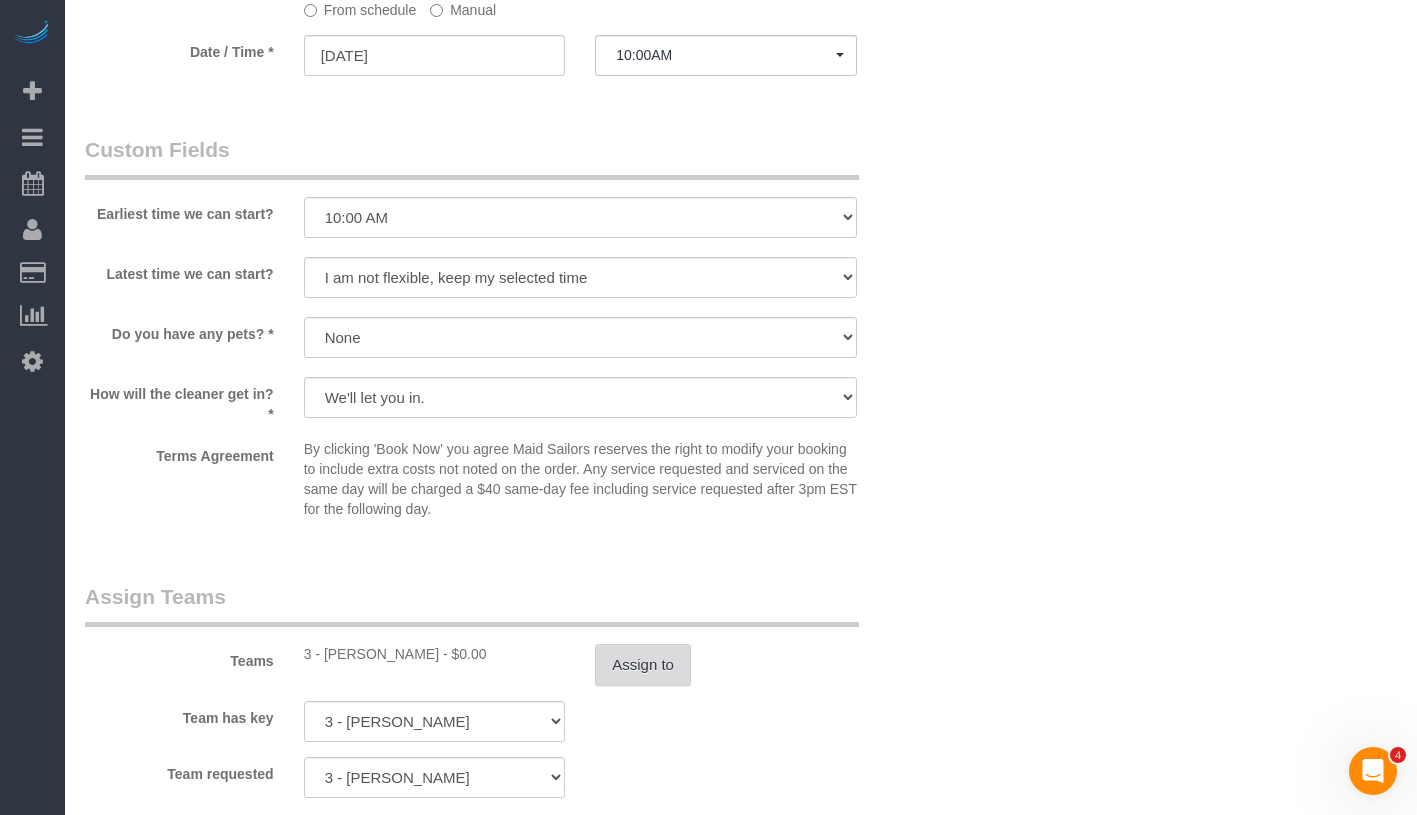 click on "Assign to" at bounding box center (643, 665) 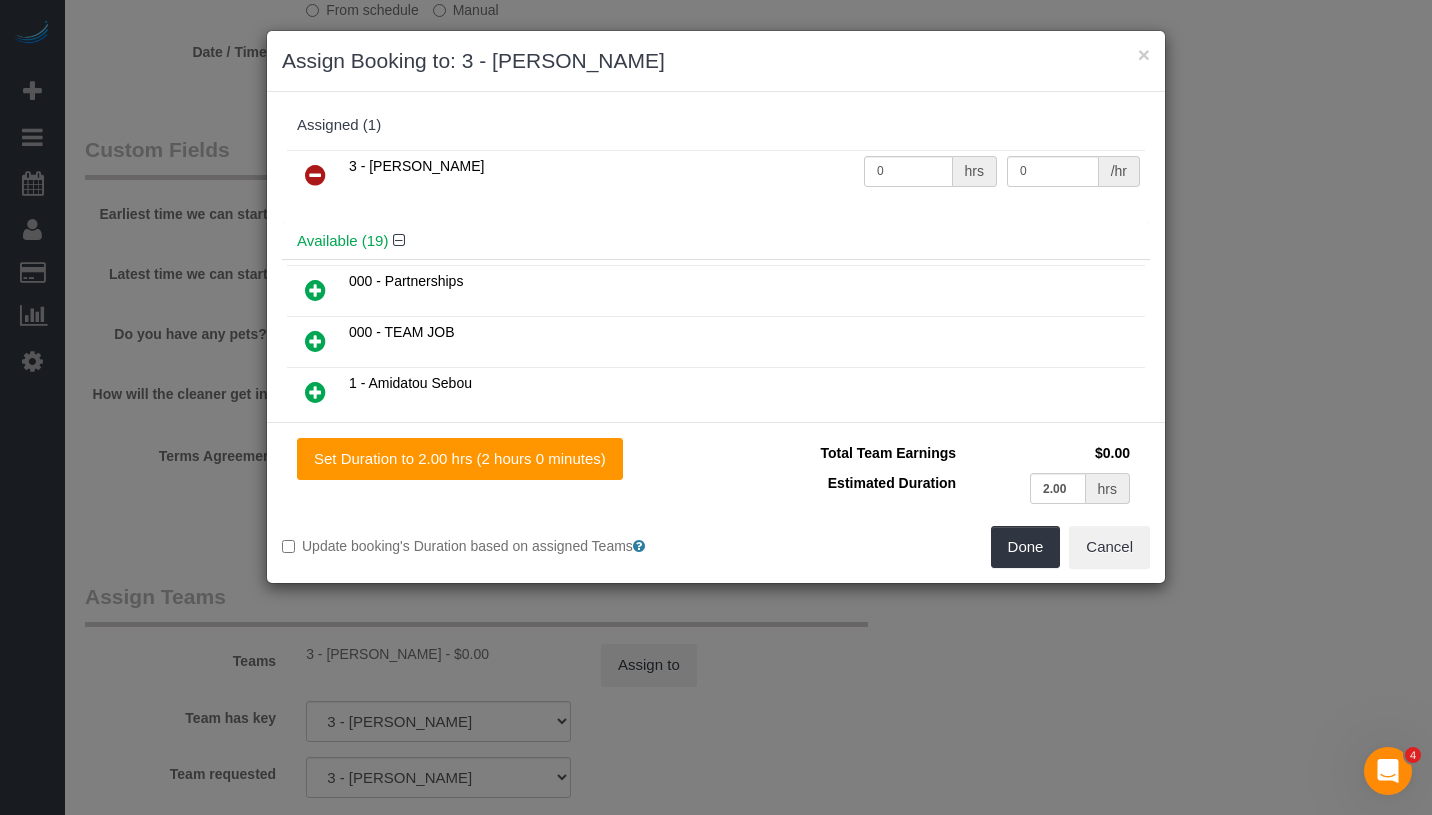 click at bounding box center (315, 175) 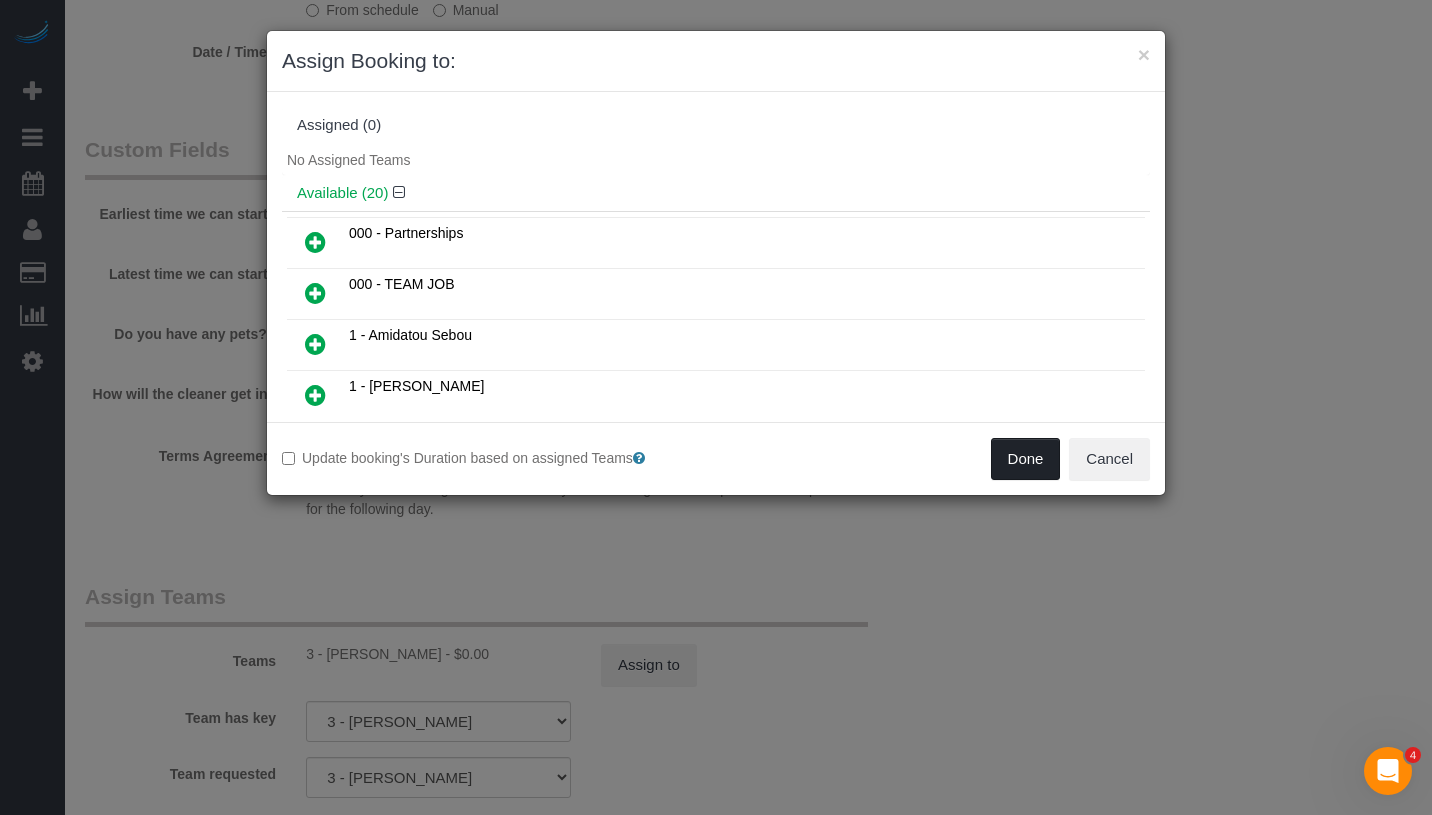 click on "Done" at bounding box center [1026, 459] 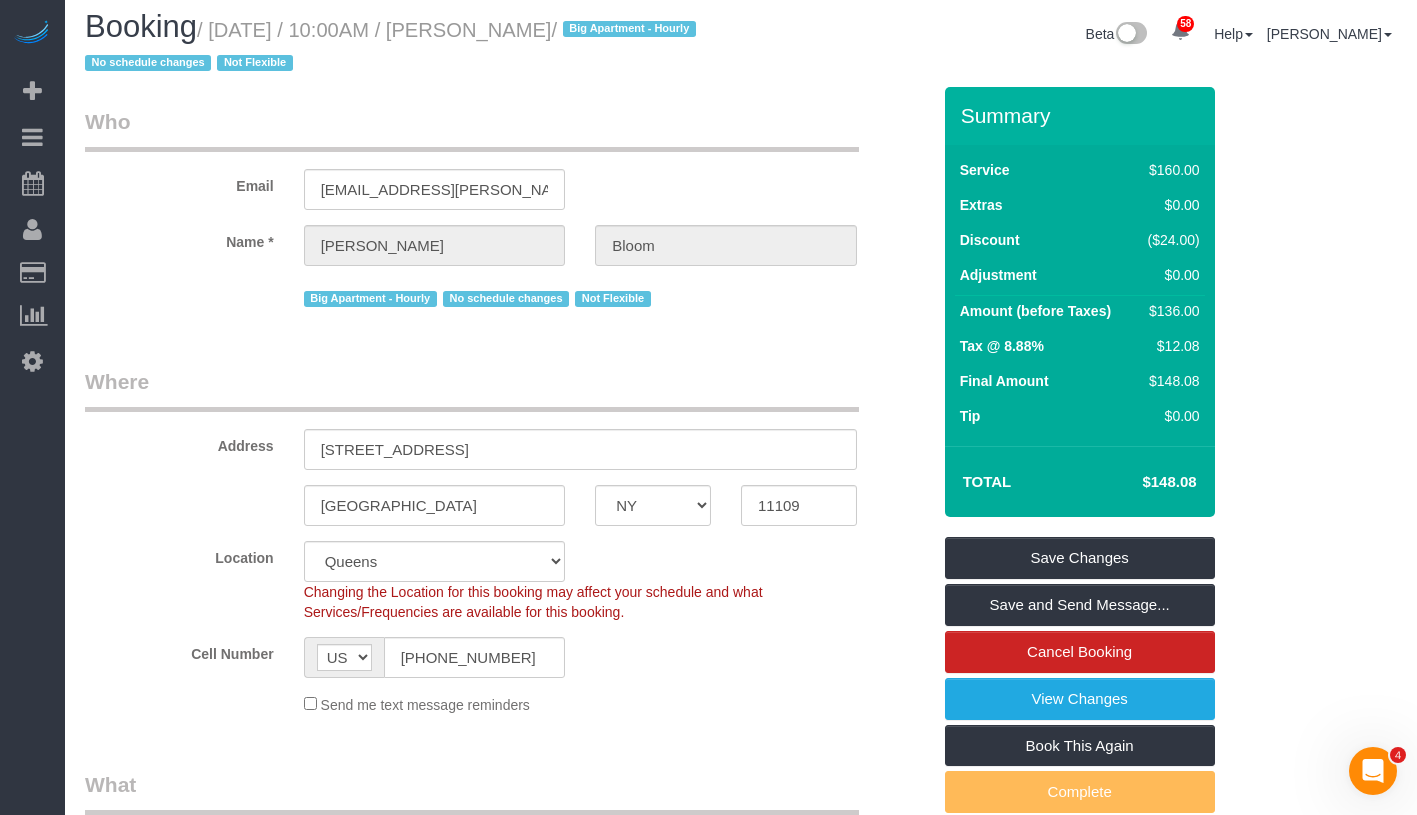 scroll, scrollTop: 0, scrollLeft: 0, axis: both 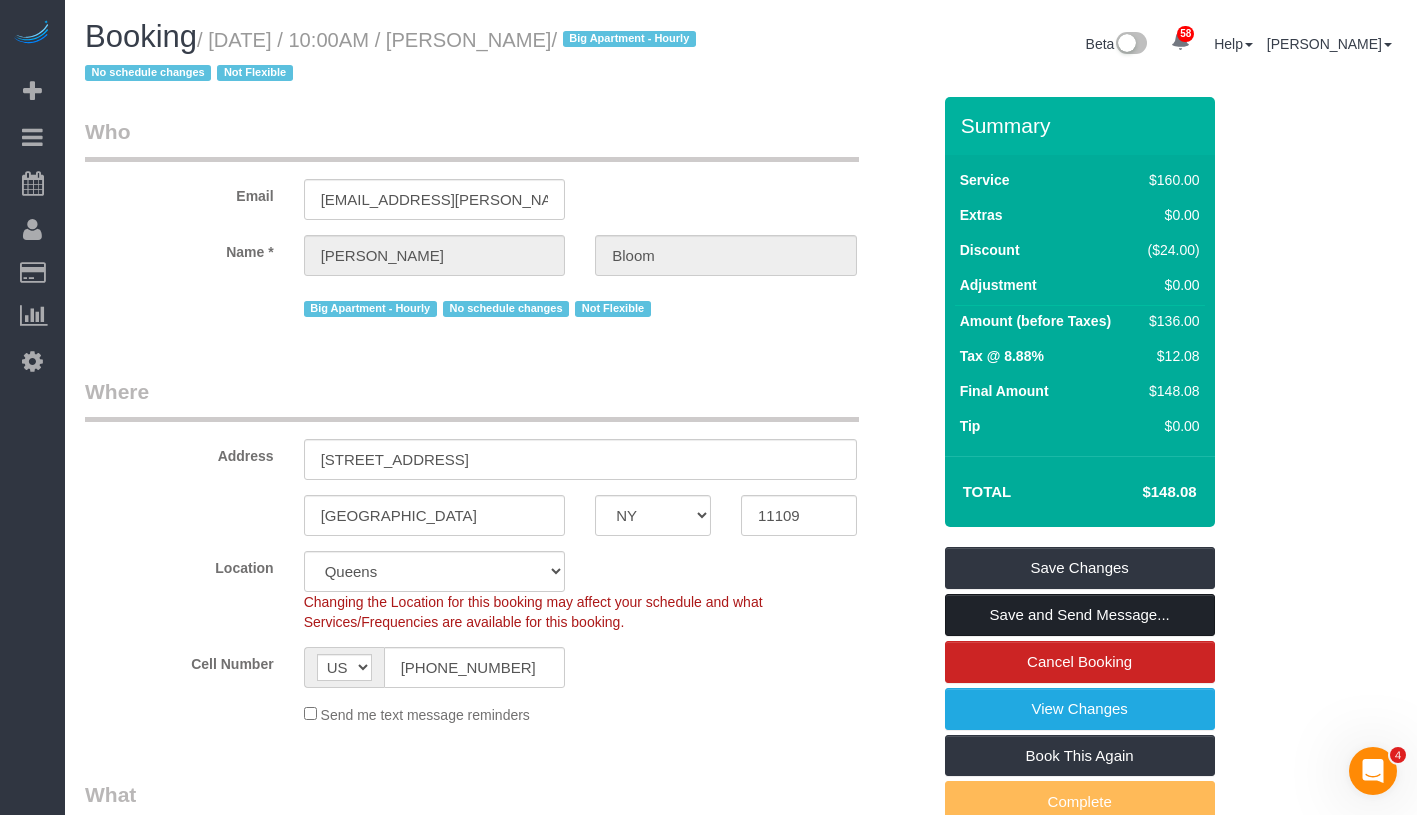 click on "Save and Send Message..." at bounding box center (1080, 615) 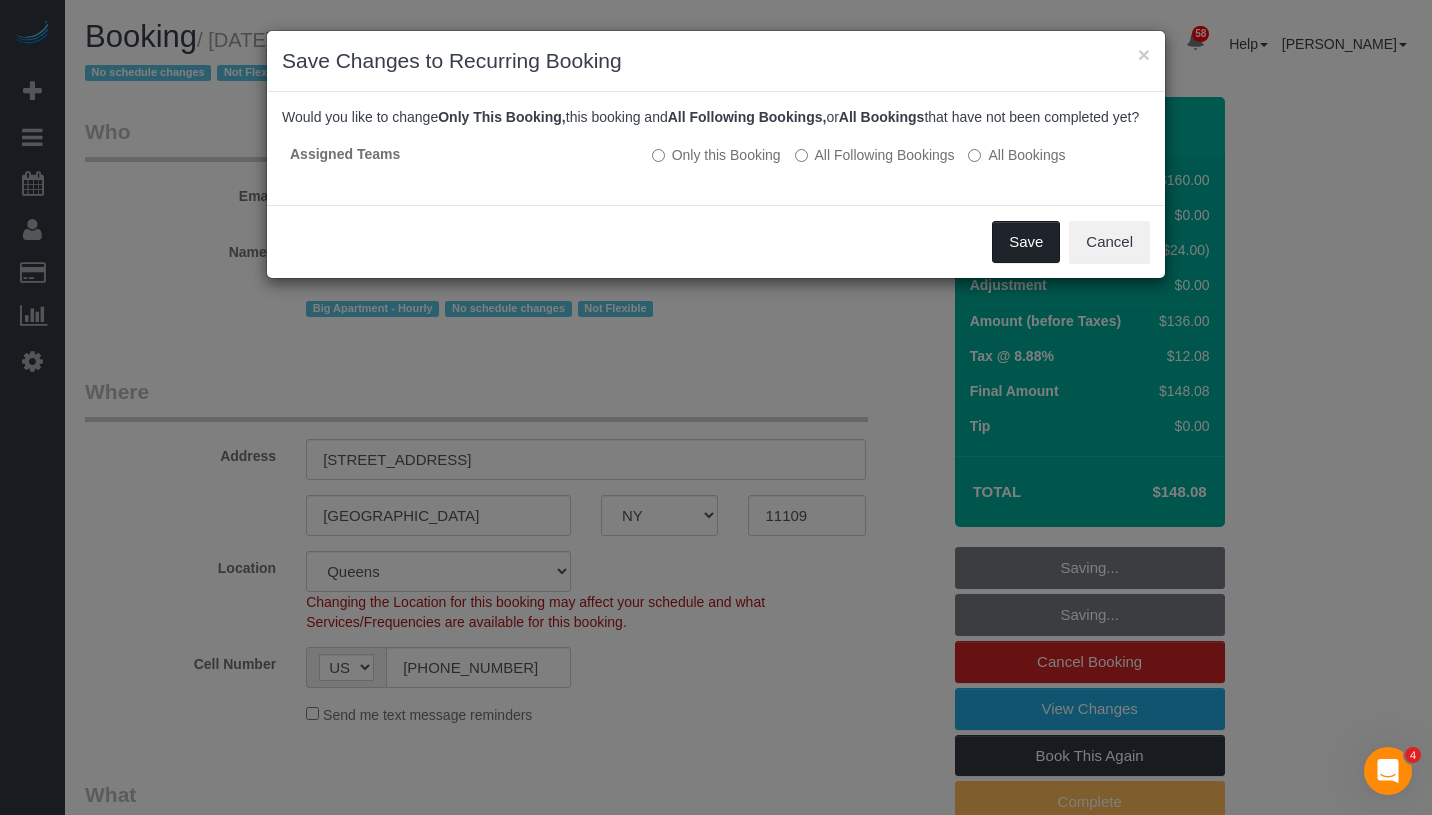 click on "Save" at bounding box center (1026, 242) 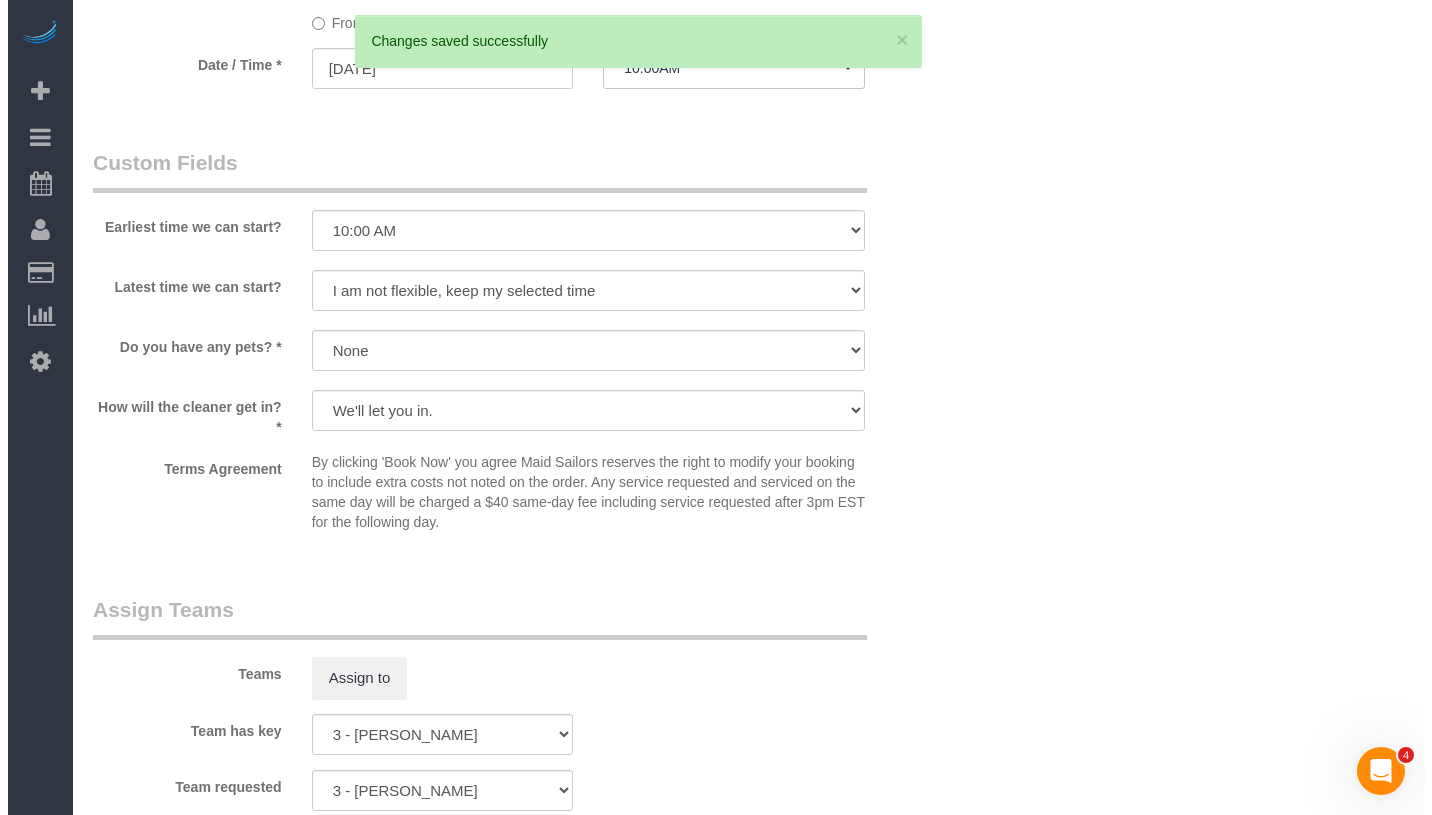 scroll, scrollTop: 1748, scrollLeft: 0, axis: vertical 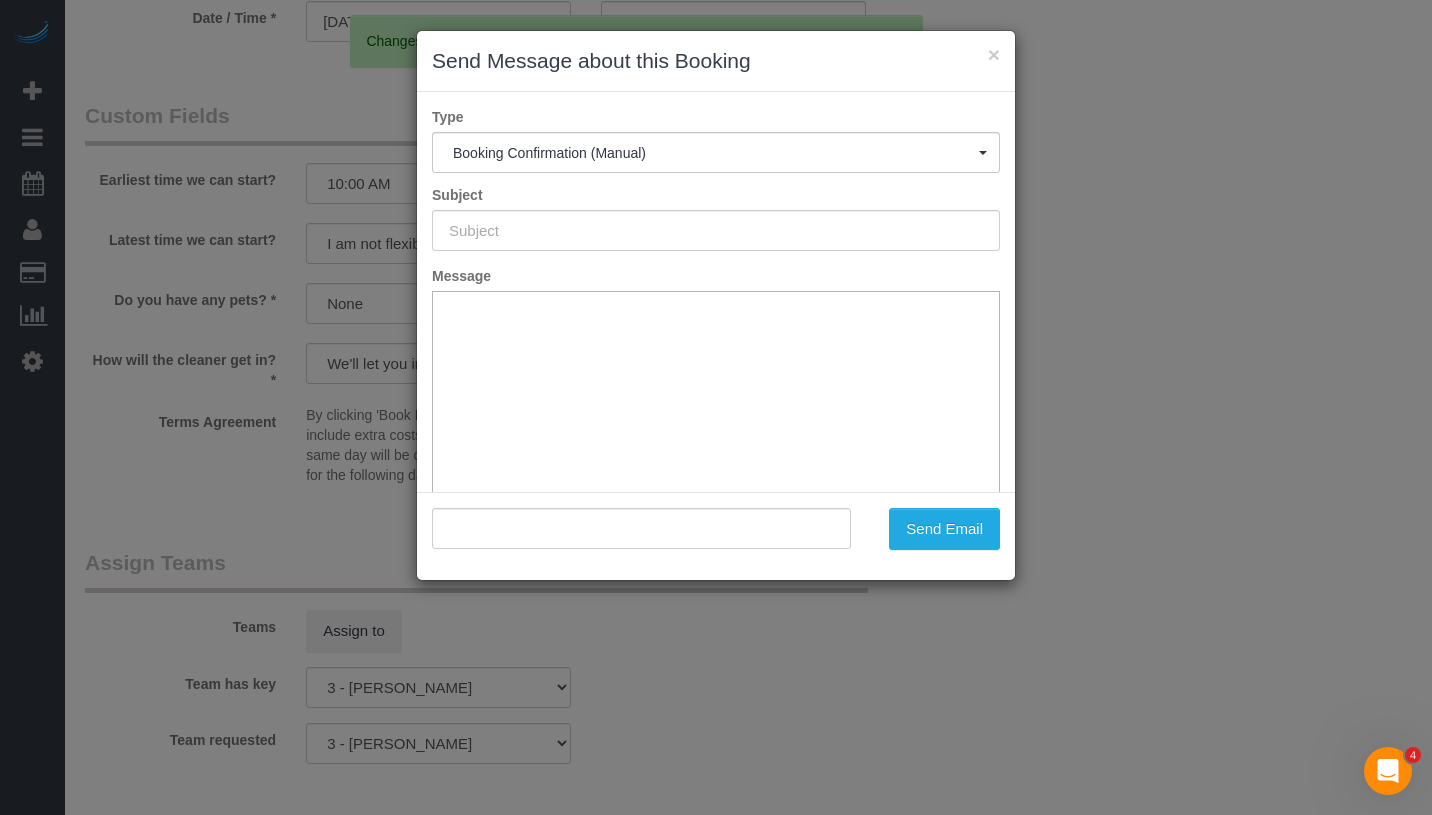 type on "Cleaning Confirmed for 07/18/2025 at 10:00am" 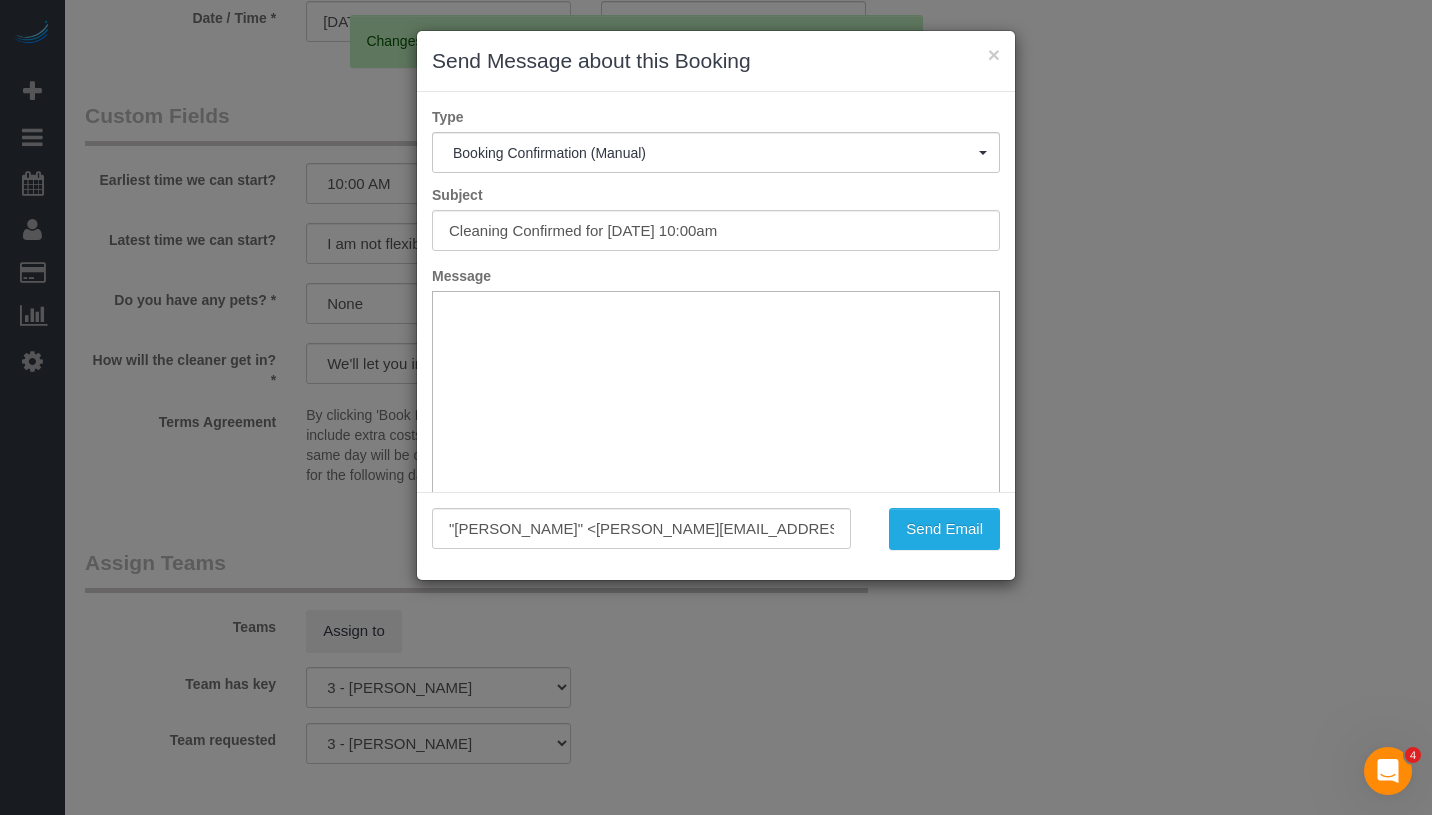 scroll, scrollTop: 0, scrollLeft: 0, axis: both 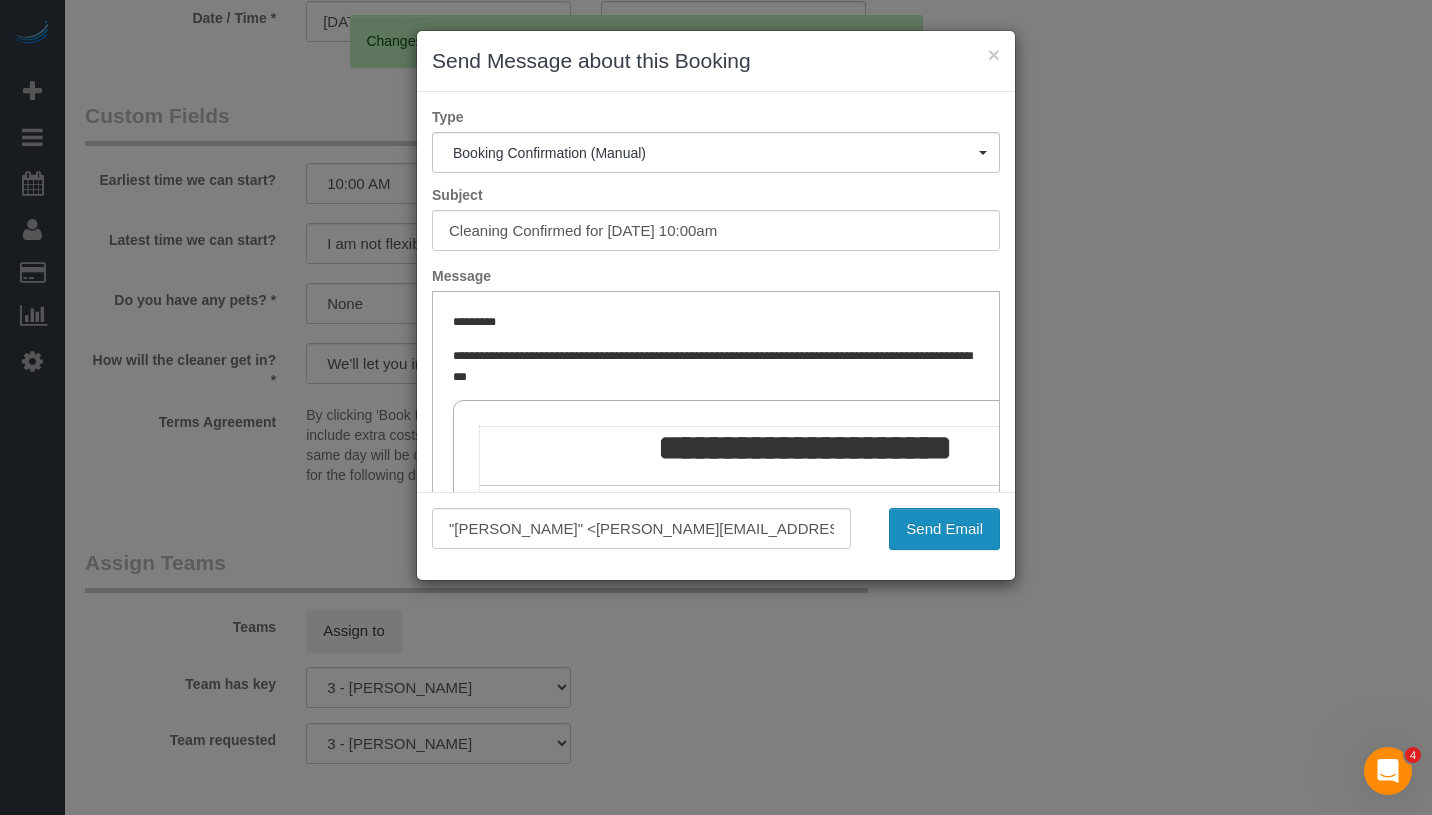 click on "Send Email" at bounding box center (944, 529) 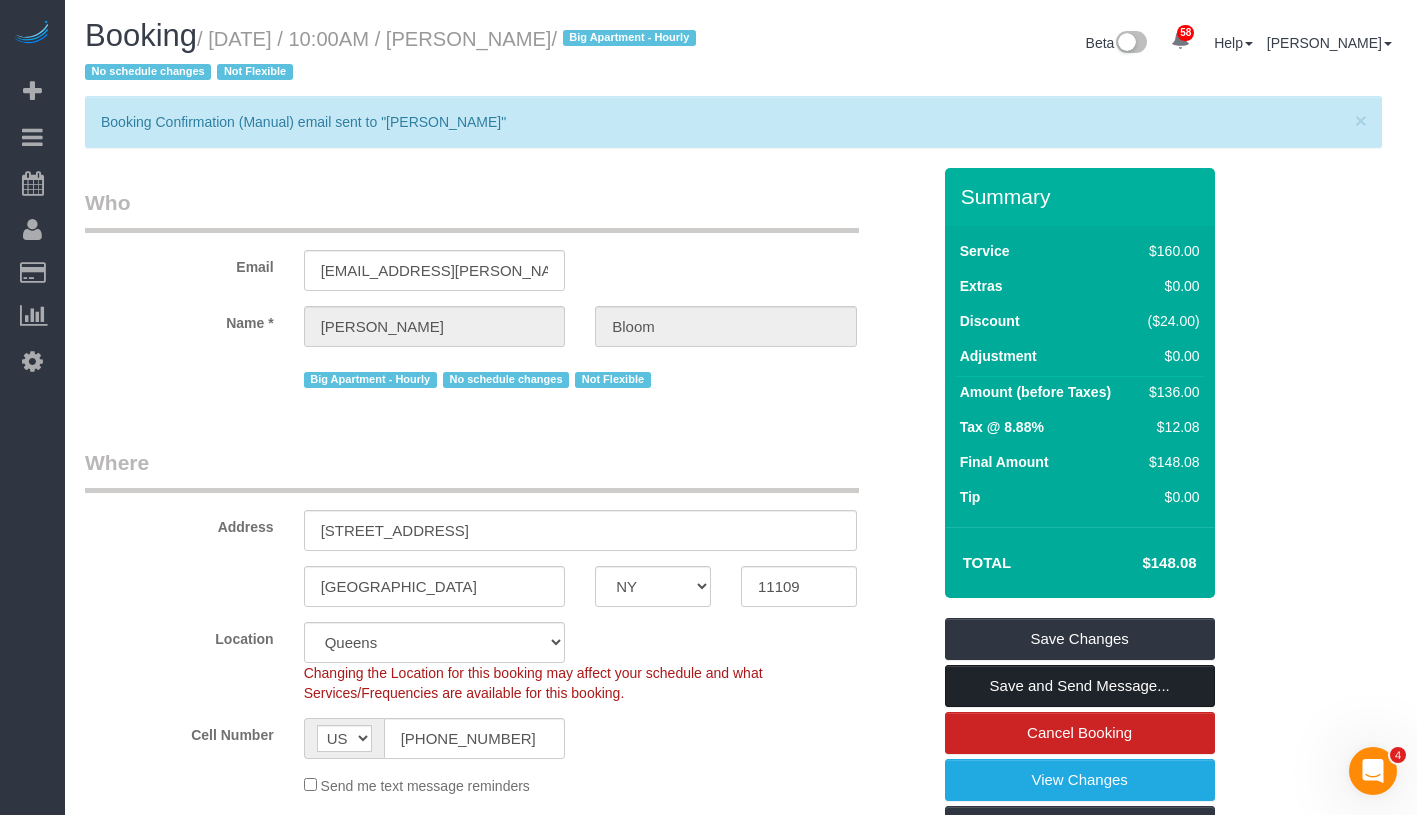 scroll, scrollTop: 0, scrollLeft: 0, axis: both 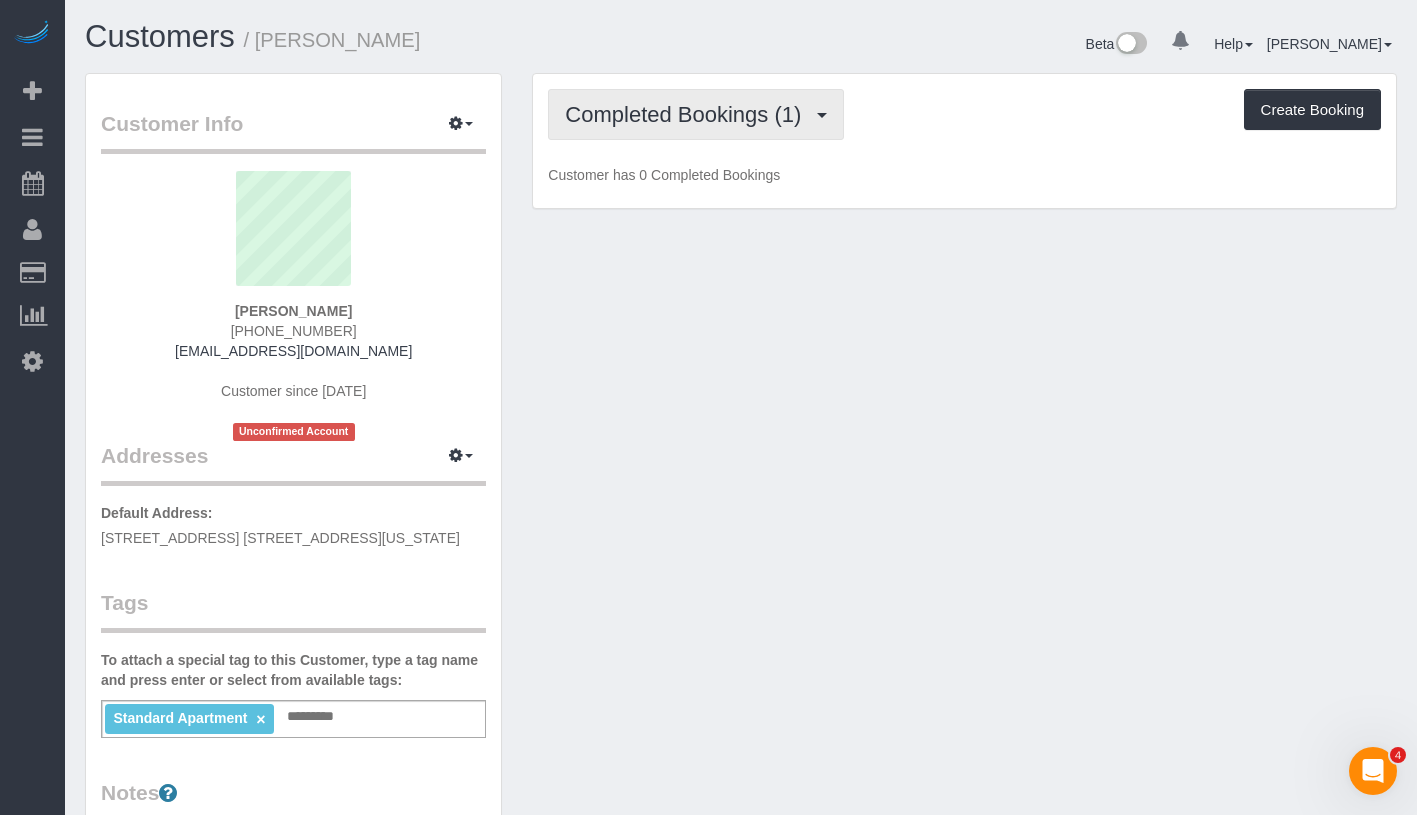 click on "Completed Bookings (1)" at bounding box center (688, 114) 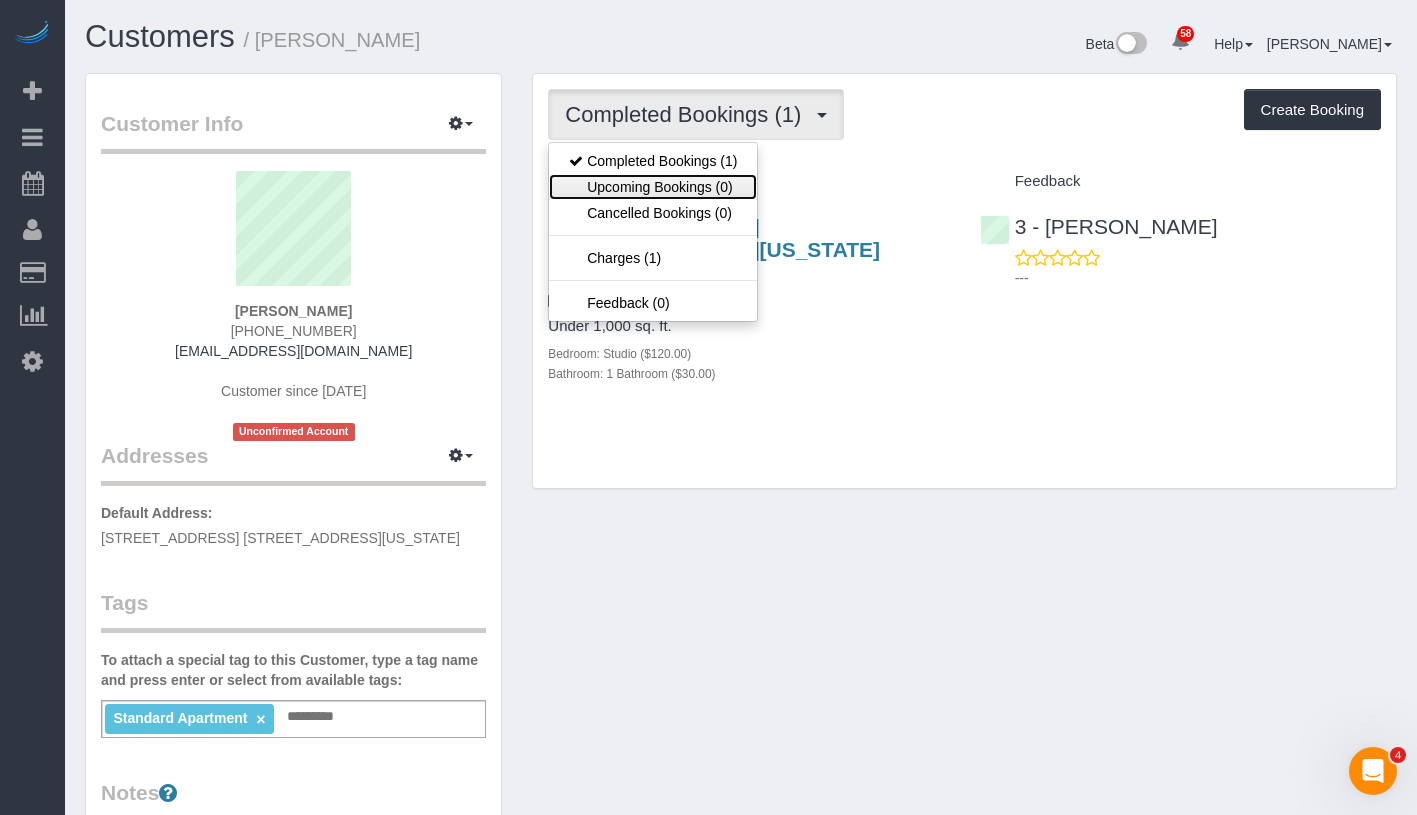 click on "Upcoming Bookings (0)" at bounding box center [653, 187] 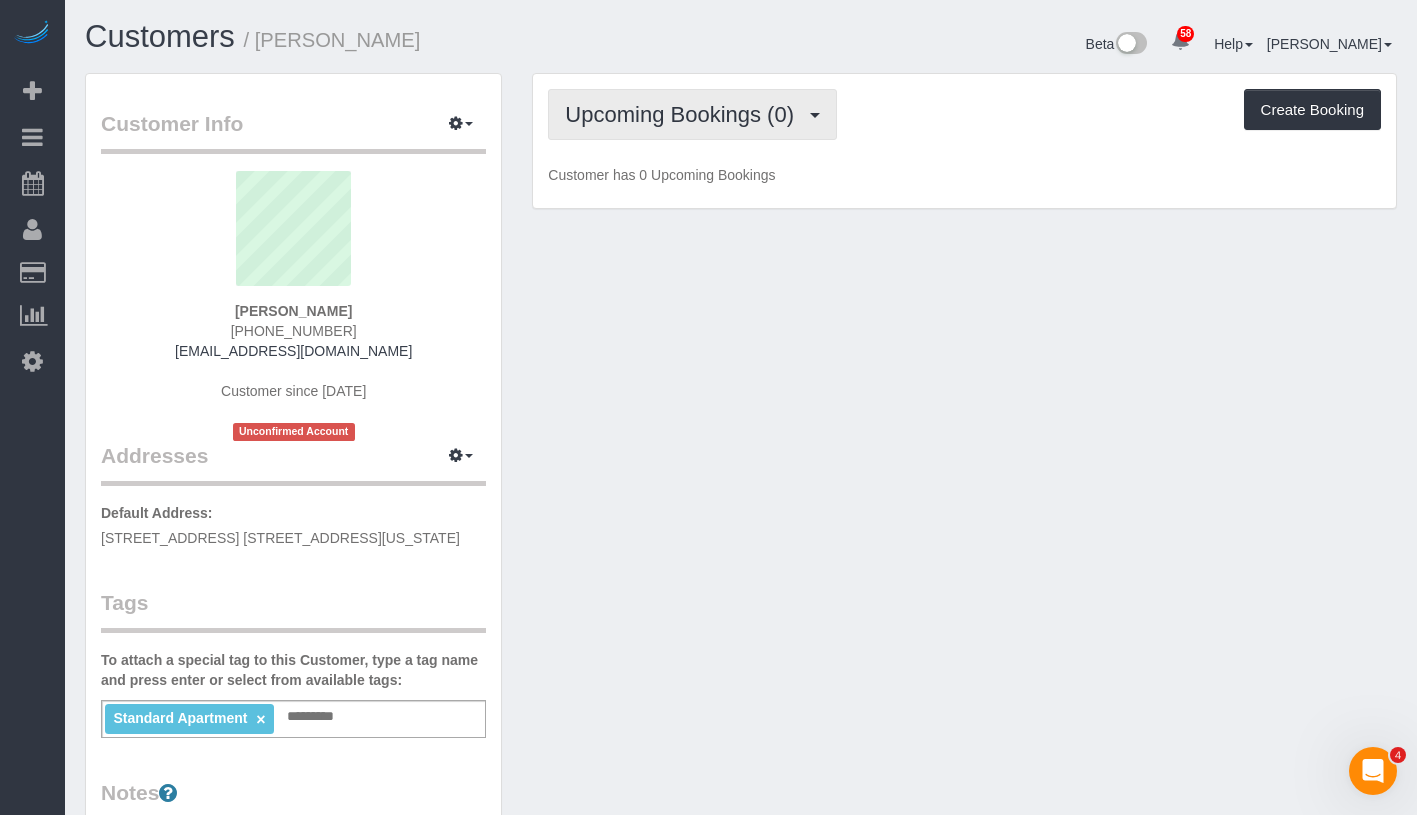 click on "Upcoming Bookings (0)" at bounding box center [684, 114] 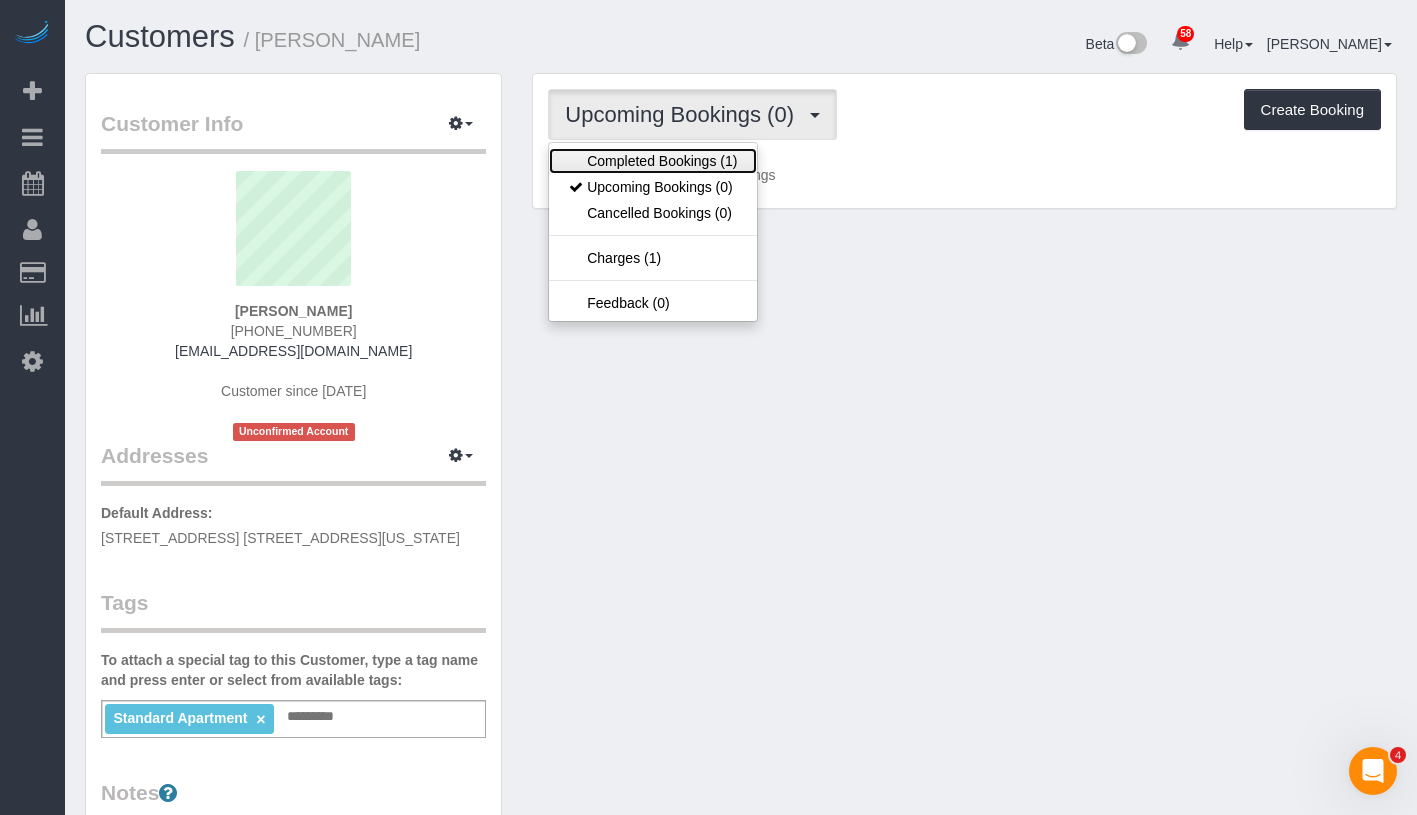 click on "Completed Bookings (1)" at bounding box center (653, 161) 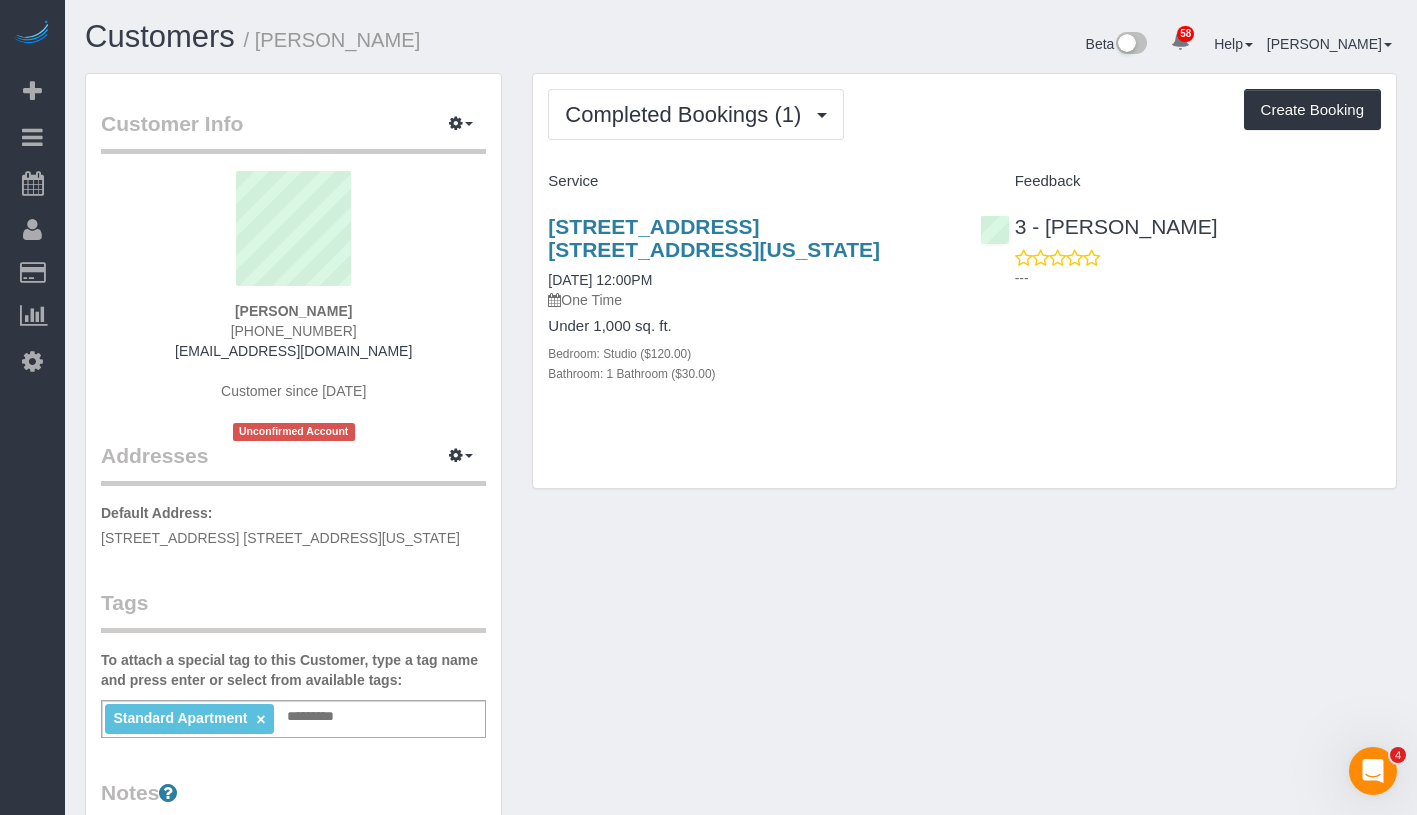 drag, startPoint x: 221, startPoint y: 314, endPoint x: 405, endPoint y: 314, distance: 184 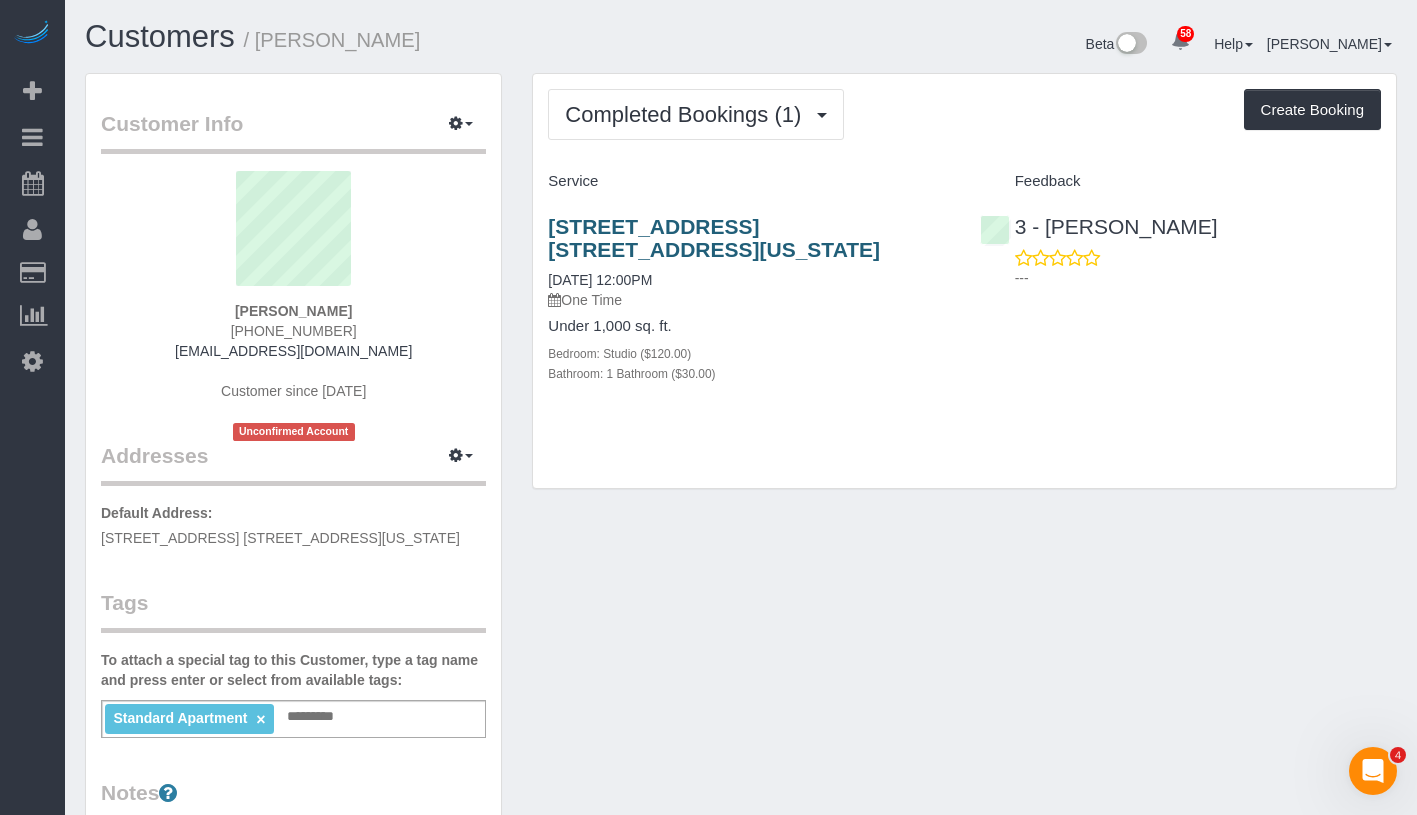 copy on "[PERSON_NAME]" 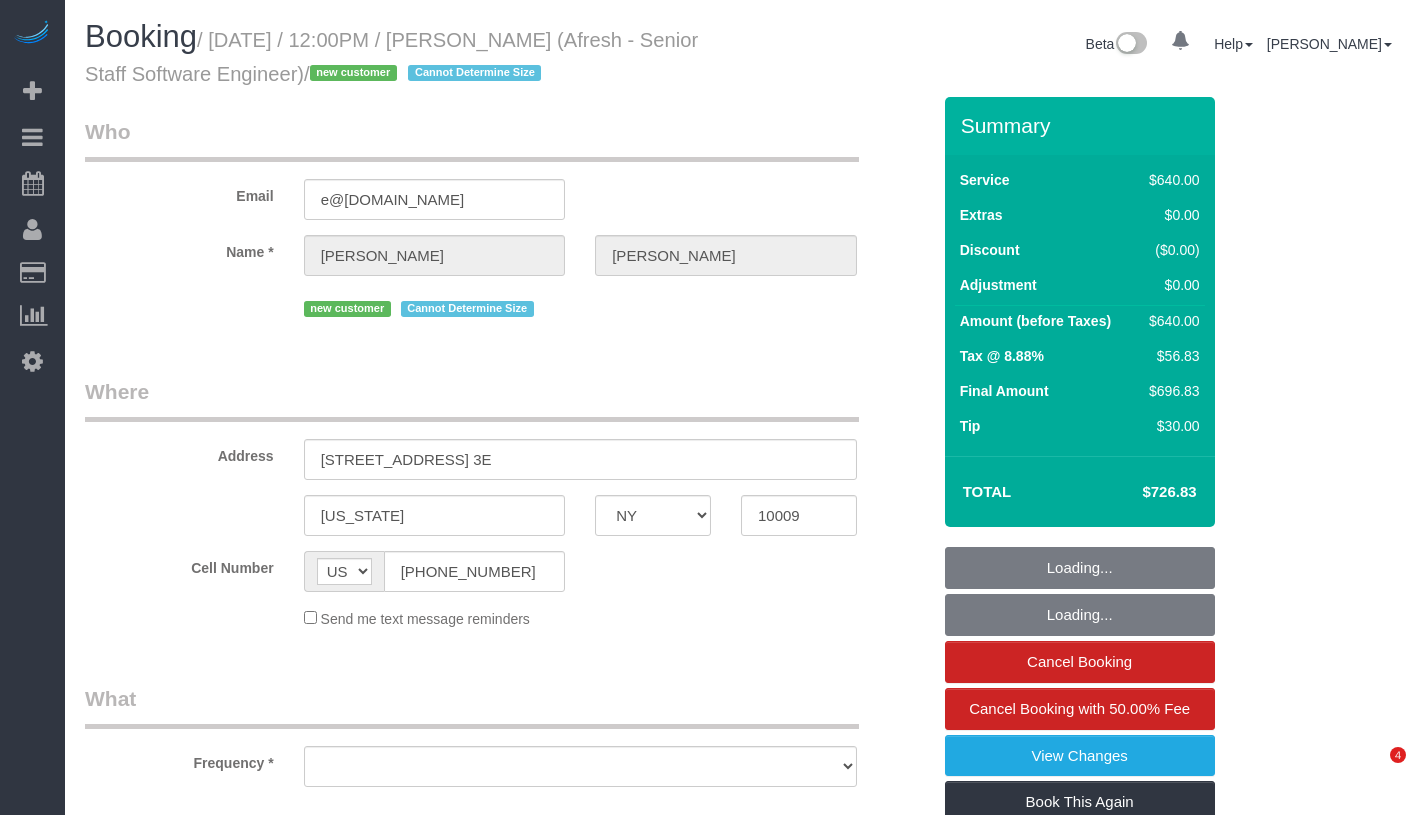 select on "NY" 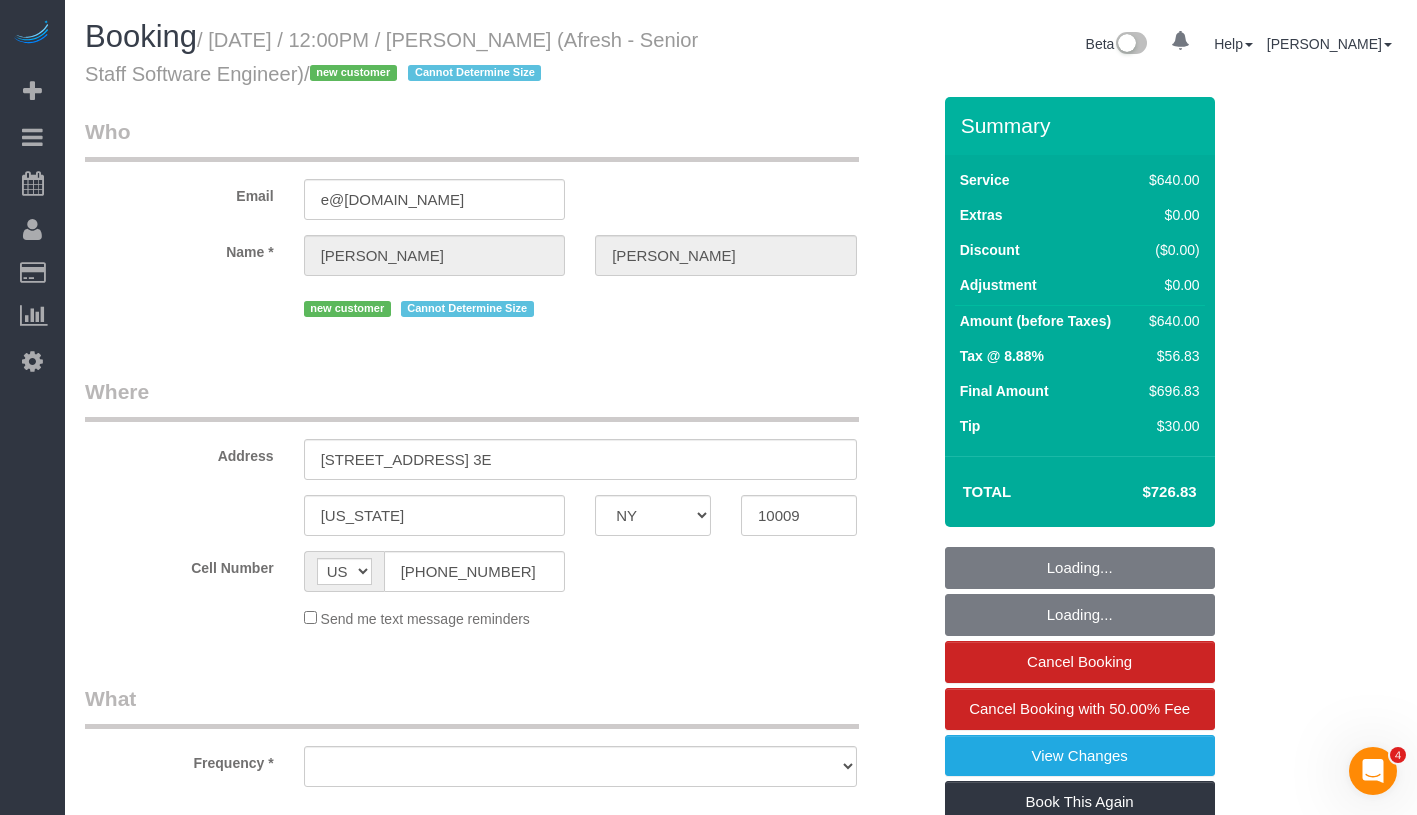 scroll, scrollTop: 0, scrollLeft: 0, axis: both 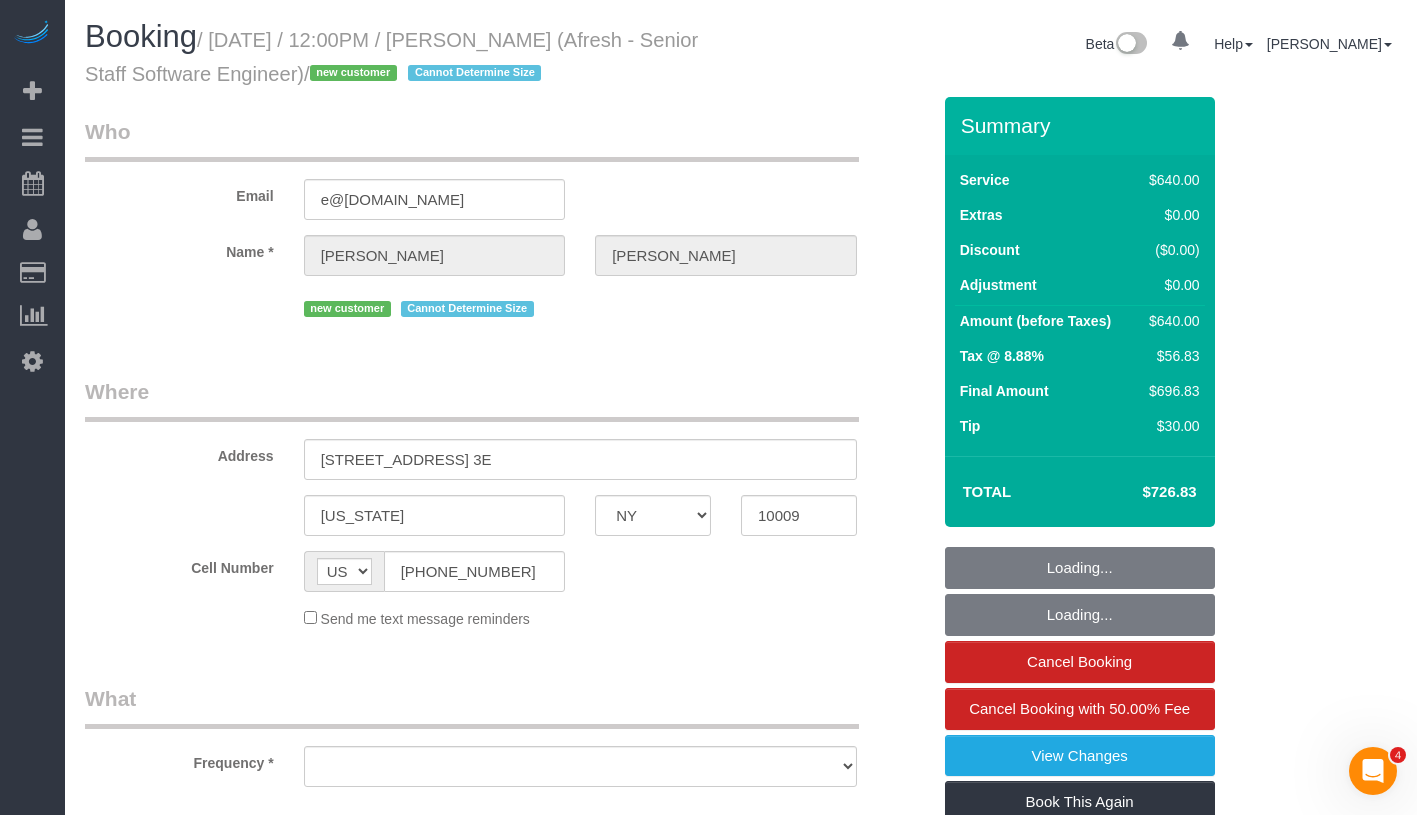 select on "object:972" 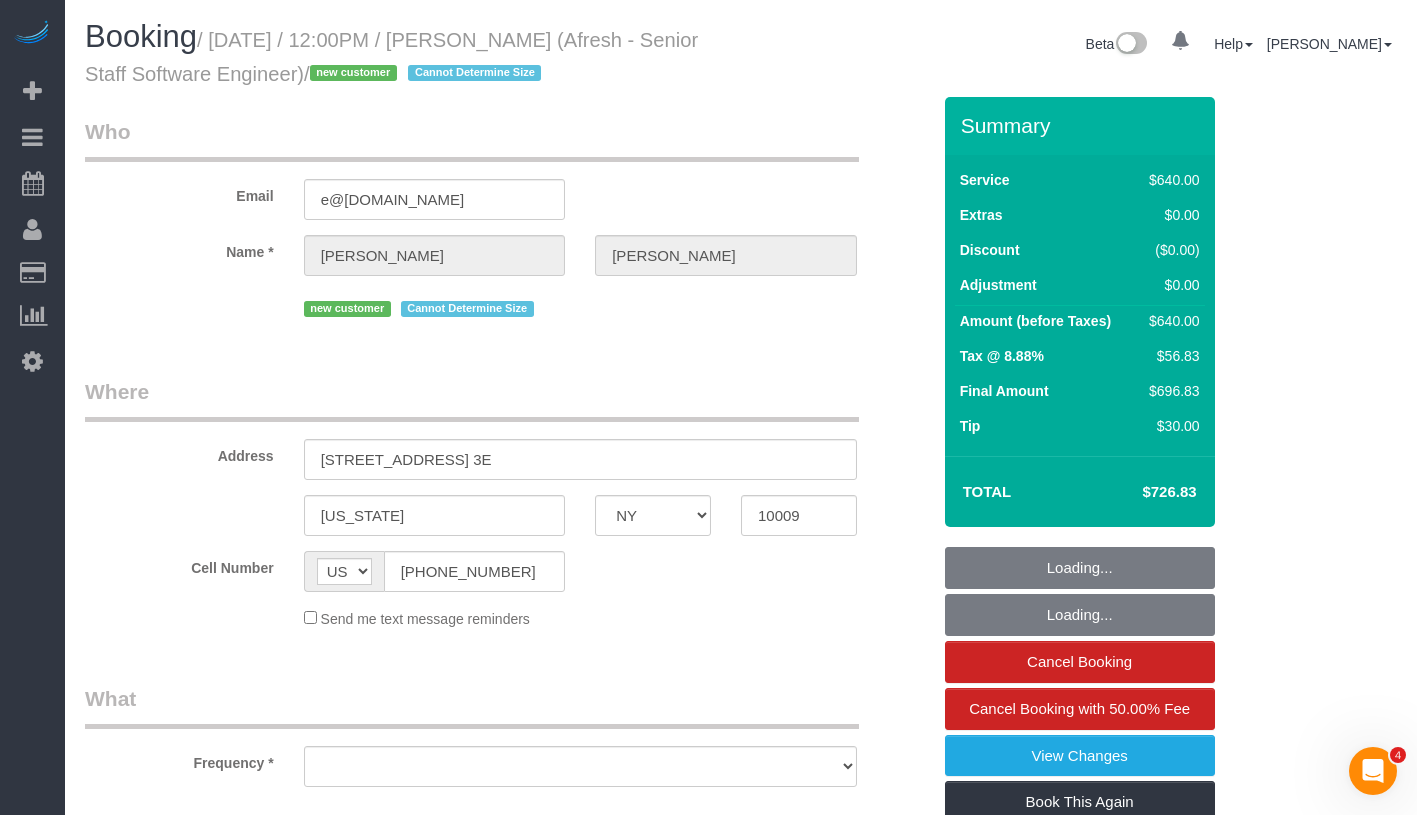 select on "number:89" 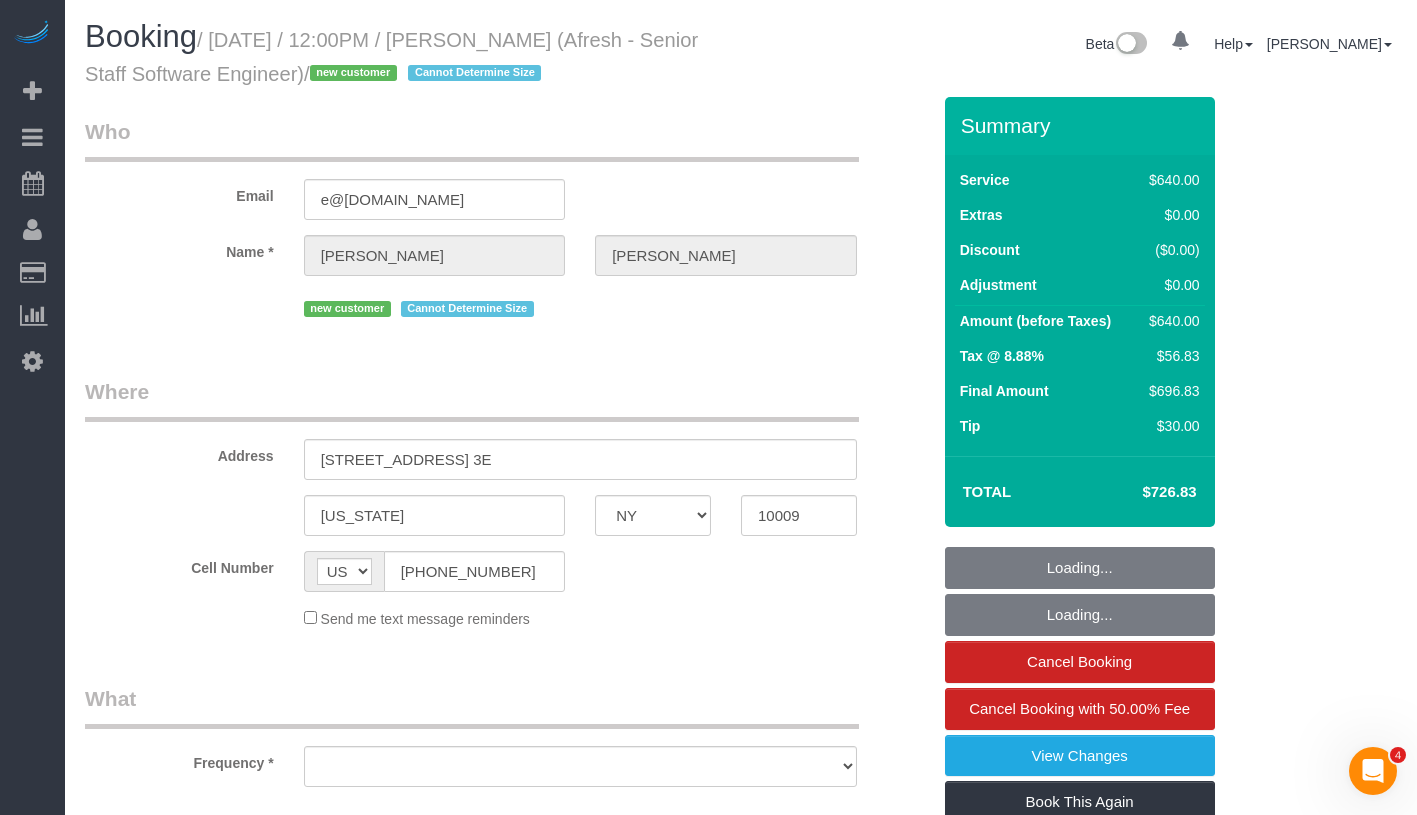 select on "number:90" 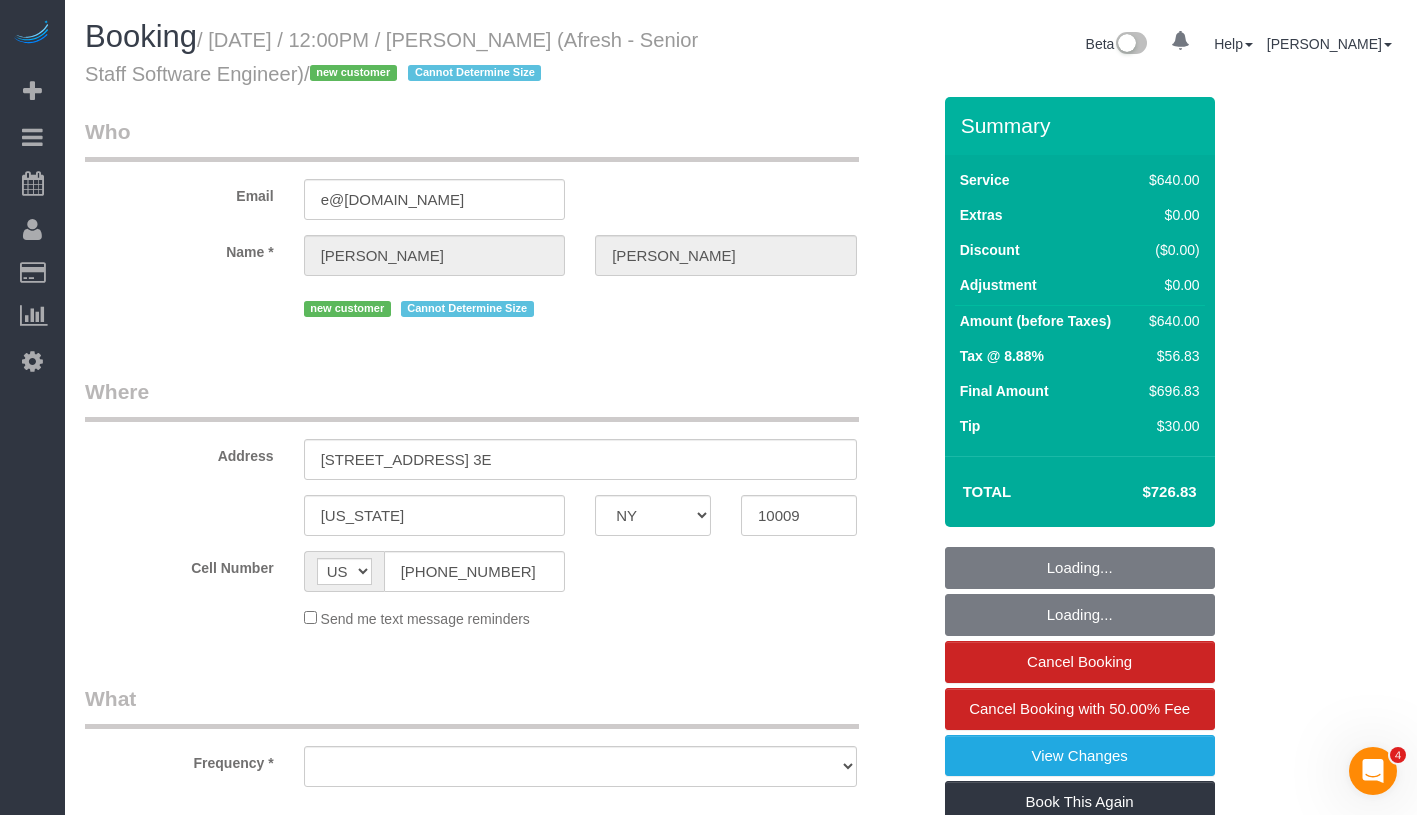 select on "number:15" 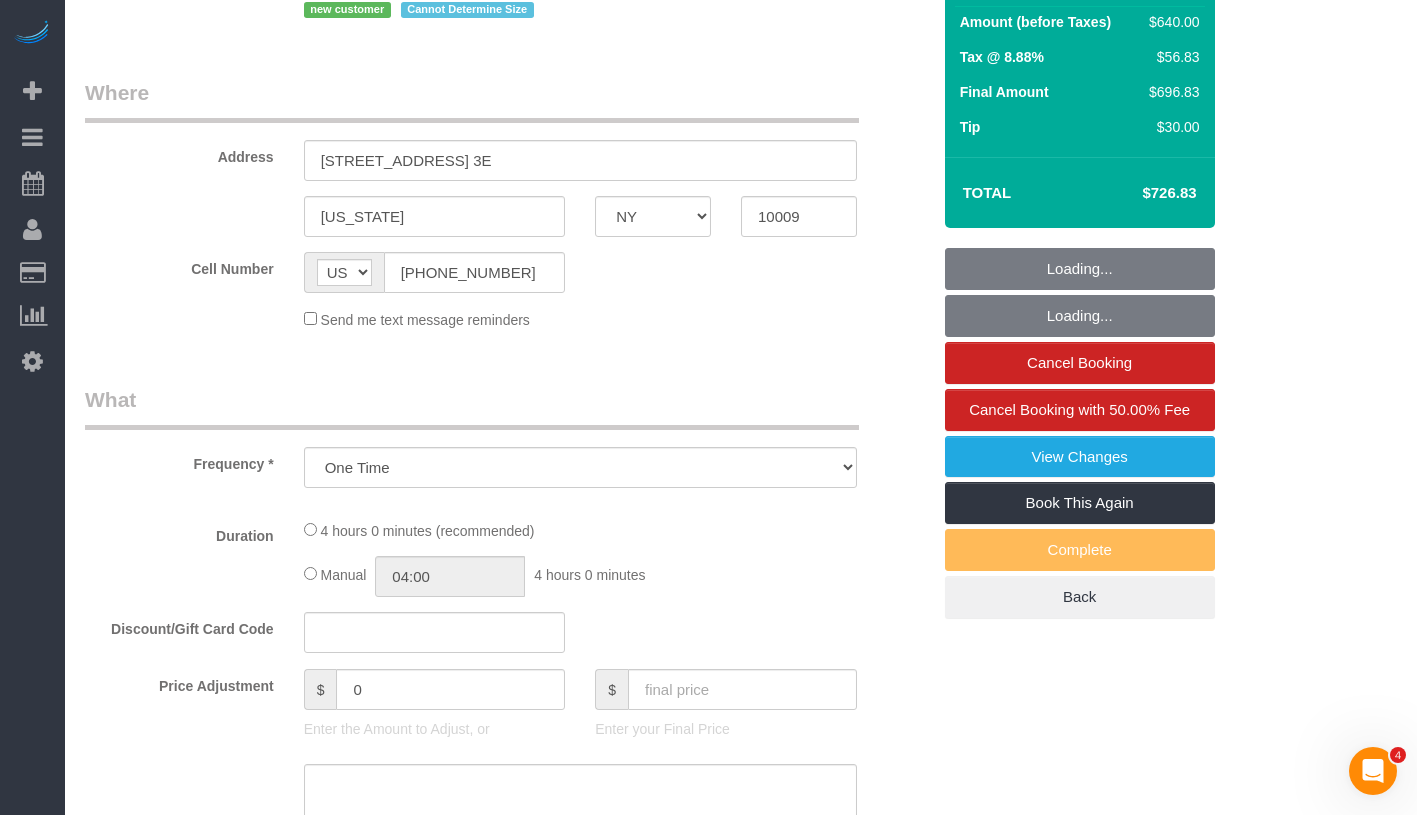 select on "string:stripe-pm_1Rig684VGloSiKo79QPuOFn8" 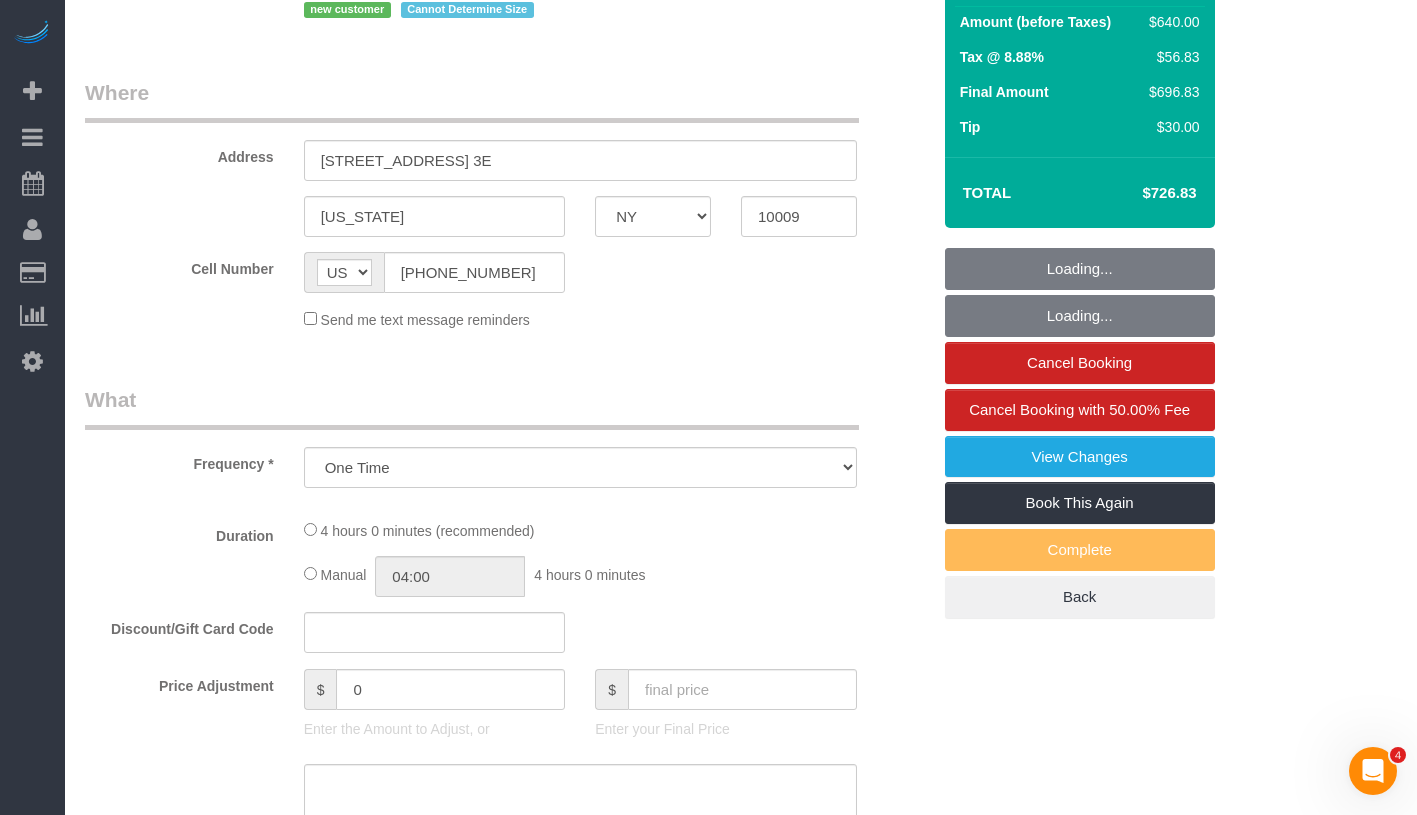 select on "2" 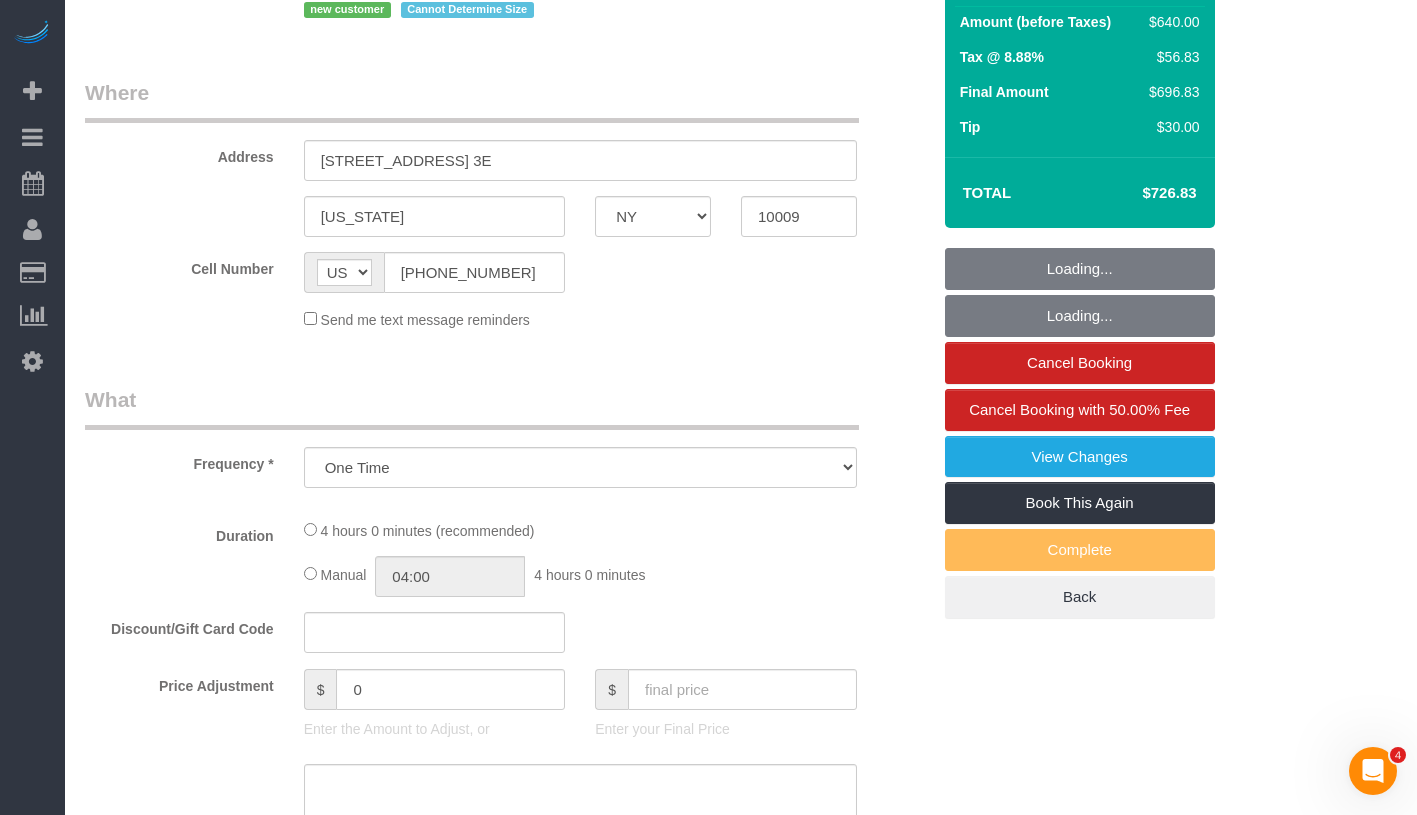 select on "240" 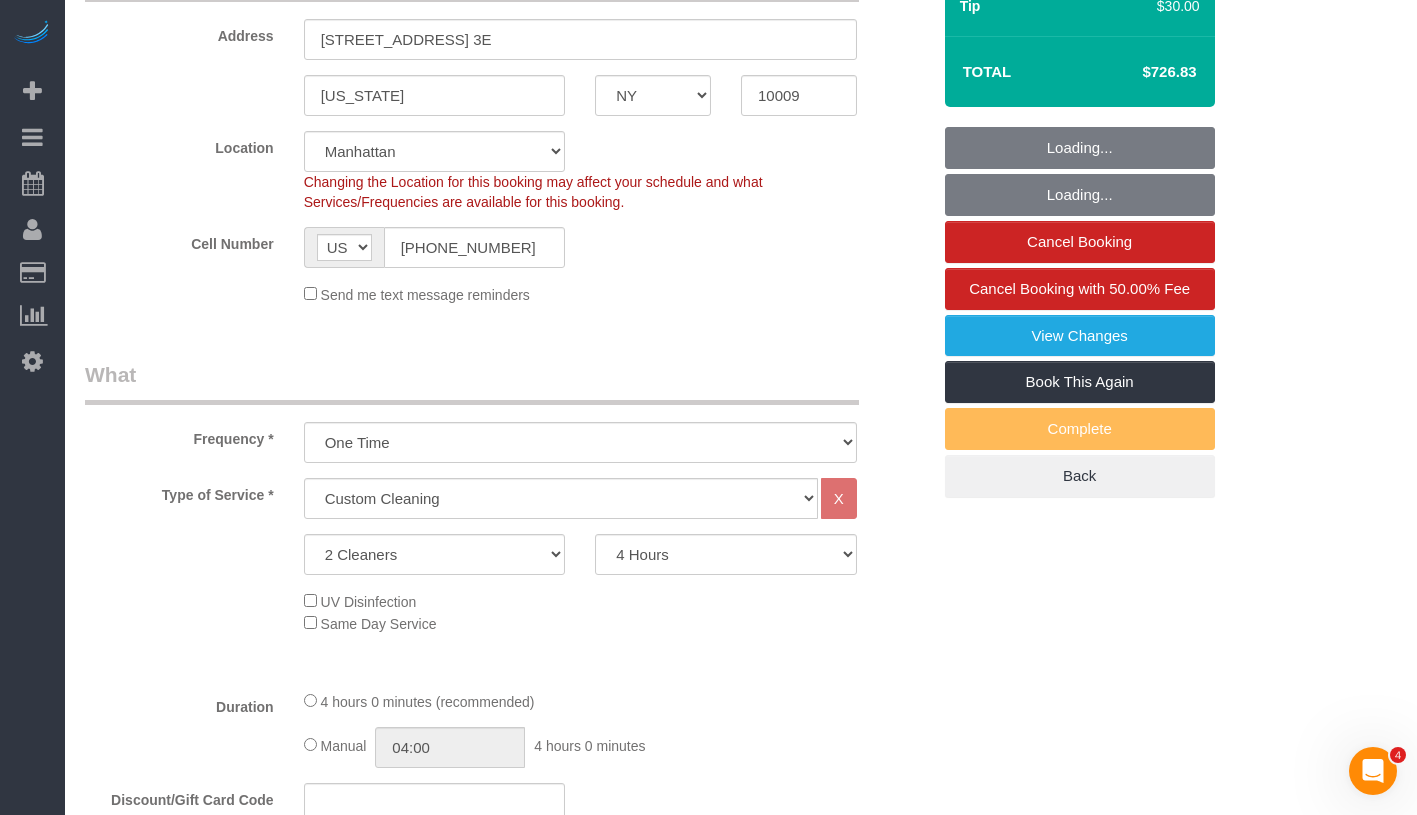 select on "spot1" 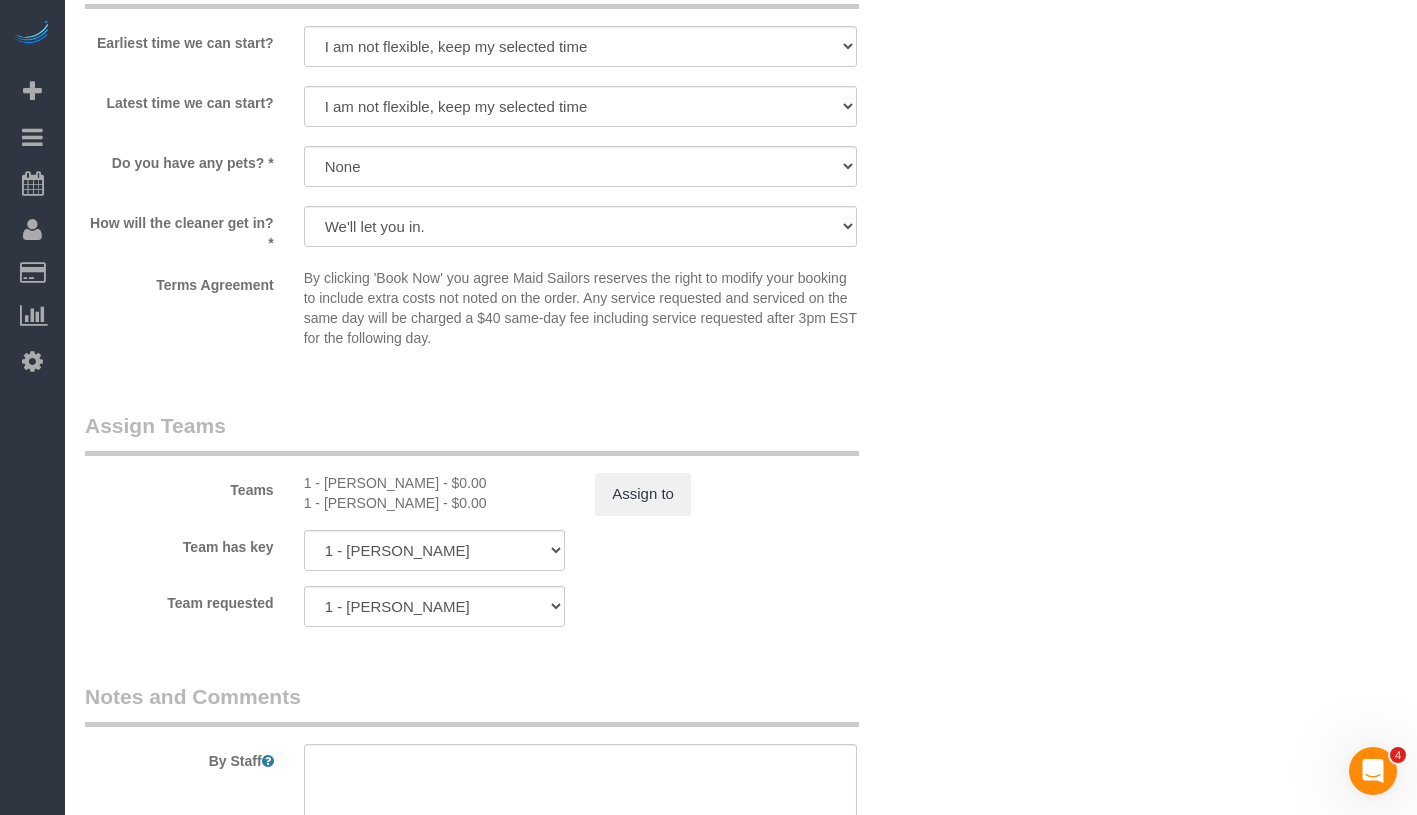 scroll, scrollTop: 2306, scrollLeft: 0, axis: vertical 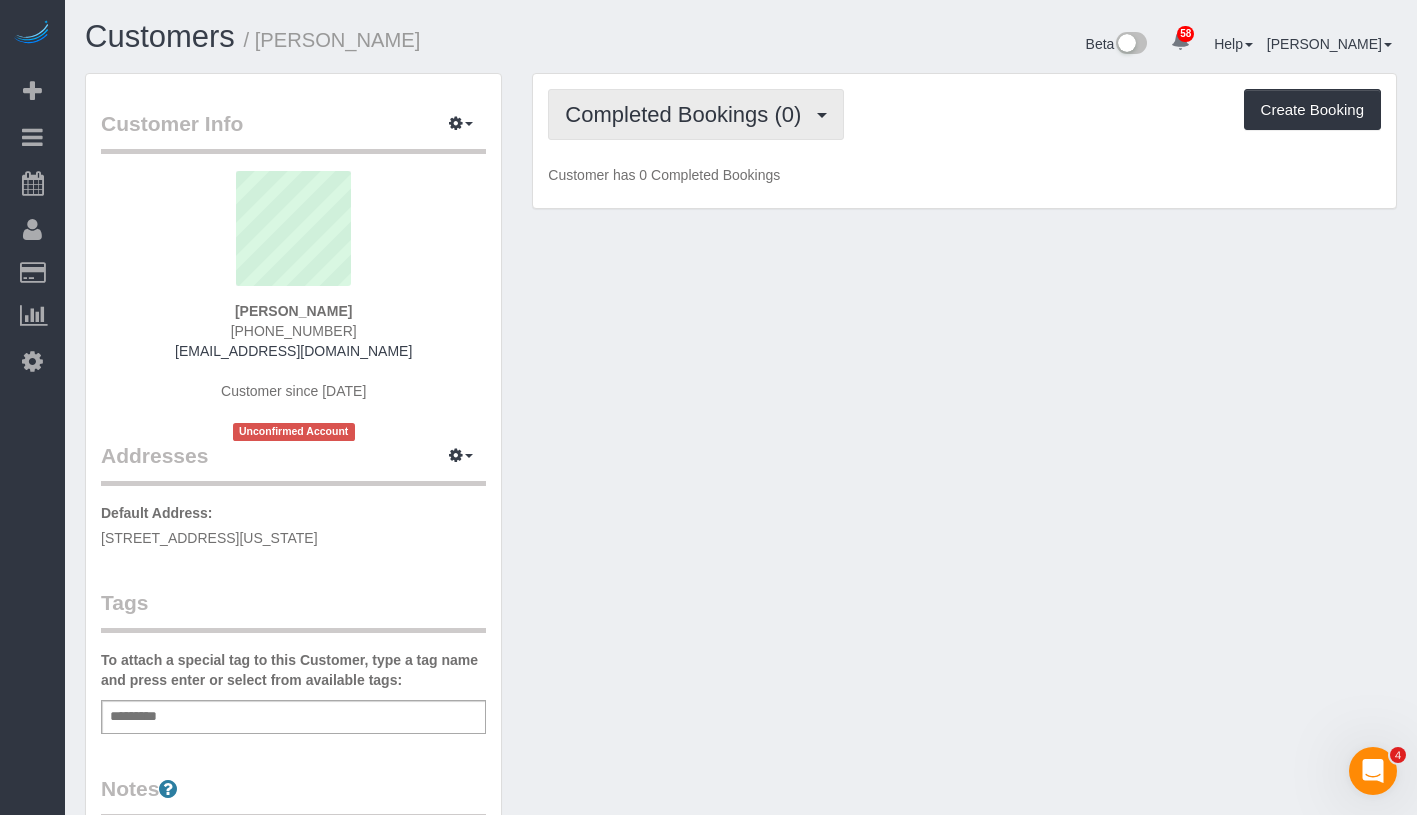 click on "Completed Bookings (0)" at bounding box center [696, 114] 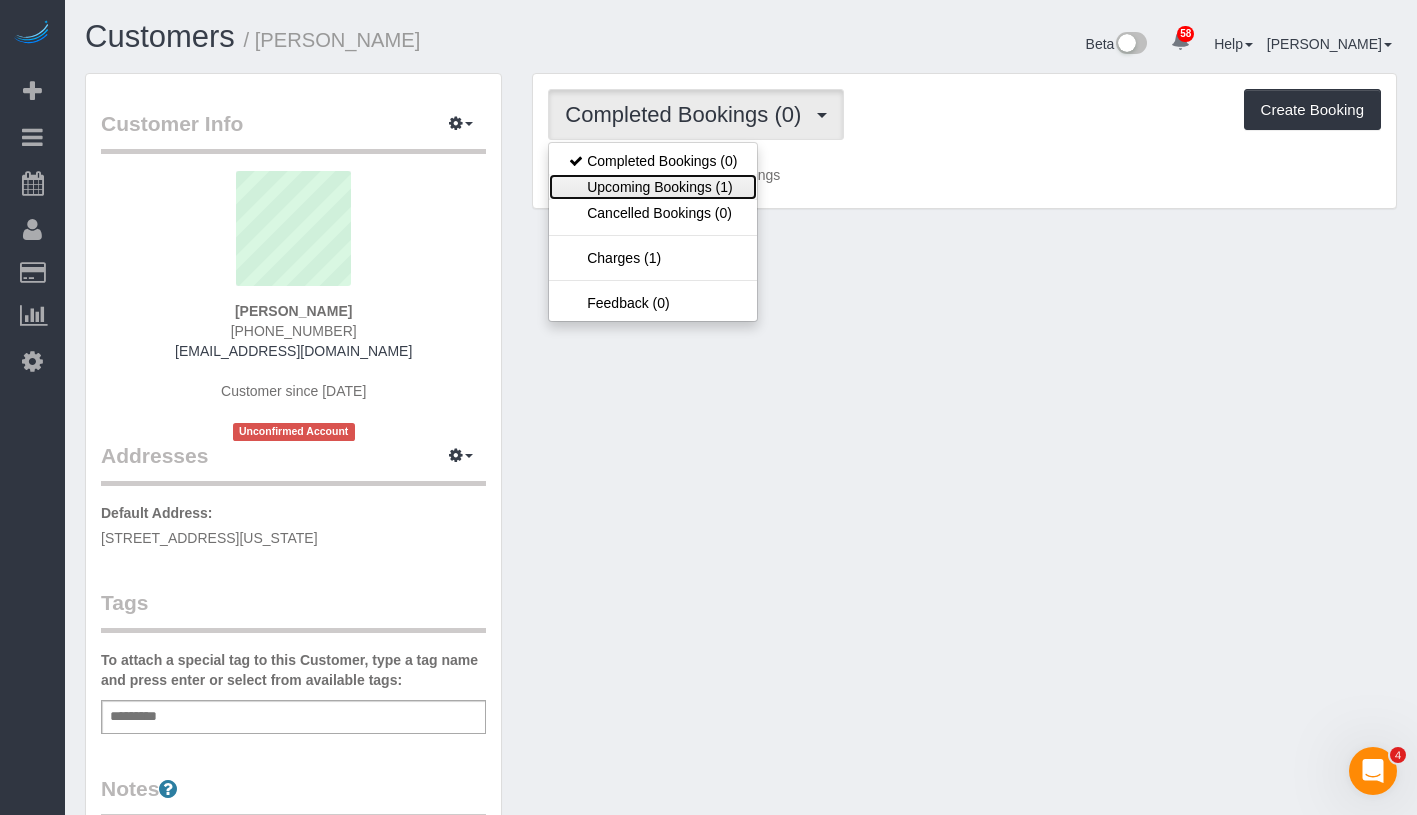 click on "Upcoming Bookings (1)" at bounding box center (653, 187) 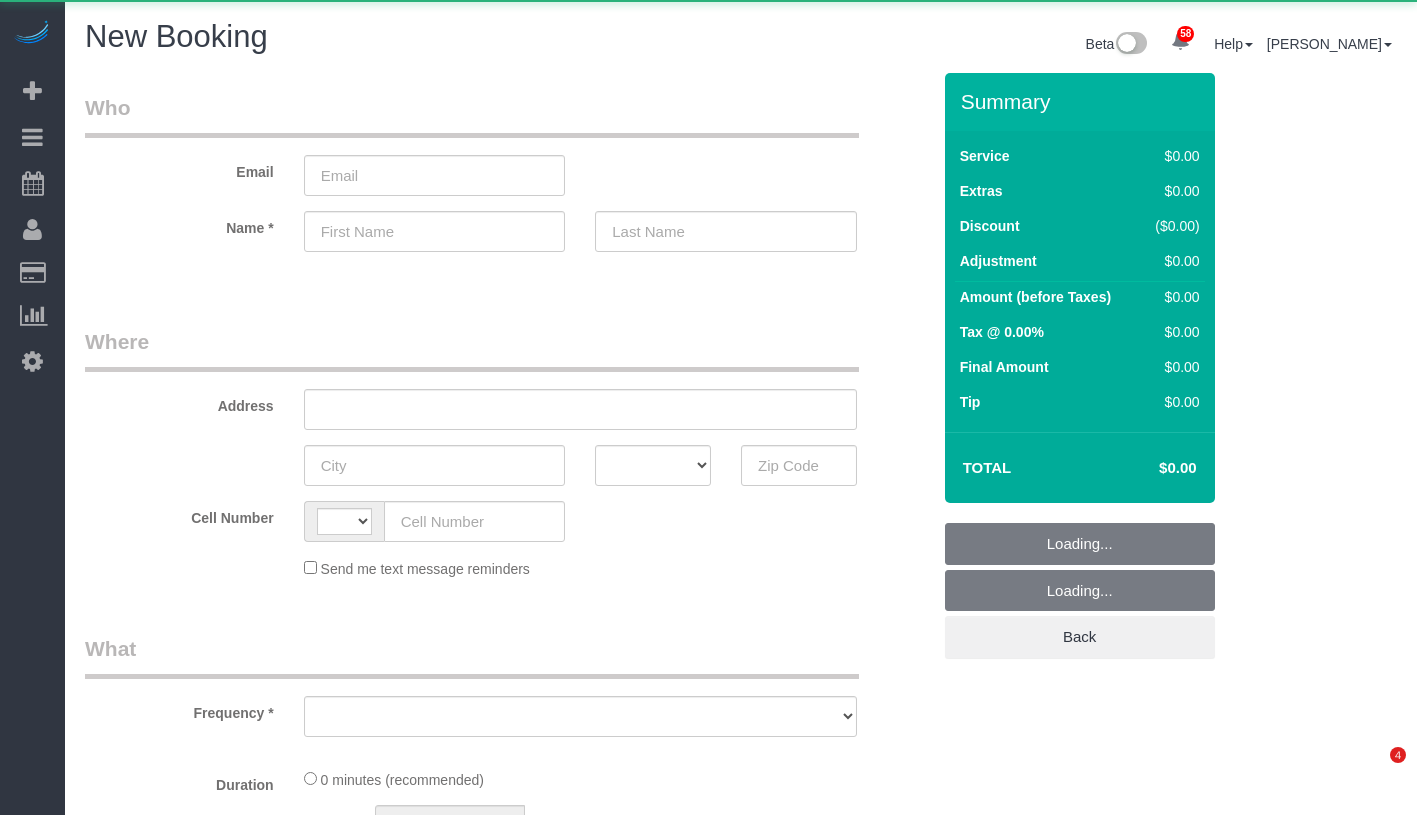 scroll, scrollTop: 0, scrollLeft: 0, axis: both 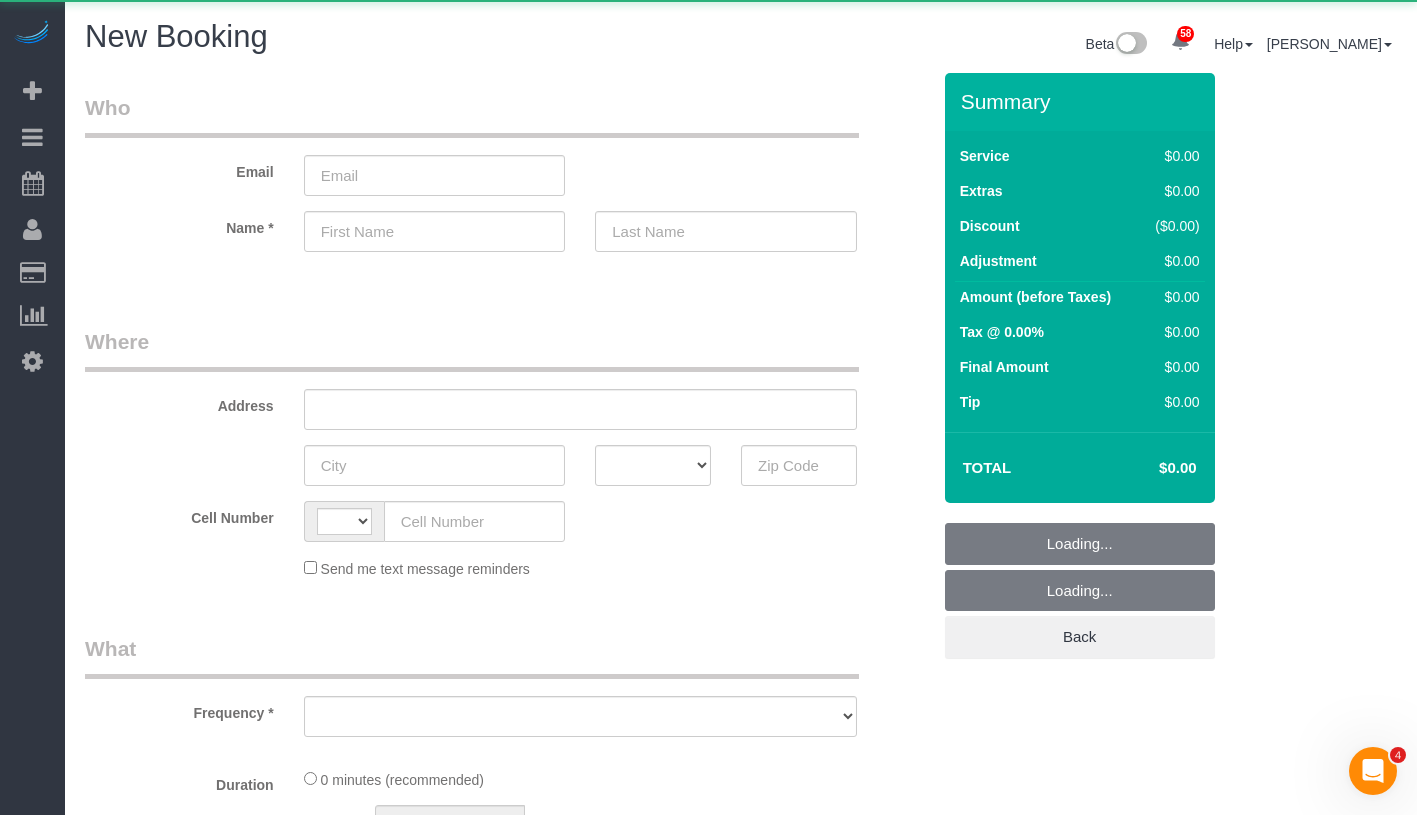 select on "string:[GEOGRAPHIC_DATA]" 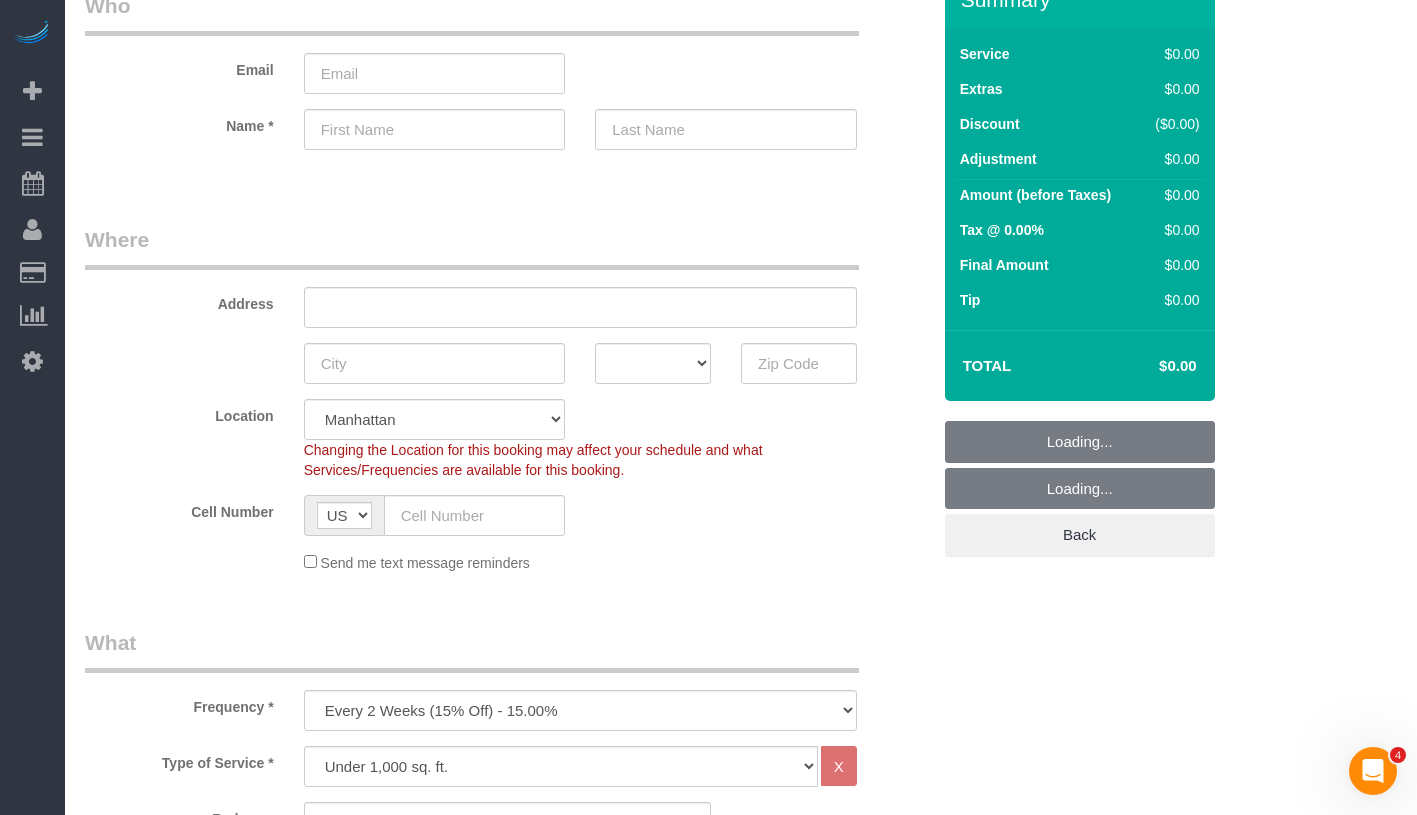 scroll, scrollTop: 386, scrollLeft: 0, axis: vertical 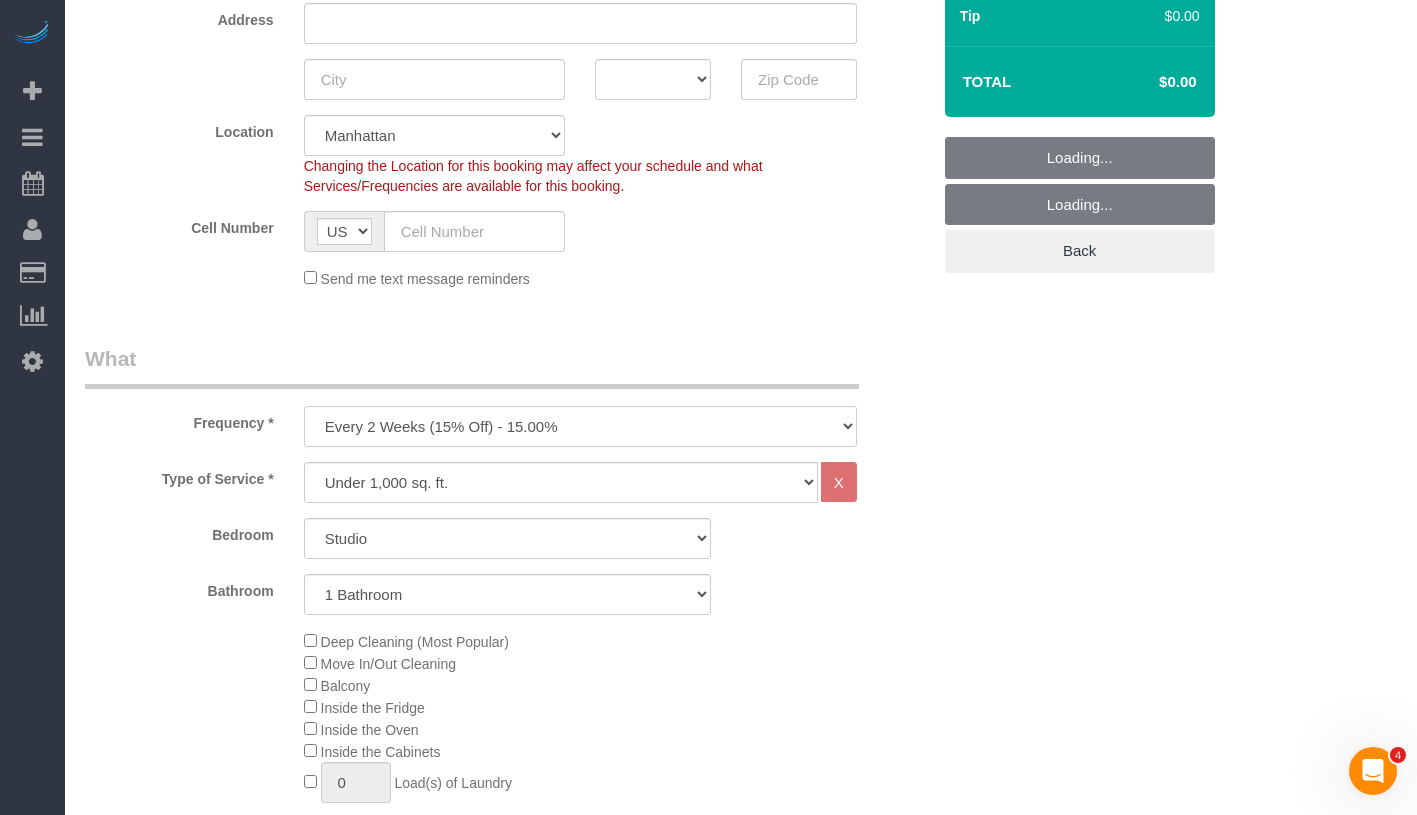click on "One Time Weekly (20% Off) - 20.00% Every 2 Weeks (15% Off) - 15.00% Every 4 Weeks (10% Off) - 10.00%" at bounding box center [580, 426] 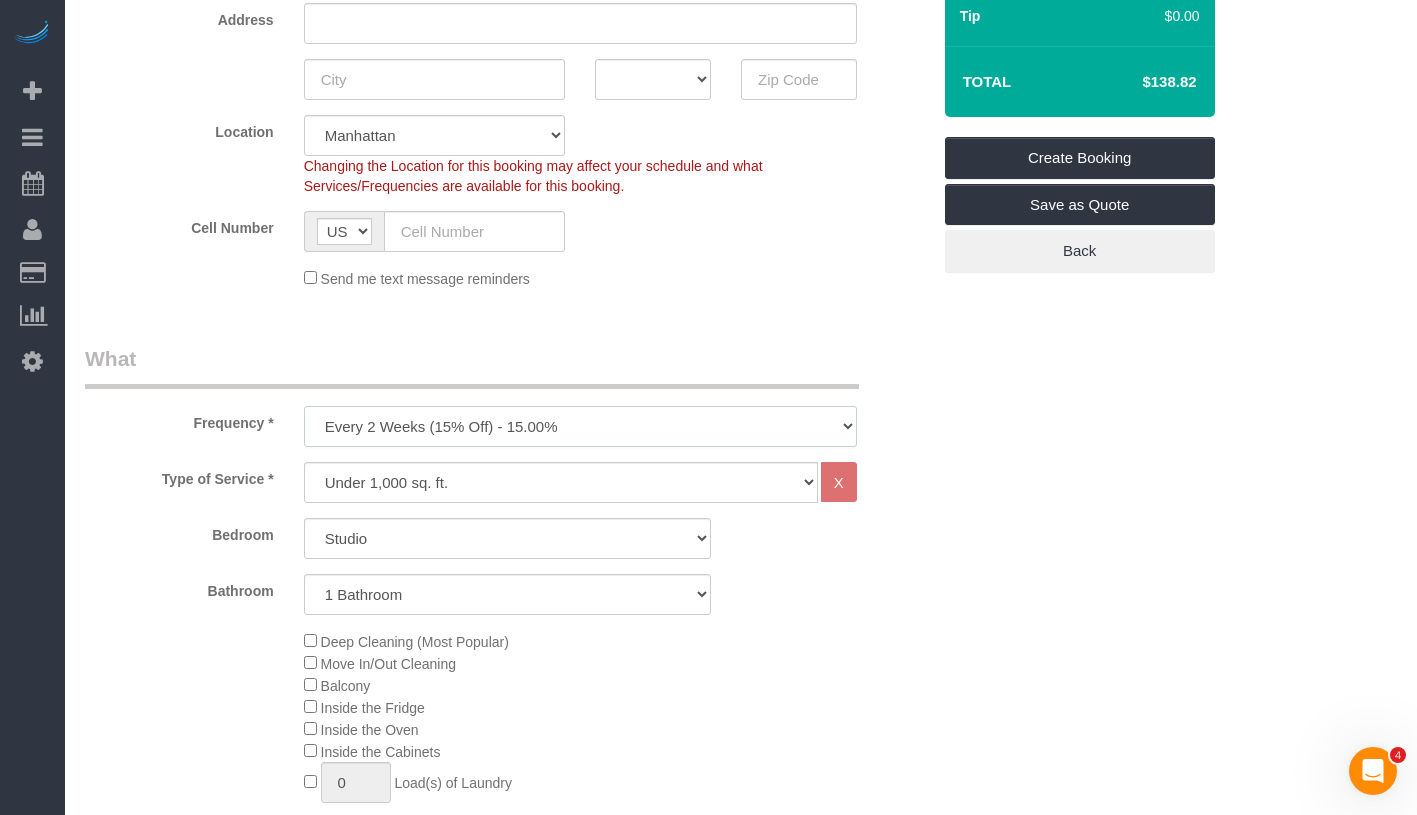 select on "object:1219" 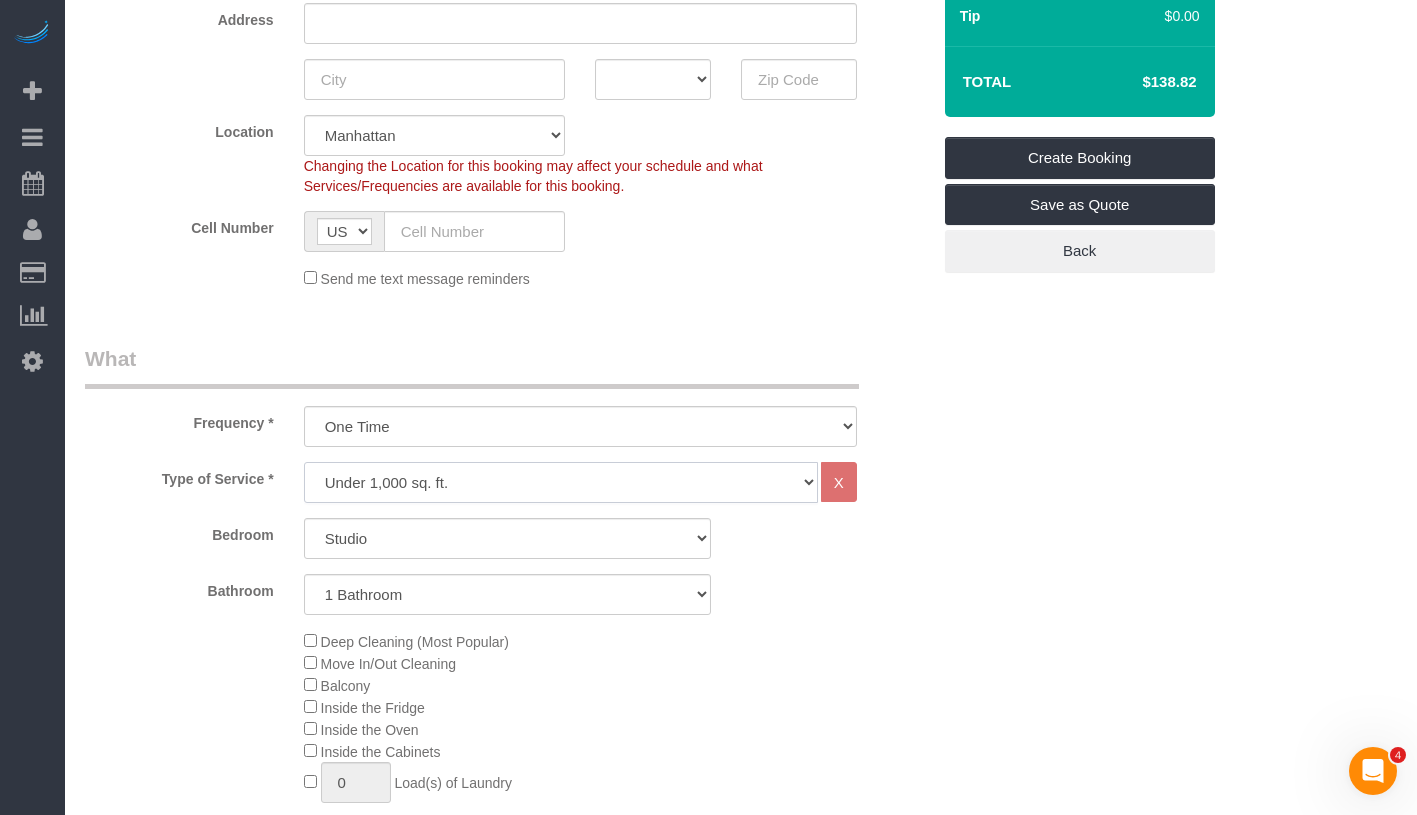 click on "Under 1,000 sq. ft. 1,001 - 1,500 sq. ft. 1,500+ sq. ft. Custom Cleaning Office Cleaning Airbnb Cleaning Post Construction Cleaning RE-CLEAN Hourly Rate - 8.0 Hourly Rate - 7.5 Late Cancellation - Invoice Purposes Hourly Rate (30% OFF) Bungalow Living Hello [PERSON_NAME] - Standard Cleaning Hello [PERSON_NAME] - Hourly Rate TULU - Standard Cleaning TULU - Hourly Rate Hourly Rate (15% OFF) Hourly Rate (20% OFF) Hourly Rate (25% OFF) Hourly Rate (22.5% OFF) Charity Clean Outsite - Hourly Rate Floor Cleaning 100/hr 140/hr Upholstery Cleaning Hourly Rate (Comped Cleaning) Power Washing Carpet/Rug Cleaning Floor Cleaning Couch Cleaning" 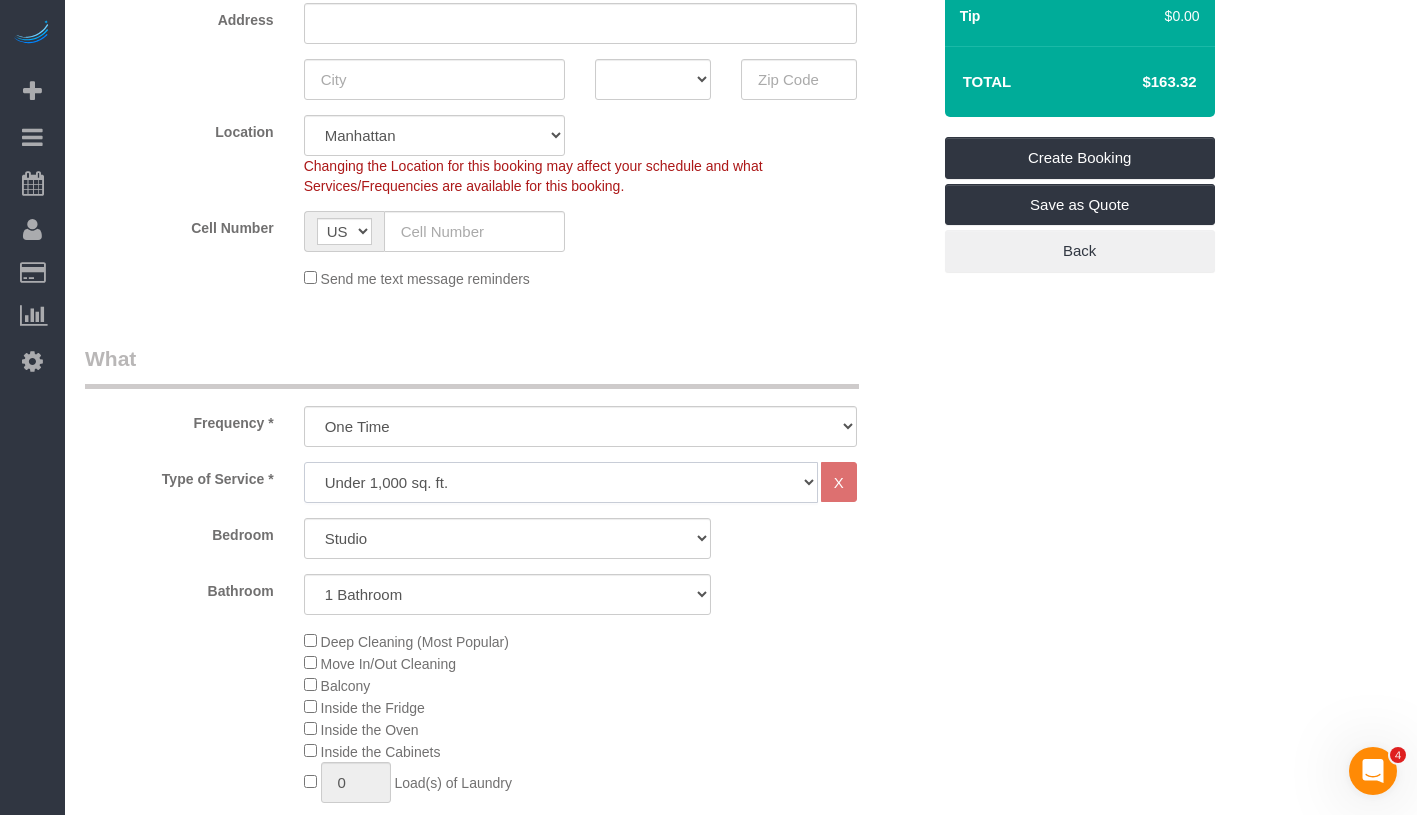 scroll, scrollTop: 0, scrollLeft: 0, axis: both 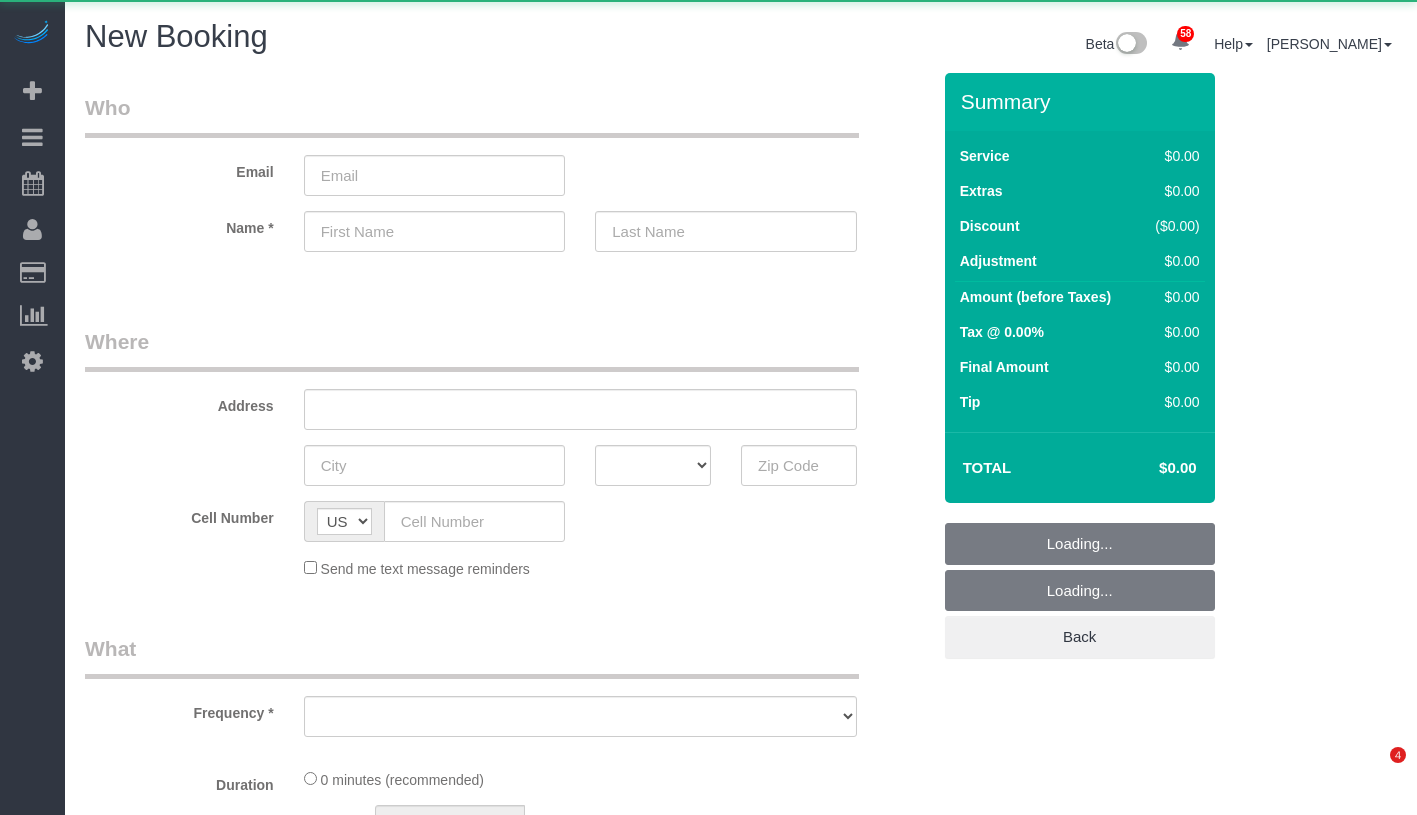 select on "number:89" 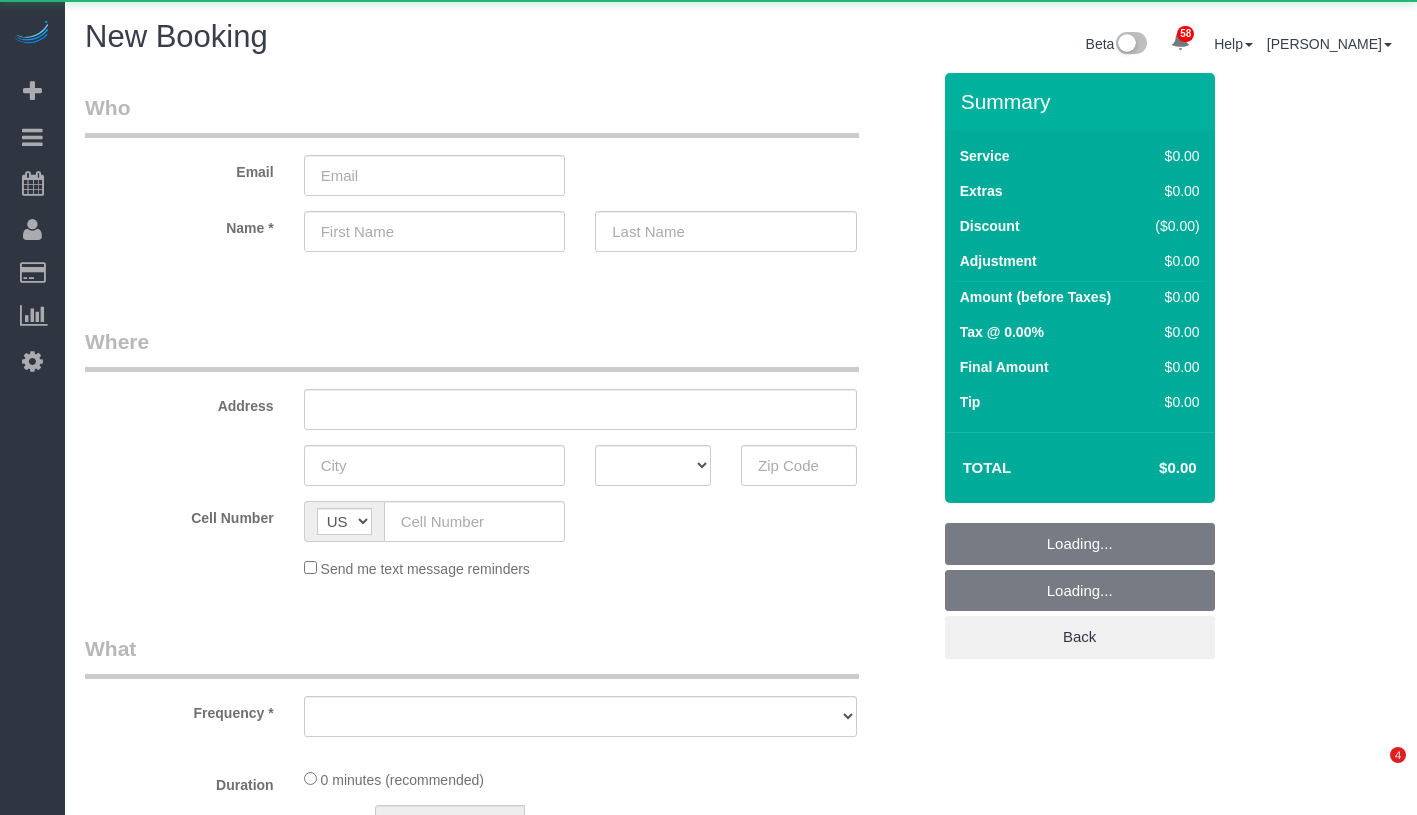 scroll, scrollTop: 0, scrollLeft: 0, axis: both 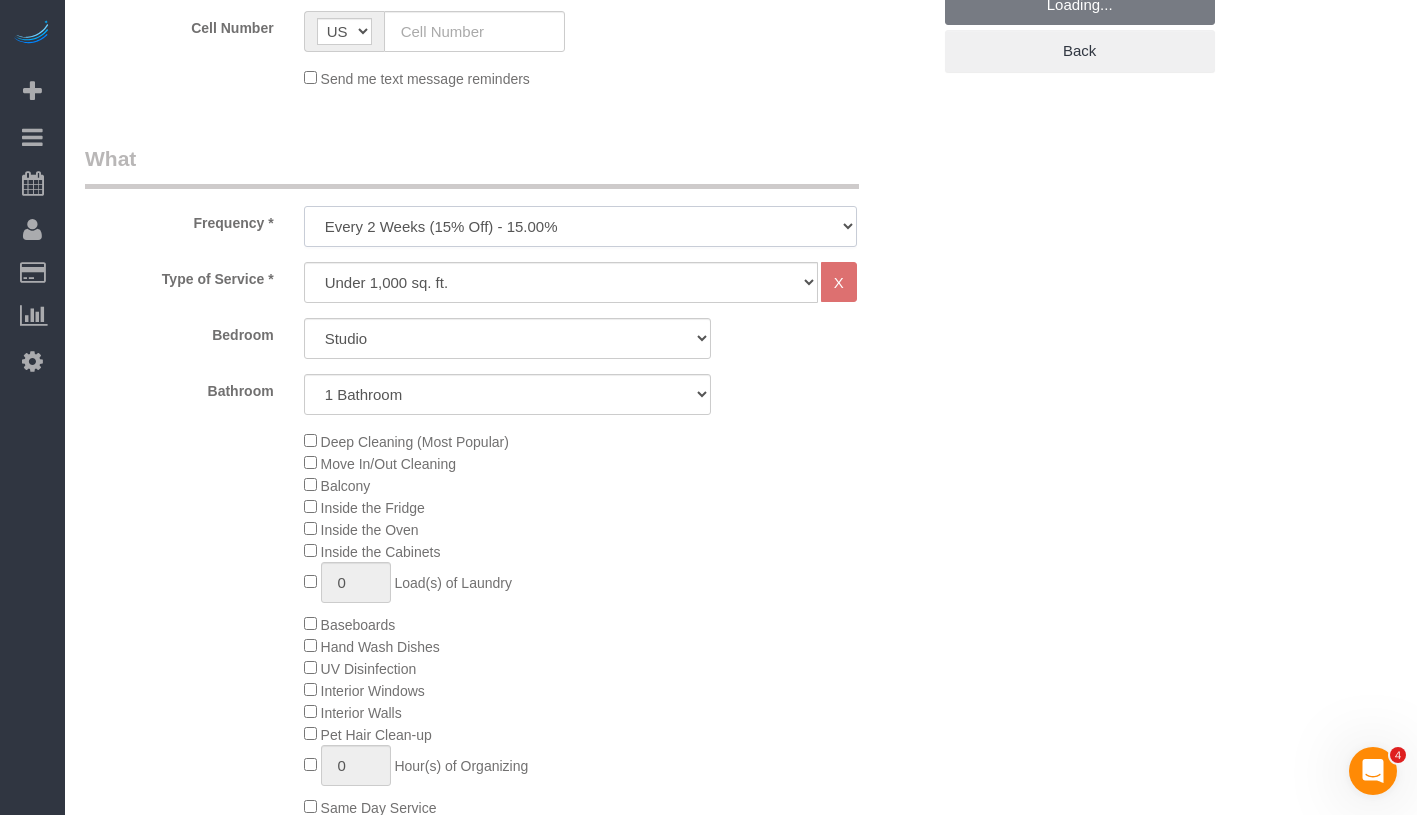 click on "One Time Weekly (20% Off) - 20.00% Every 2 Weeks (15% Off) - 15.00% Every 4 Weeks (10% Off) - 10.00%" at bounding box center (580, 226) 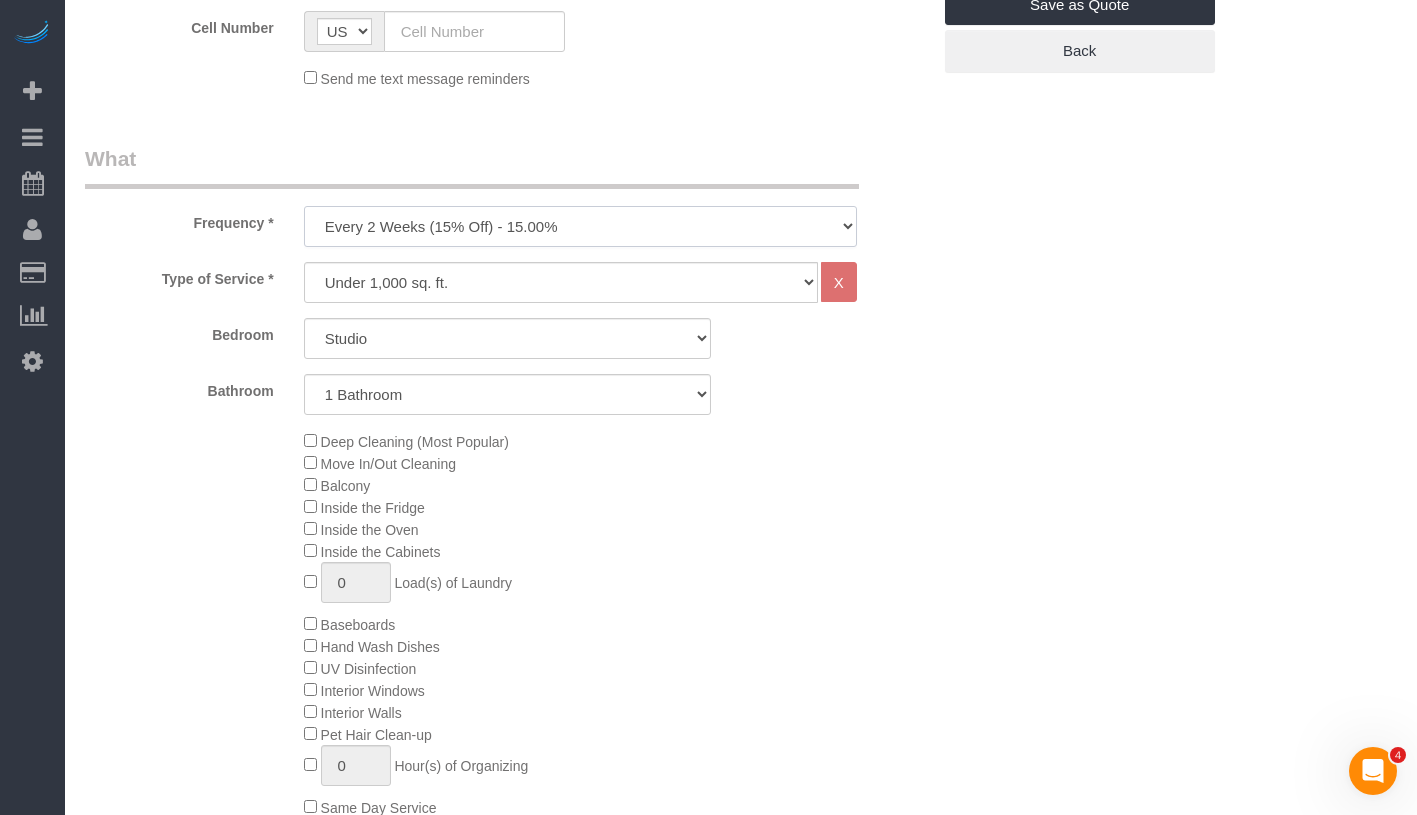 select on "object:1219" 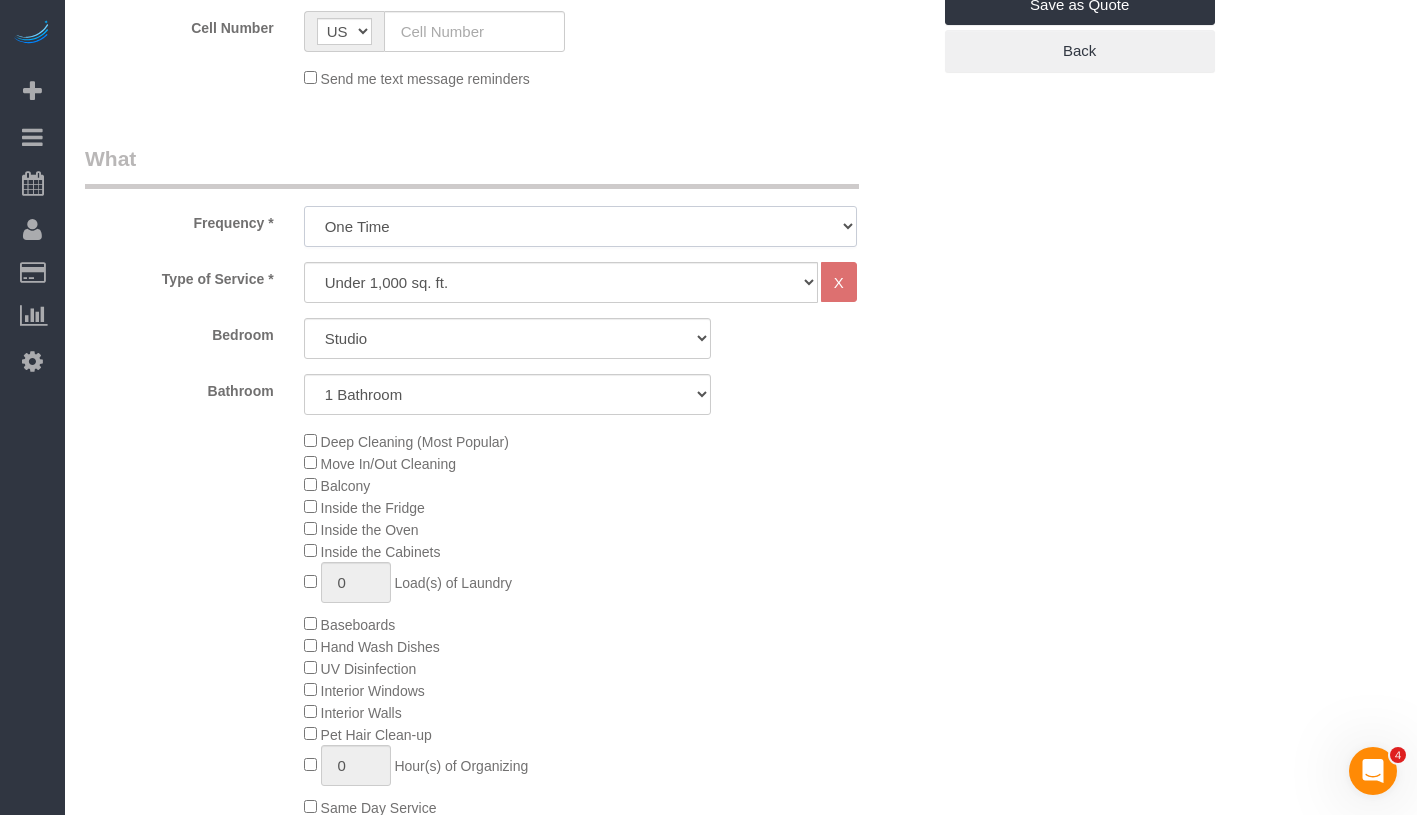 click on "One Time Weekly (20% Off) - 20.00% Every 2 Weeks (15% Off) - 15.00% Every 4 Weeks (10% Off) - 10.00%" at bounding box center (580, 226) 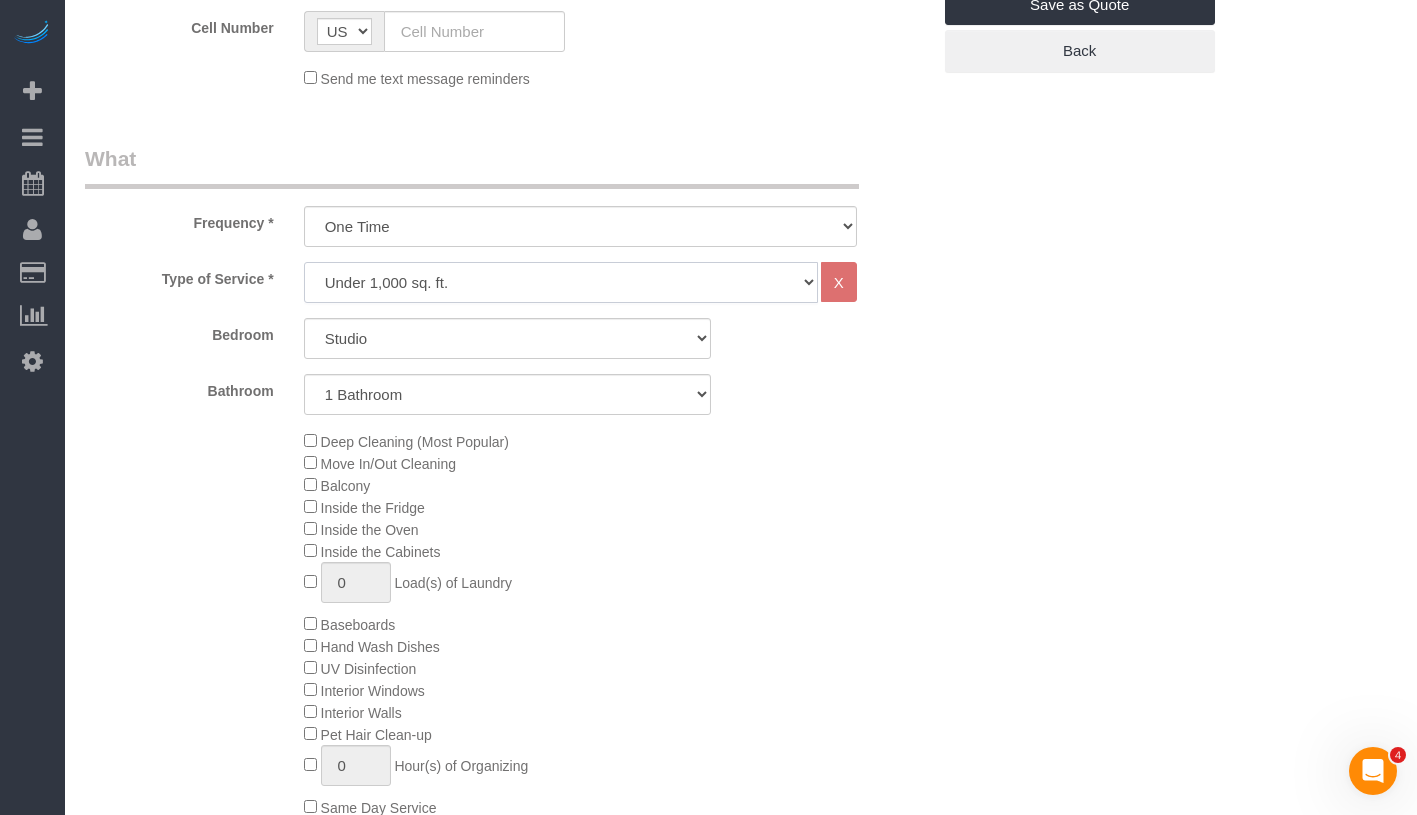click on "Under 1,000 sq. ft. 1,001 - 1,500 sq. ft. 1,500+ sq. ft. Custom Cleaning Office Cleaning Airbnb Cleaning Post Construction Cleaning RE-CLEAN Hourly Rate - 8.0 Hourly Rate - 7.5 Late Cancellation - Invoice Purposes Hourly Rate (30% OFF) Bungalow Living Hello Alfred - Standard Cleaning Hello Alfred - Hourly Rate TULU - Standard Cleaning TULU - Hourly Rate Hourly Rate (15% OFF) Hourly Rate (20% OFF) Hourly Rate (25% OFF) Hourly Rate (22.5% OFF) Charity Clean Outsite - Hourly Rate Floor Cleaning 100/hr 140/hr Upholstery Cleaning Hourly Rate (Comped Cleaning) Power Washing Carpet/Rug Cleaning Floor Cleaning Couch Cleaning" 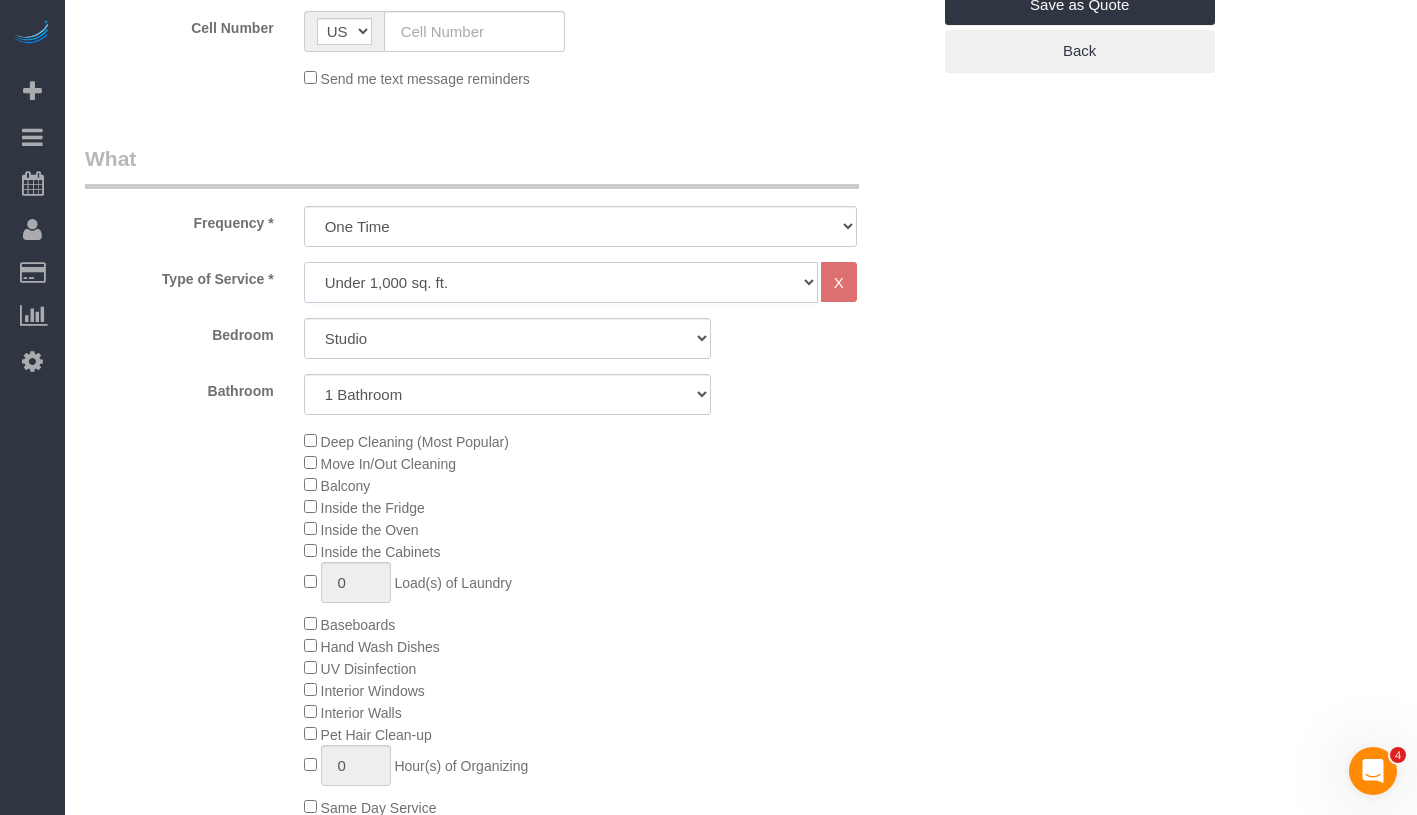 select on "213" 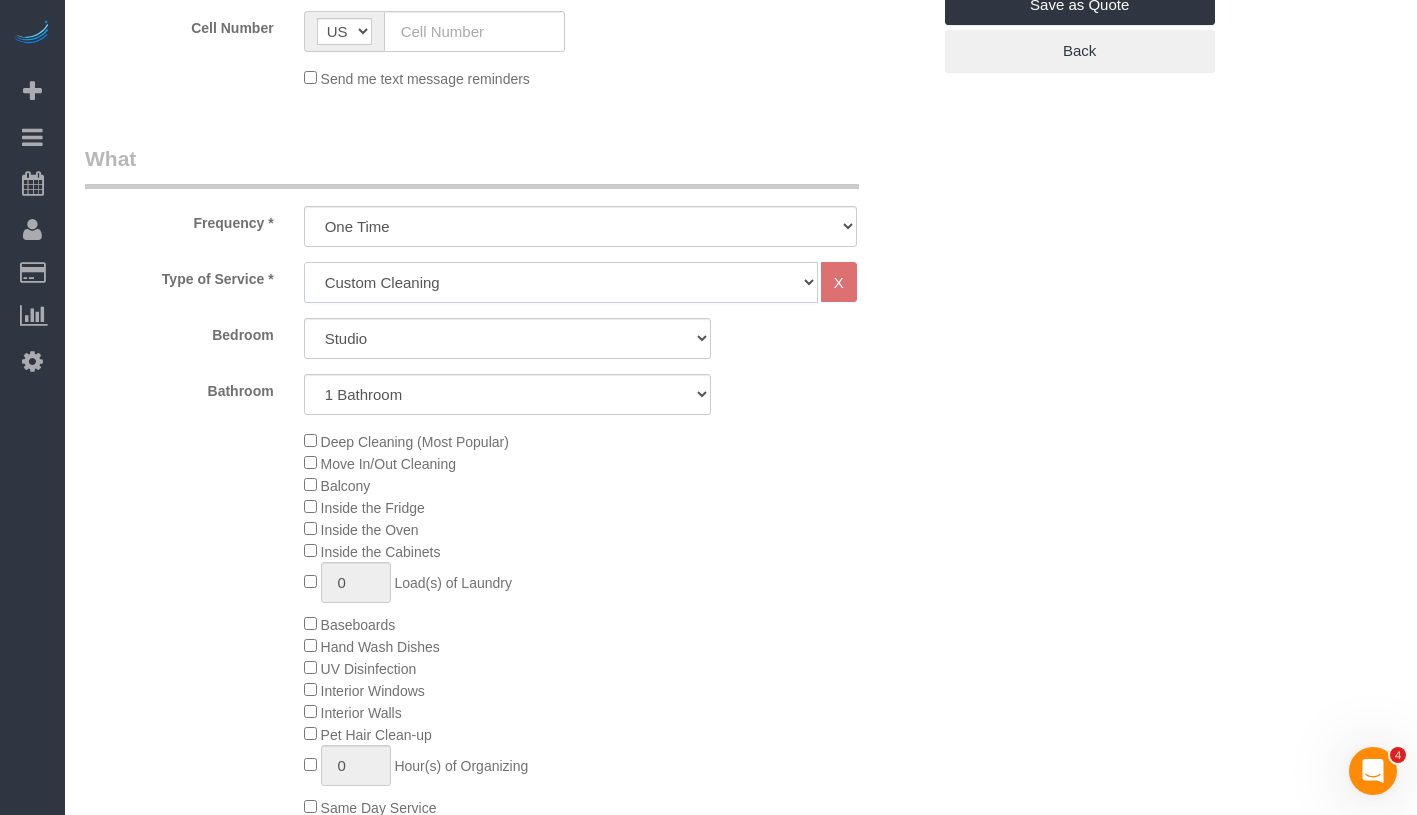 select on "1" 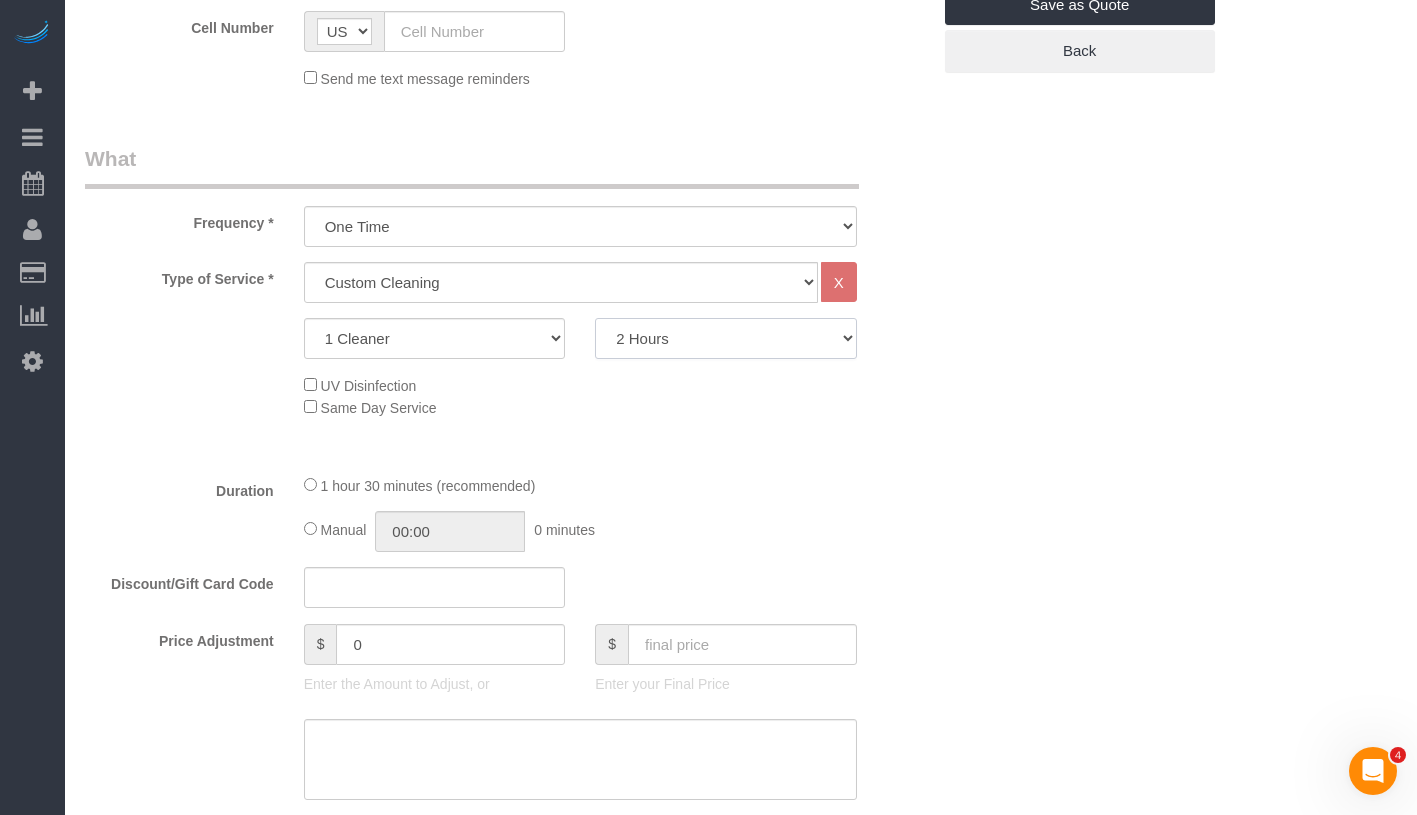 click on "2 Hours
2.5 Hours
3 Hours
3.5 Hours
4 Hours
4.5 Hours
5 Hours
5.5 Hours
6 Hours
6.5 Hours
7 Hours
7.5 Hours
8 Hours
8.5 Hours
9 Hours
9.5 Hours
10 Hours
10.5 Hours
11 Hours
11.5 Hours
12 Hours
12.5 Hours
13 Hours
13.5 Hours
14 Hours
14.5 Hours
15 Hours
15.5 Hours
16 Hours
16.5 Hours" 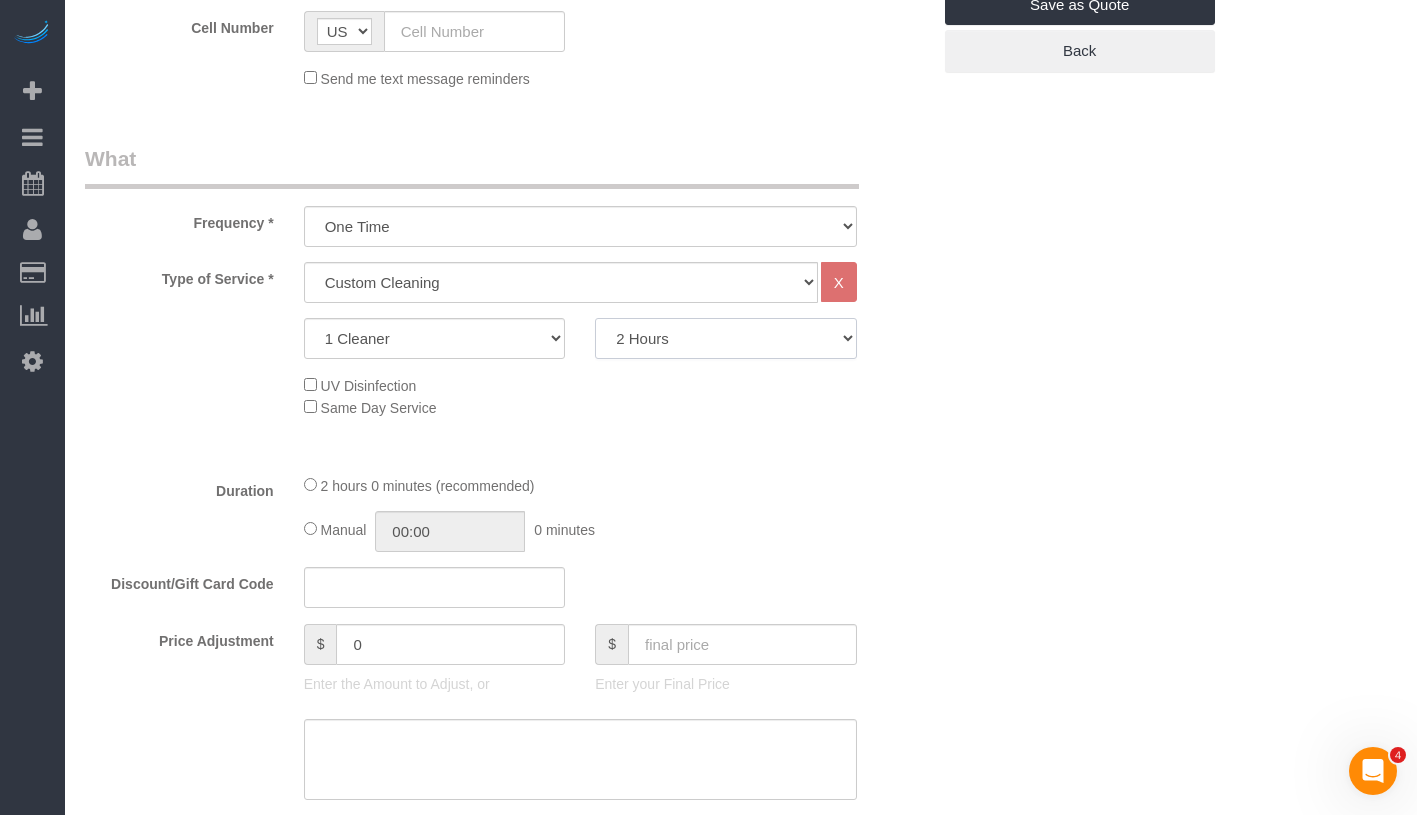 select on "420" 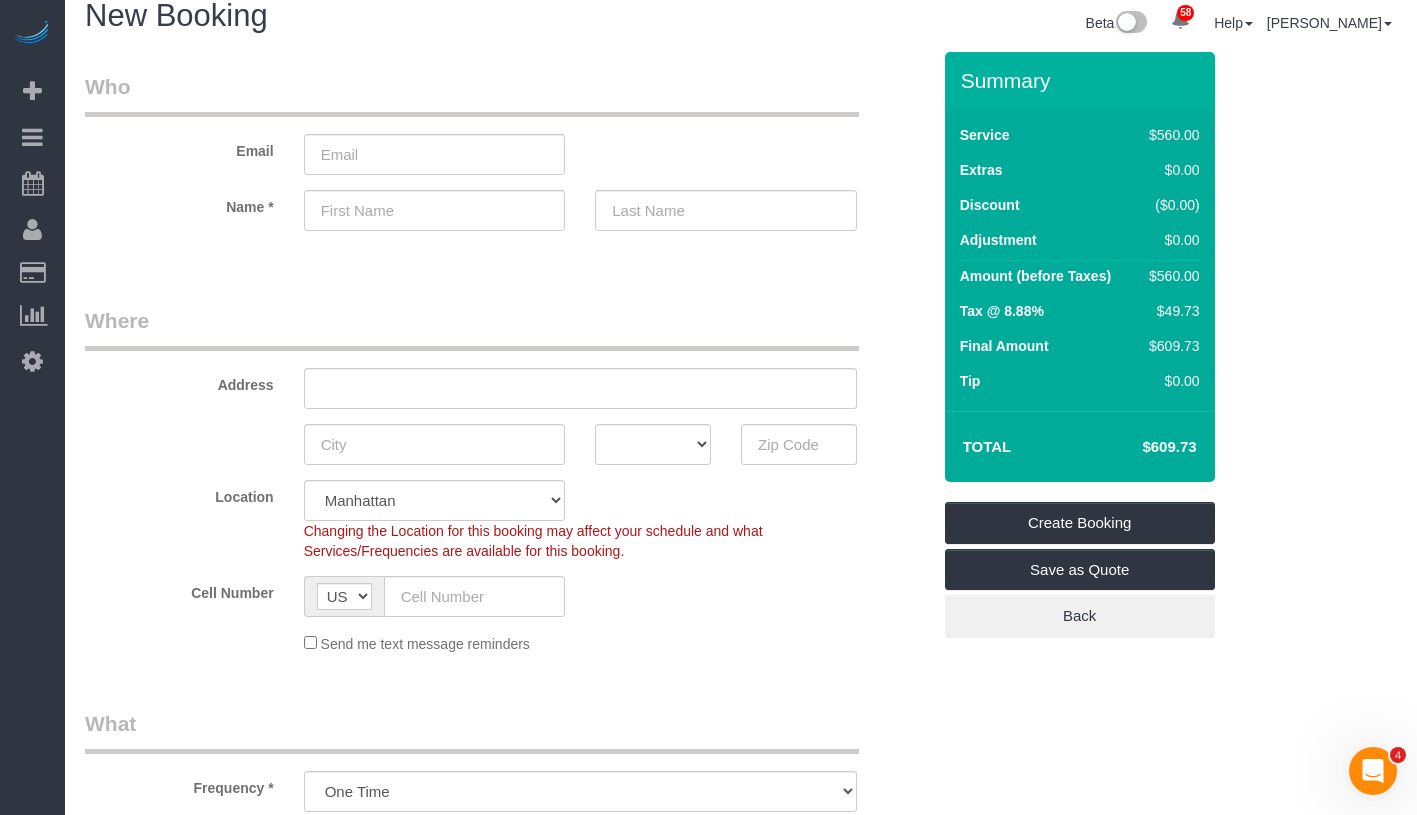 scroll, scrollTop: 0, scrollLeft: 0, axis: both 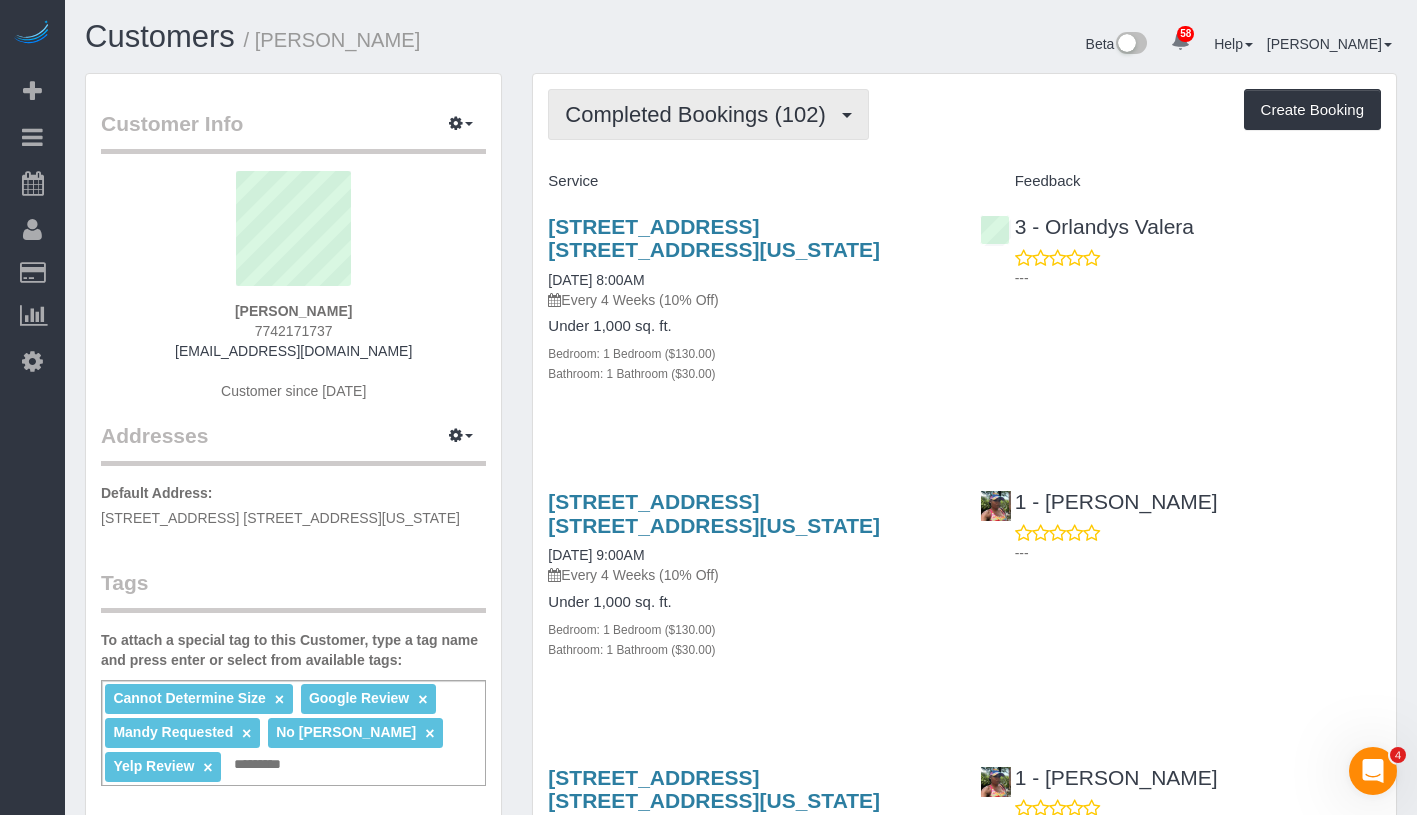 click on "Completed Bookings (102)" at bounding box center [700, 114] 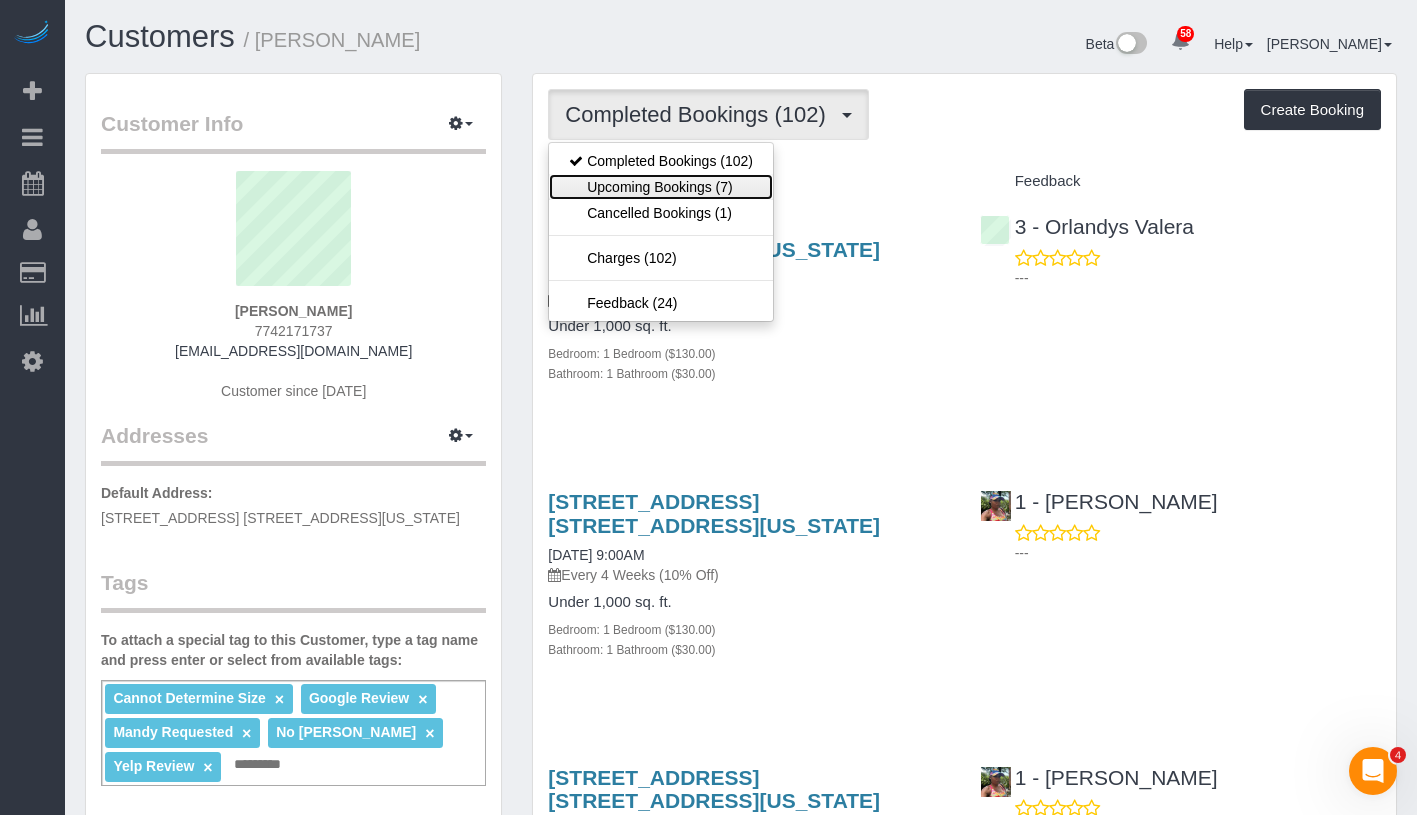 click on "Upcoming Bookings (7)" at bounding box center [661, 187] 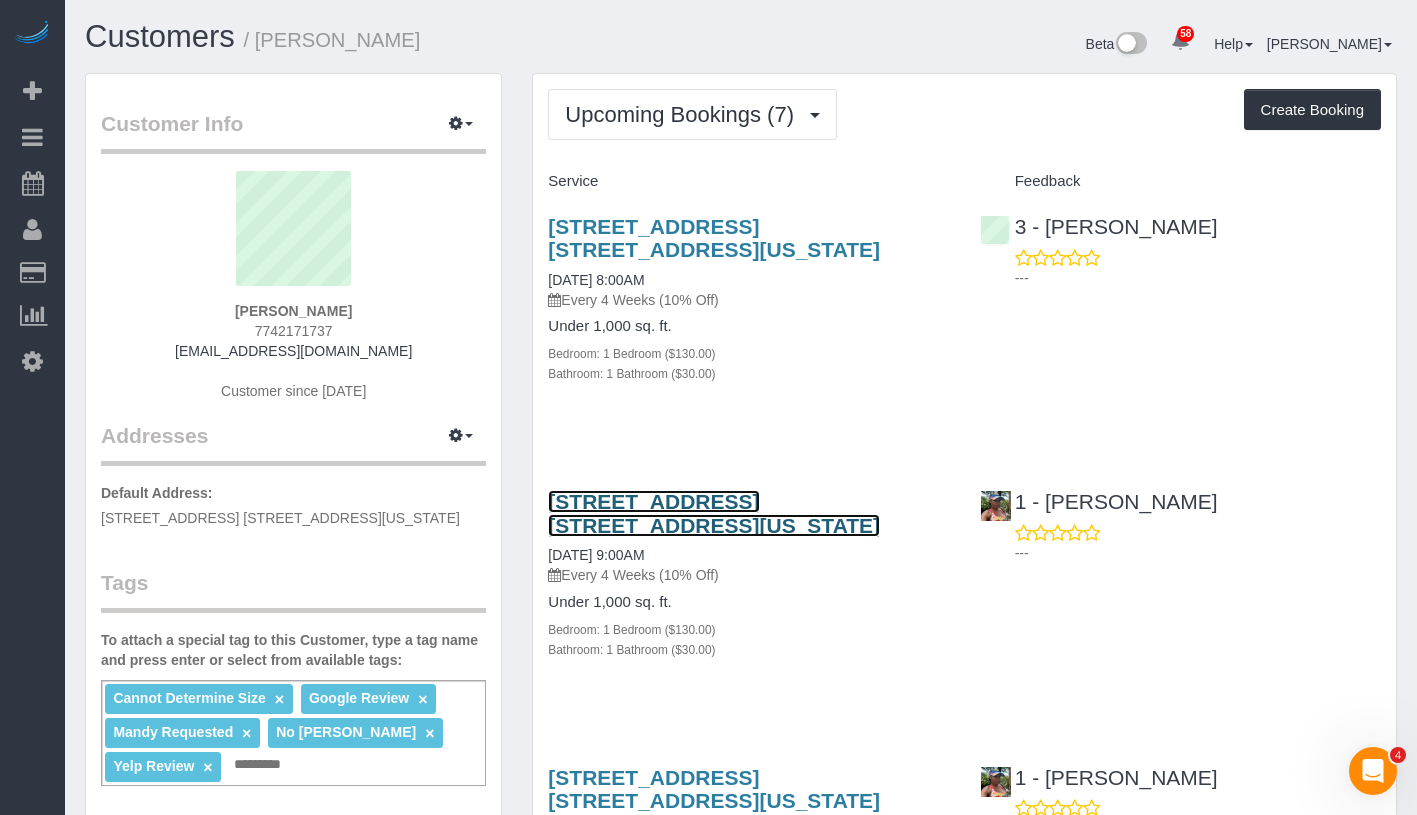 click on "450 East 63rd Street, Apt. 11i, New York, NY 10065" at bounding box center (714, 513) 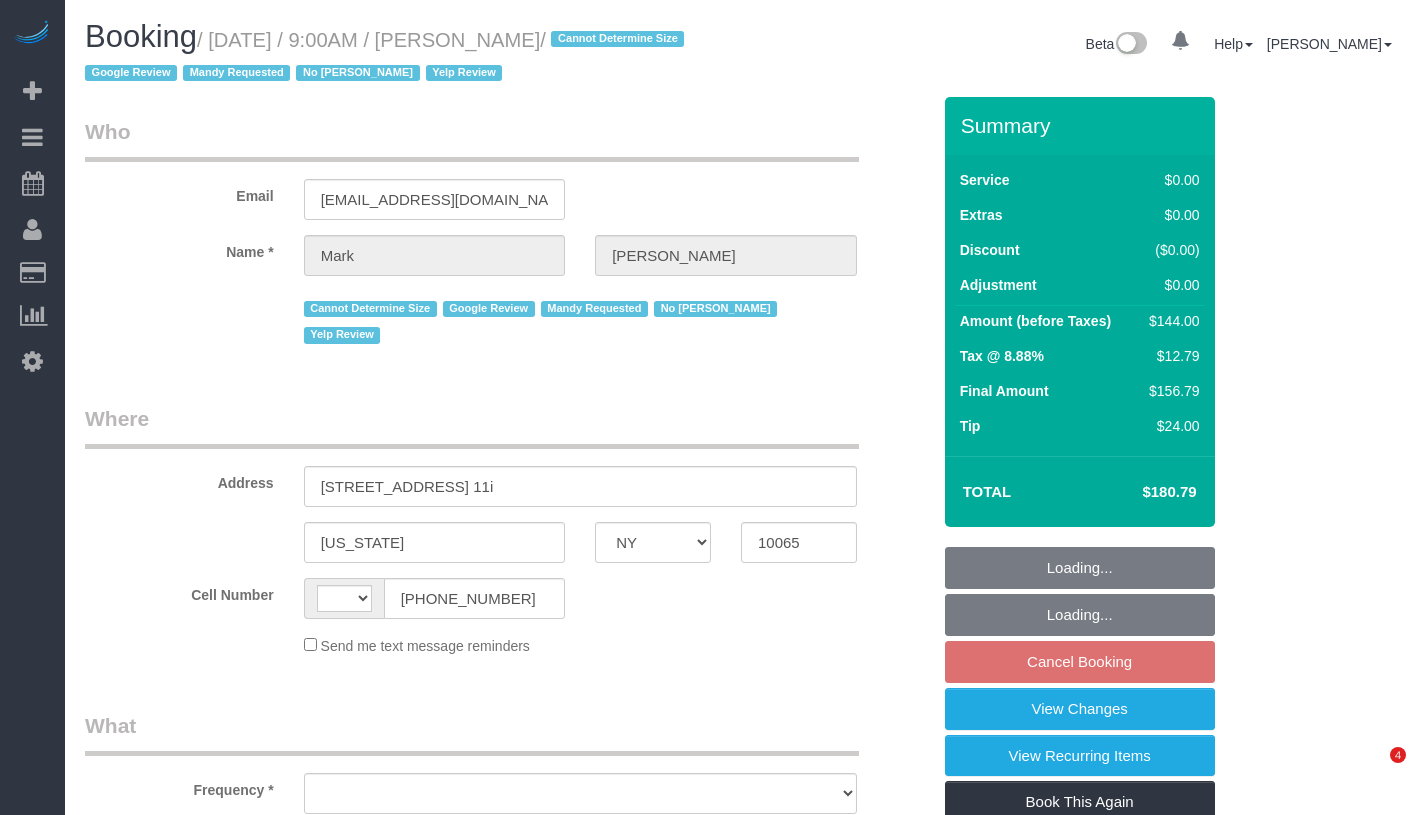 select on "NY" 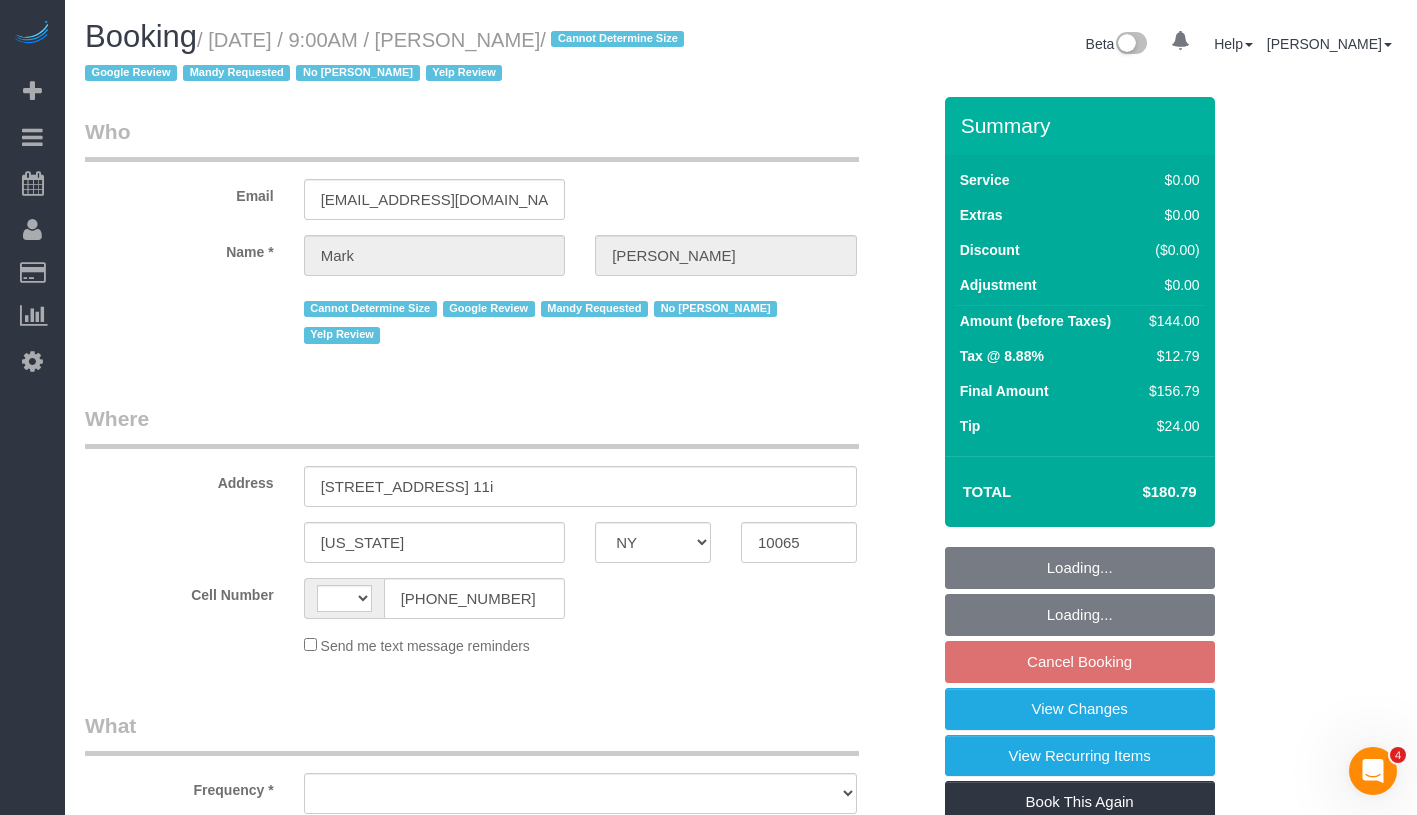 scroll, scrollTop: 0, scrollLeft: 0, axis: both 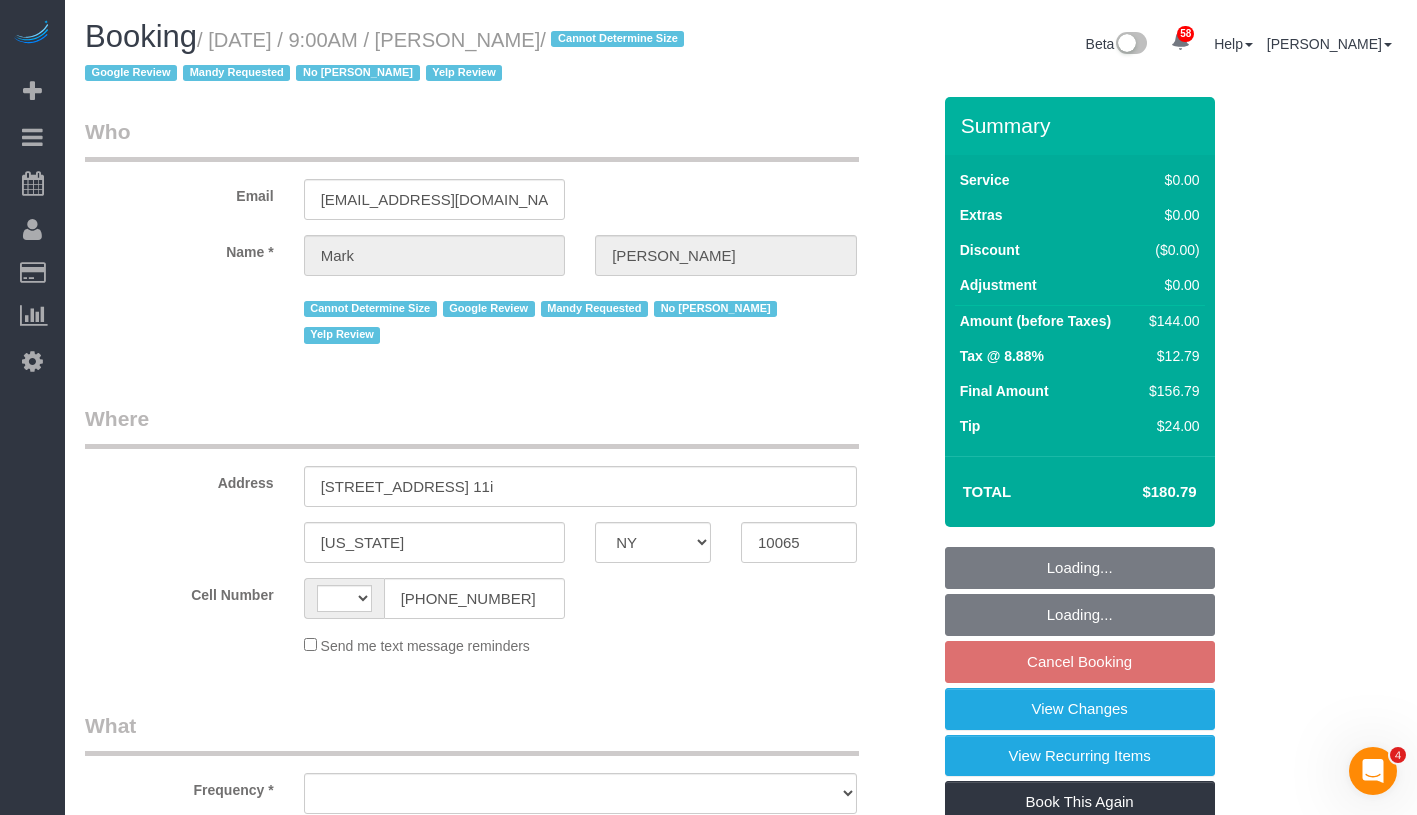 select on "number:57" 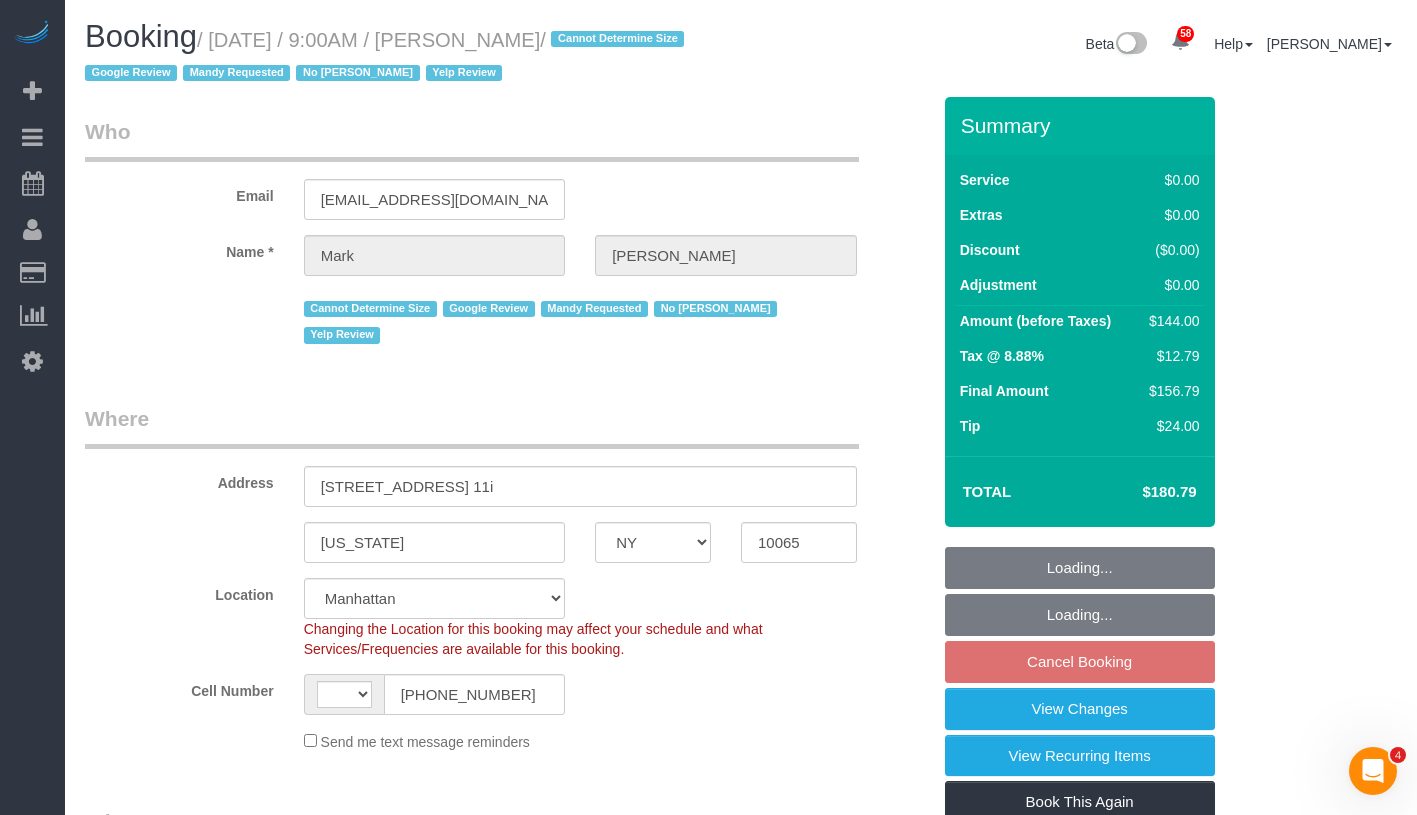 select on "string:[GEOGRAPHIC_DATA]" 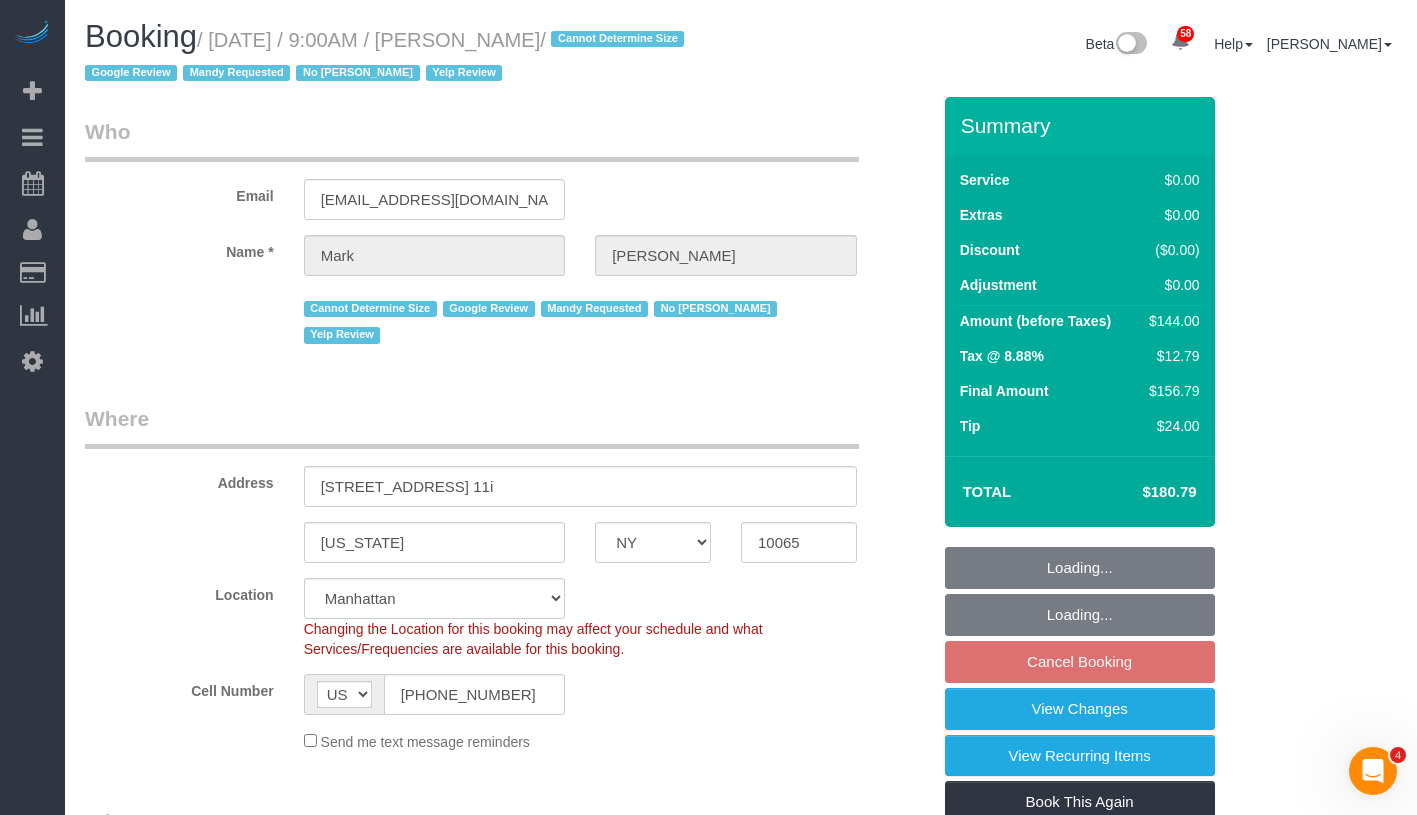 select on "object:1087" 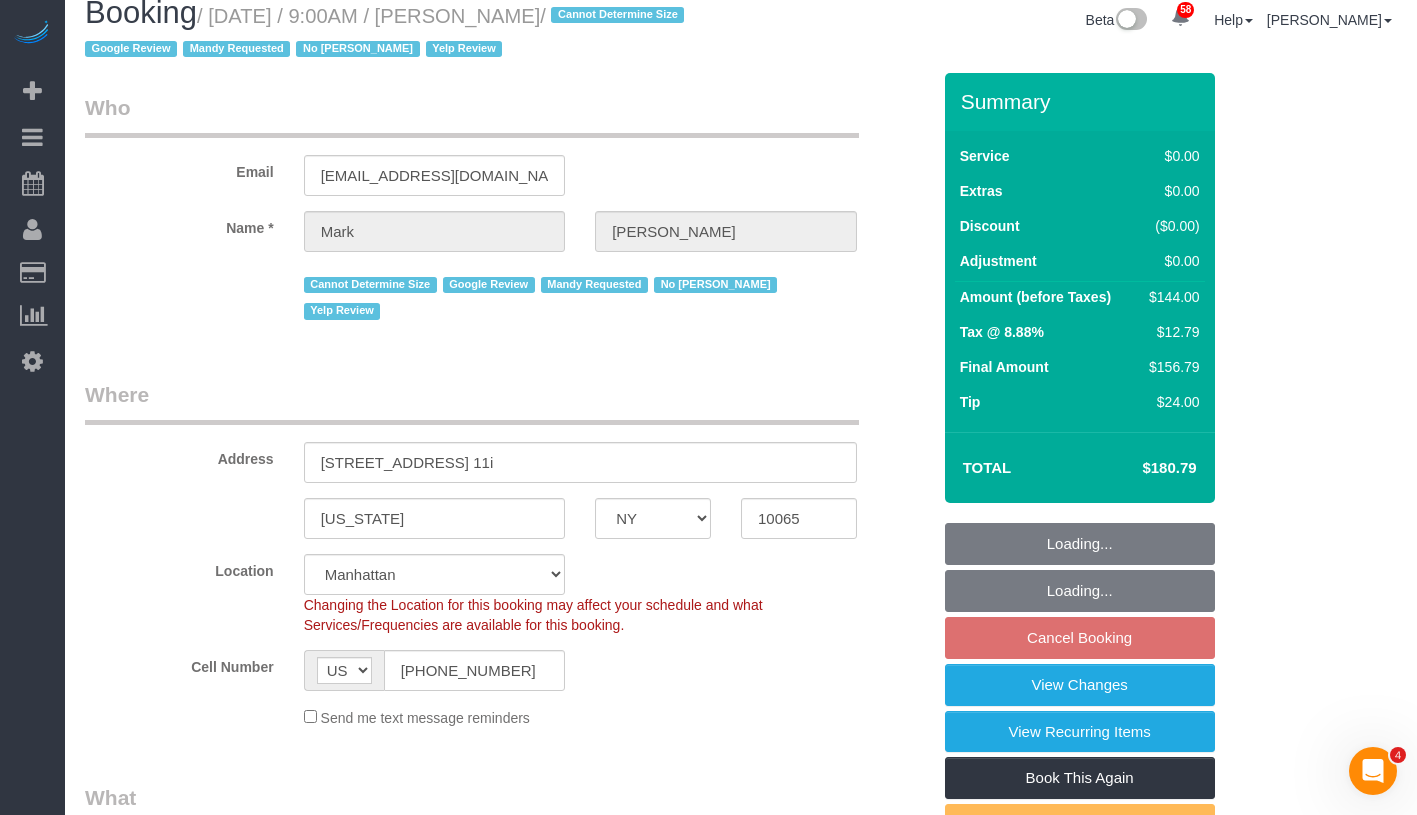 select on "spot2" 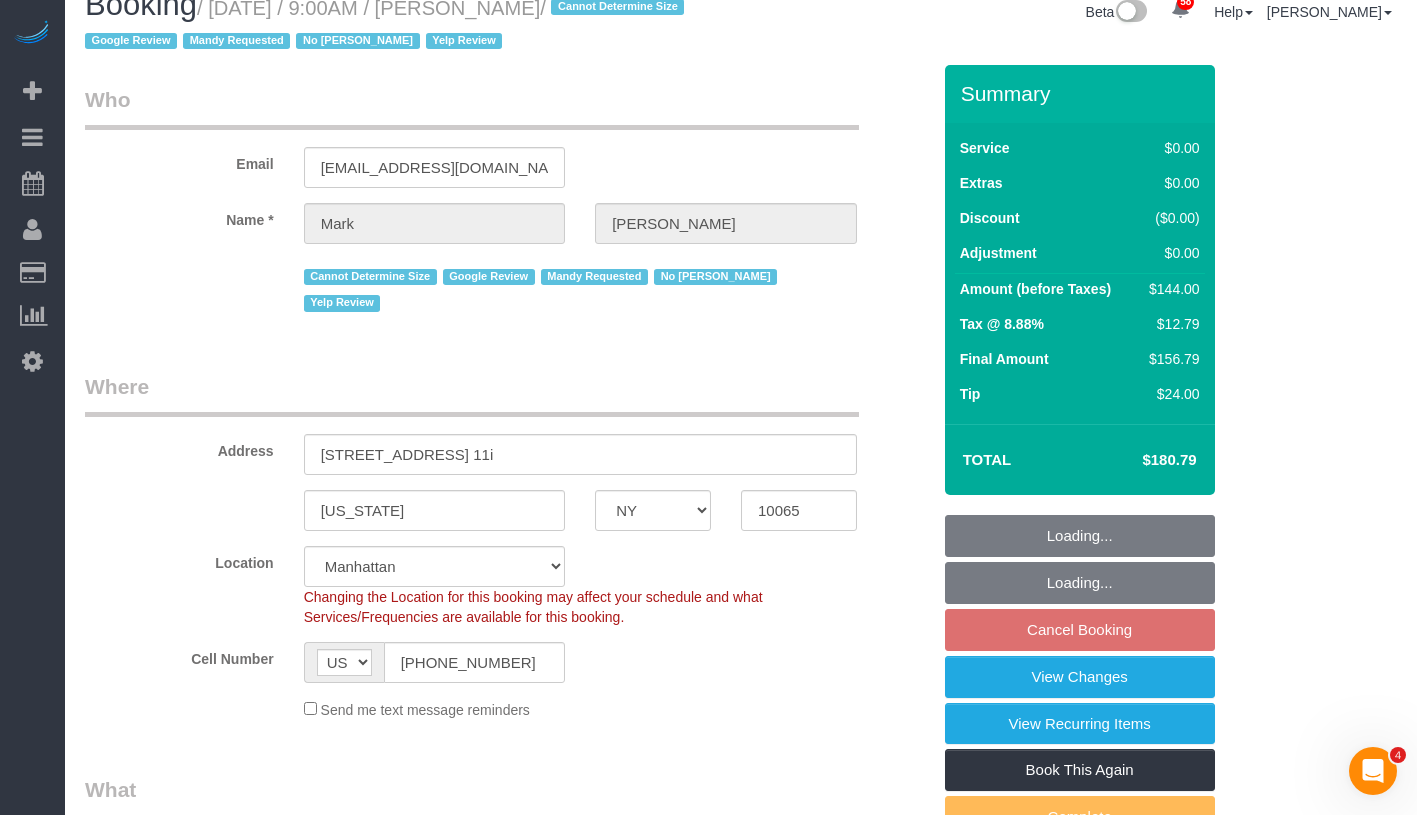 select on "1" 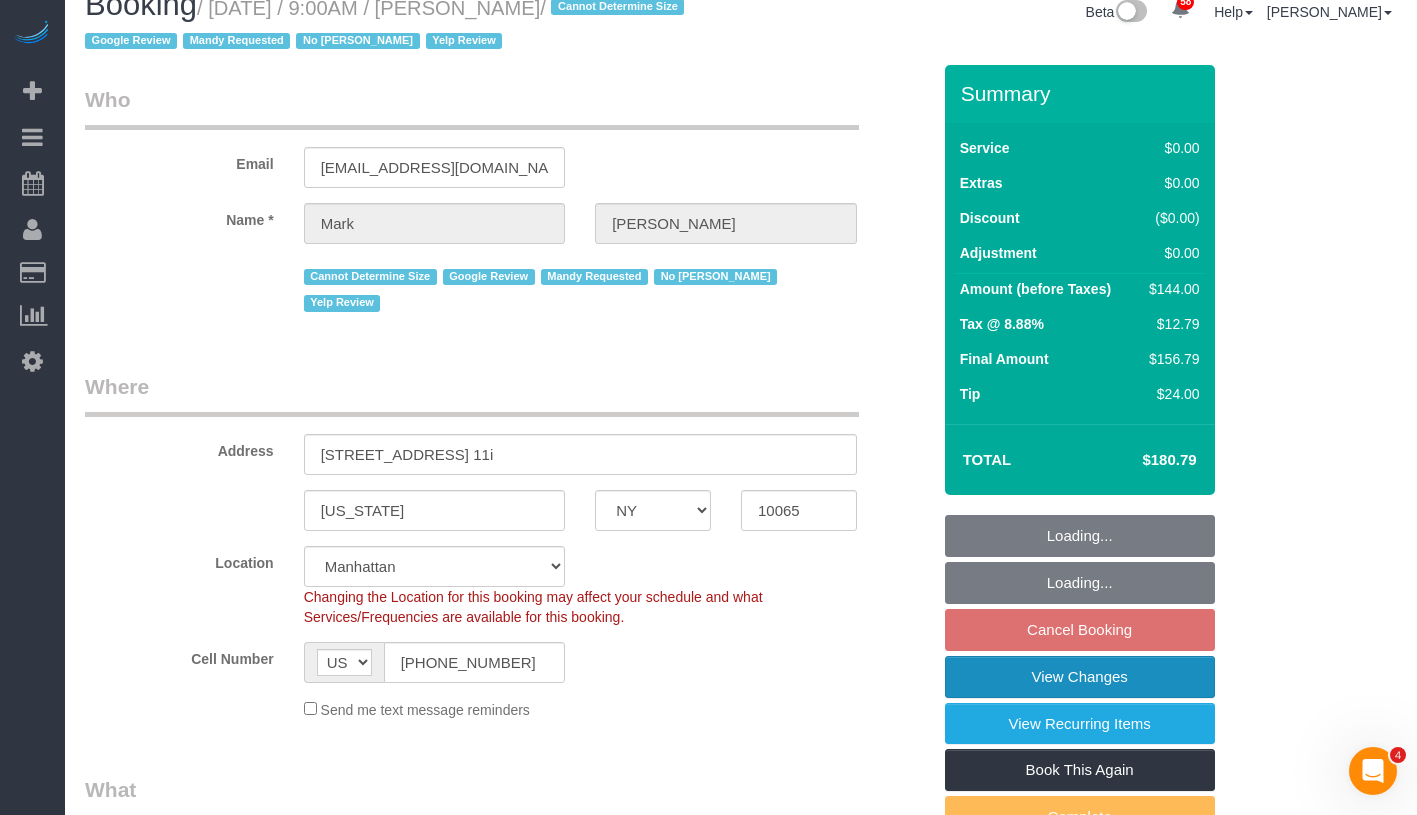 click on "View Changes" at bounding box center (1080, 677) 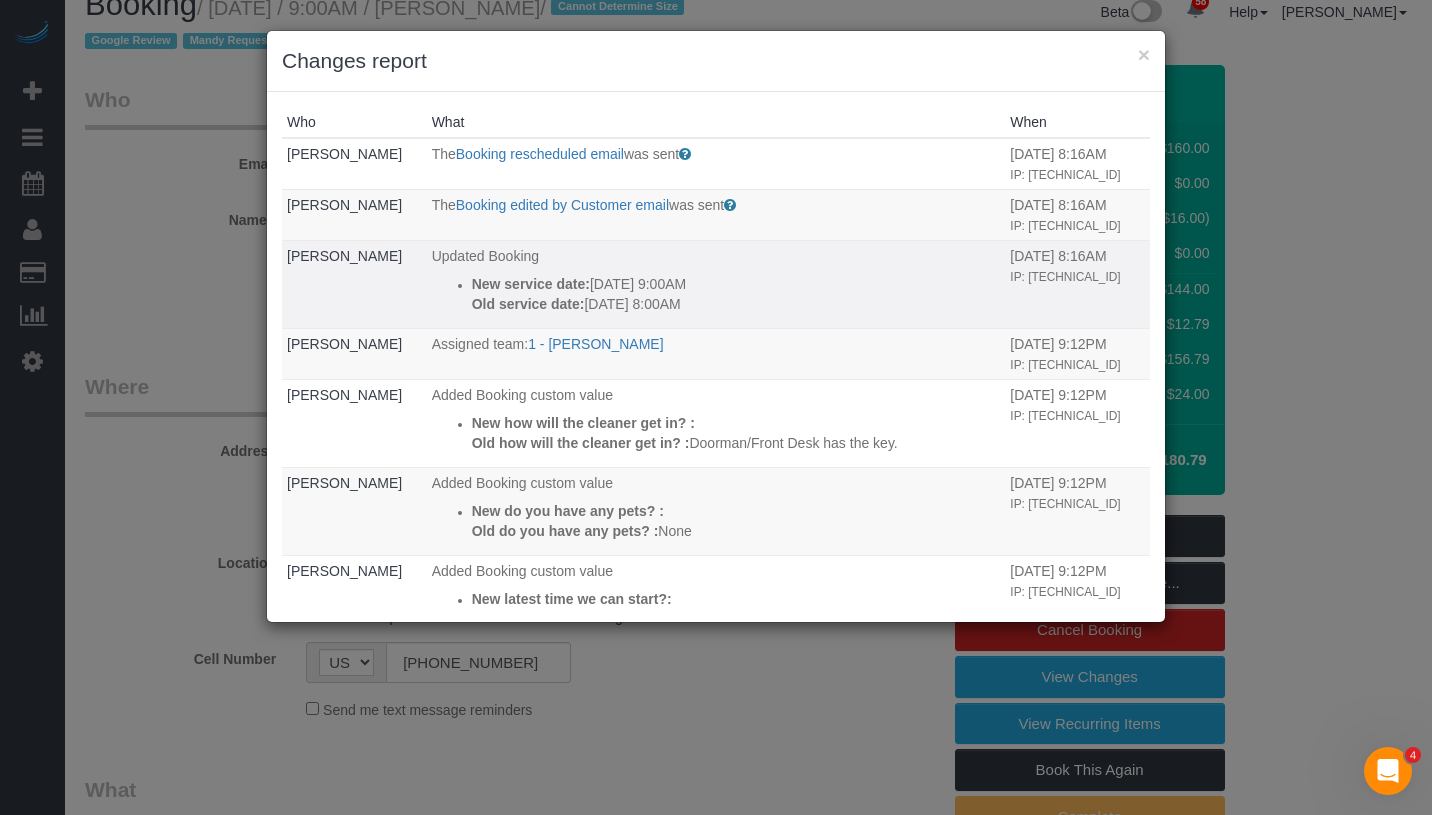 drag, startPoint x: 751, startPoint y: 340, endPoint x: 444, endPoint y: 320, distance: 307.6508 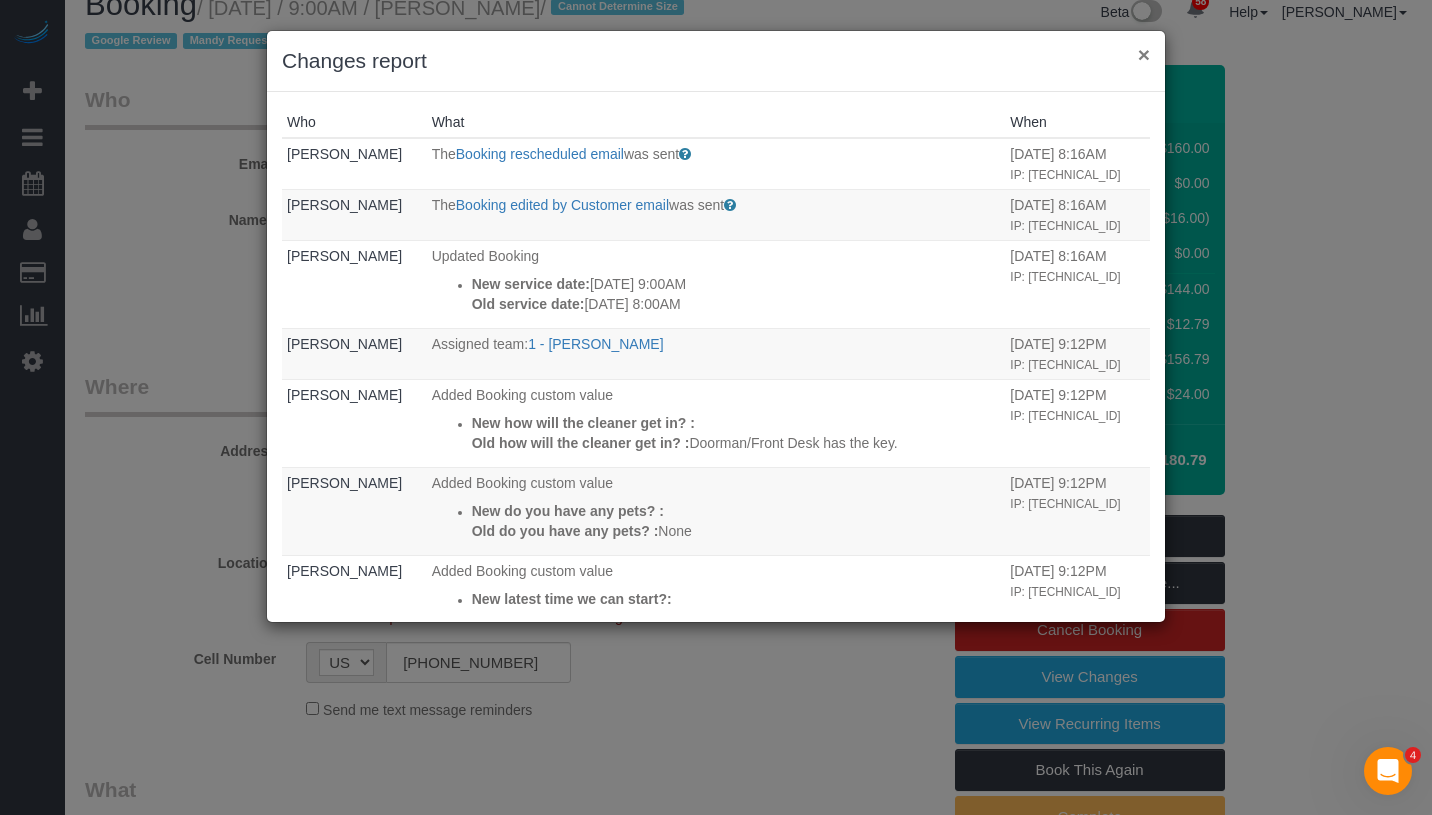 click on "×" at bounding box center (1144, 54) 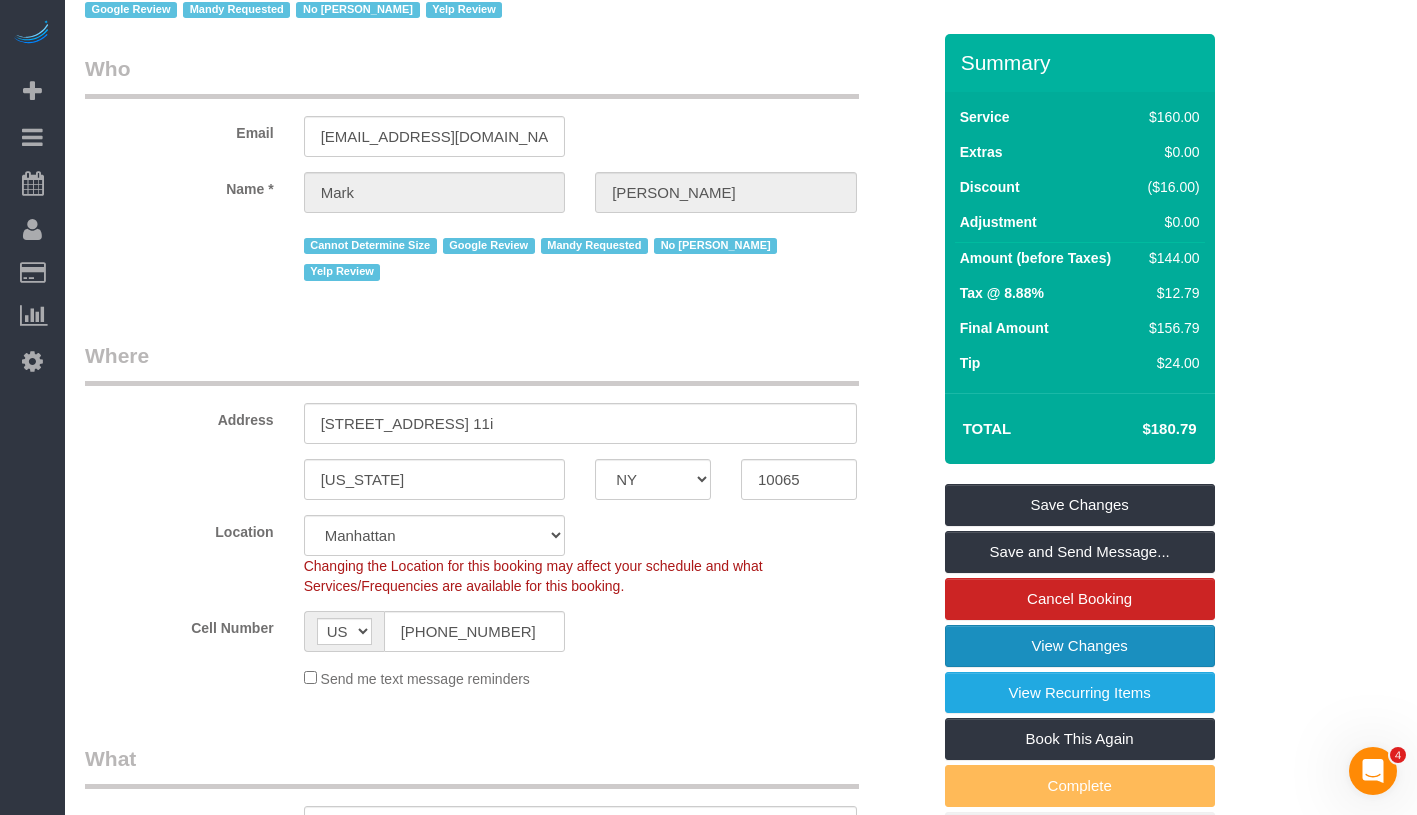 scroll, scrollTop: 0, scrollLeft: 0, axis: both 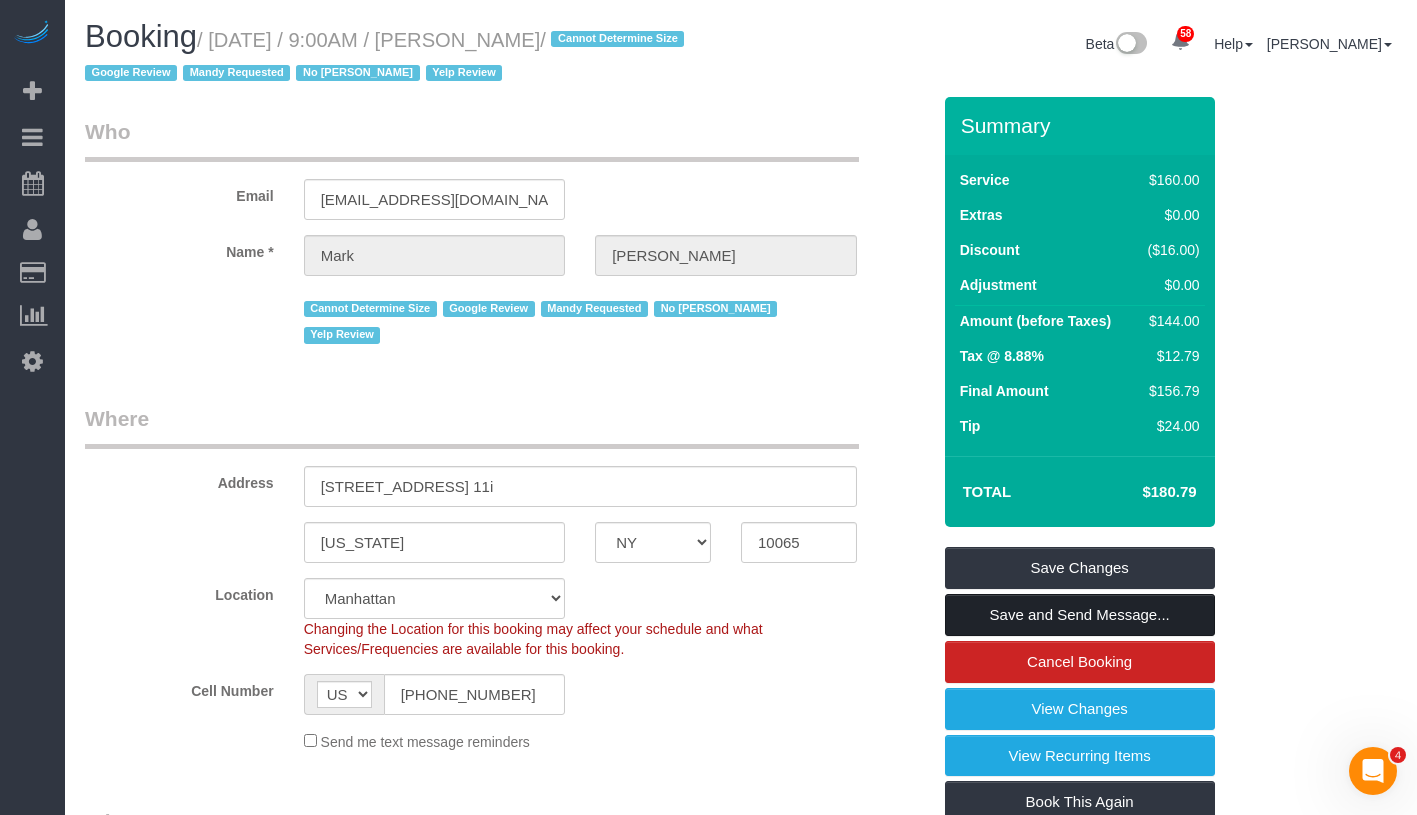 click on "Save and Send Message..." at bounding box center [1080, 615] 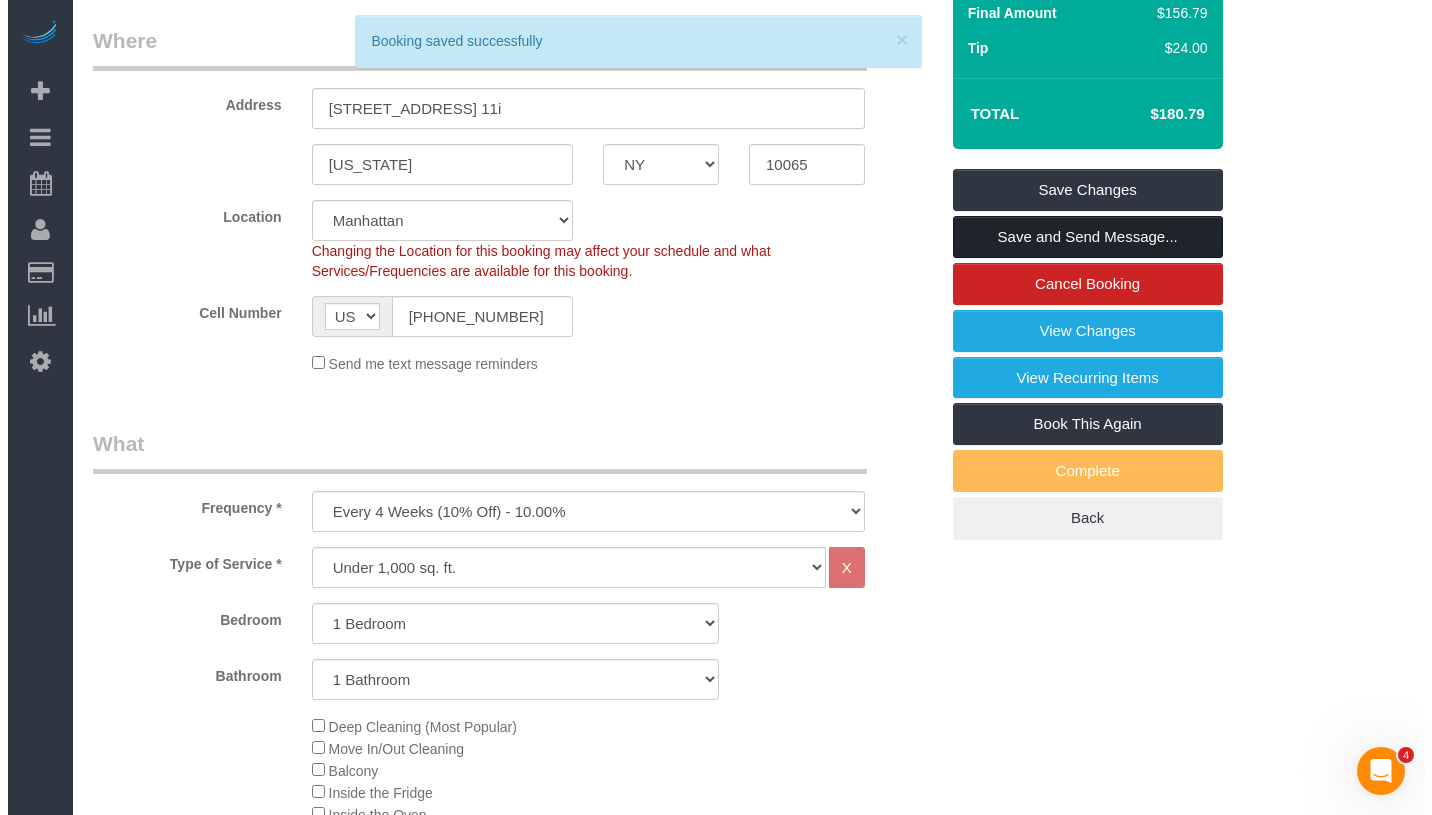 scroll, scrollTop: 0, scrollLeft: 0, axis: both 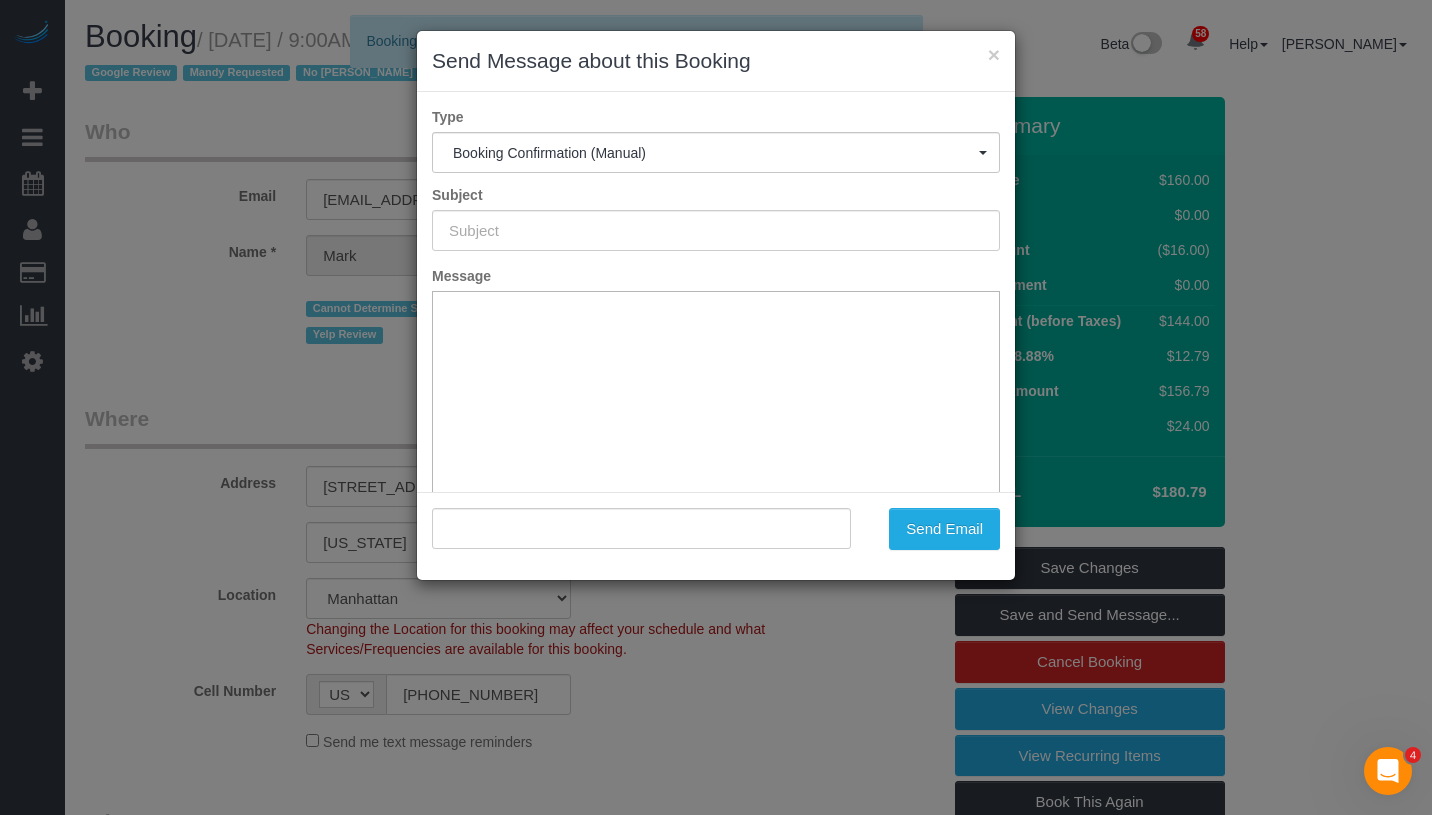 type on "Cleaning Confirmed for 08/06/2025 at 9:00am" 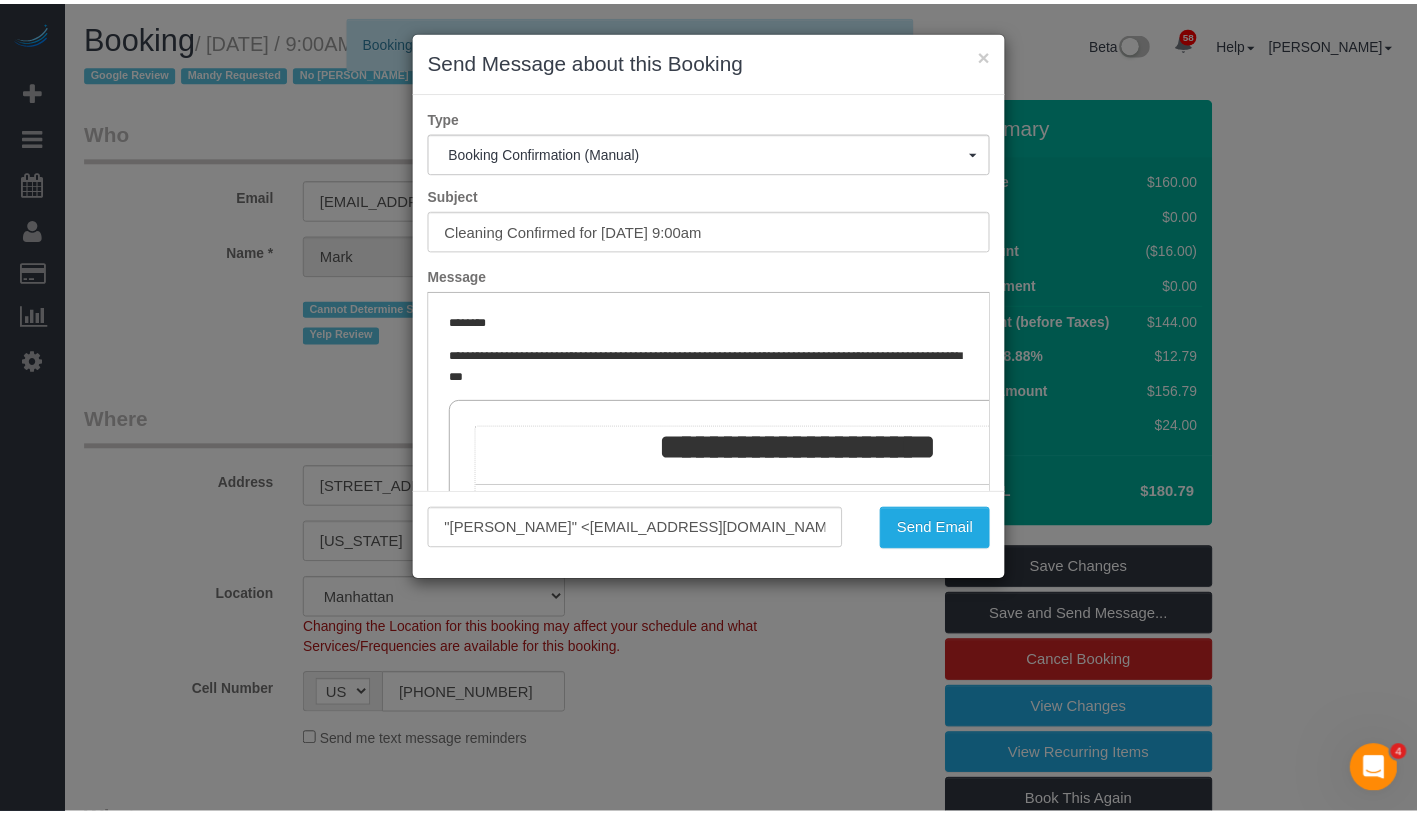 scroll, scrollTop: 0, scrollLeft: 0, axis: both 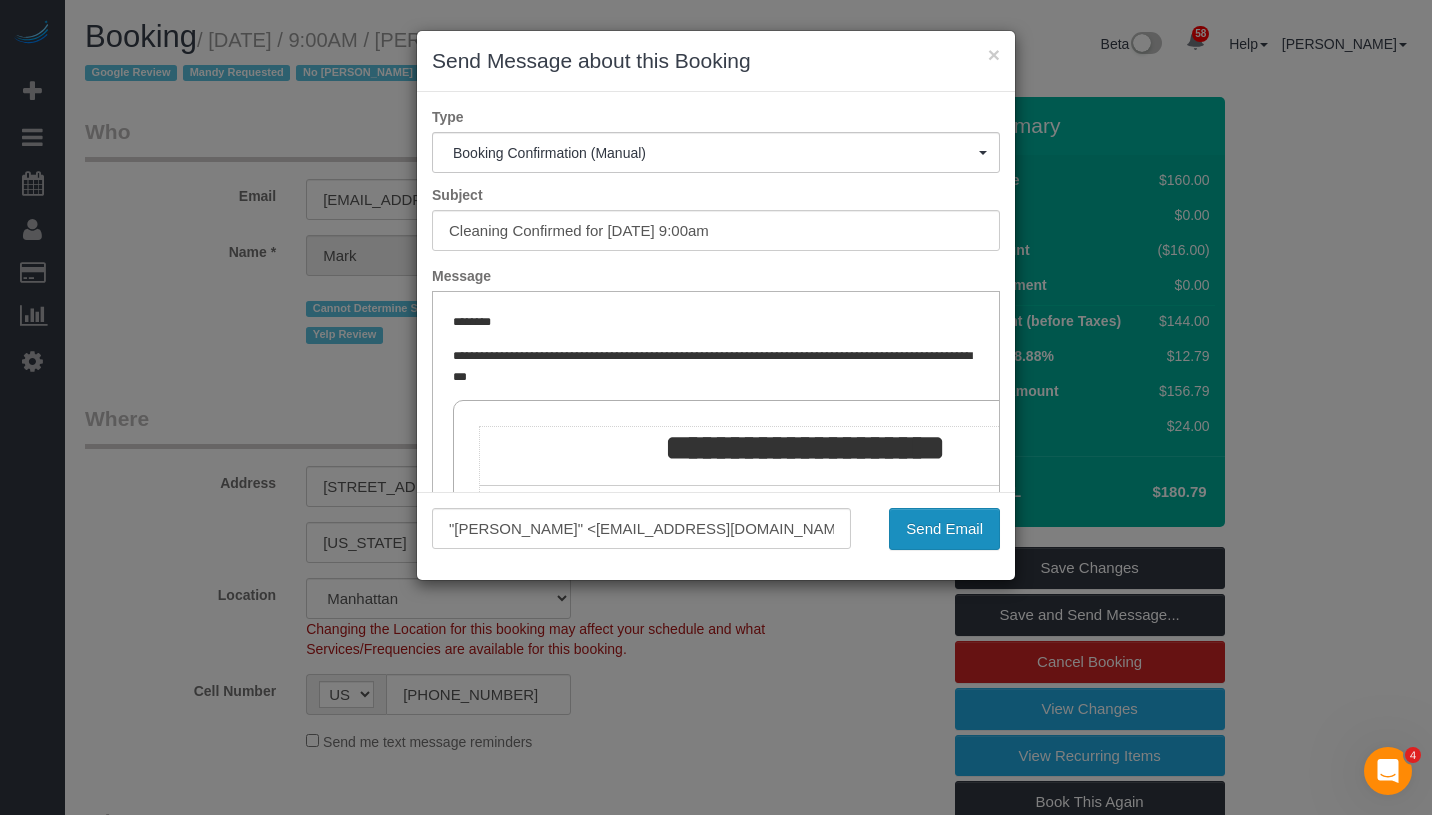 click on "Send Email" at bounding box center [944, 529] 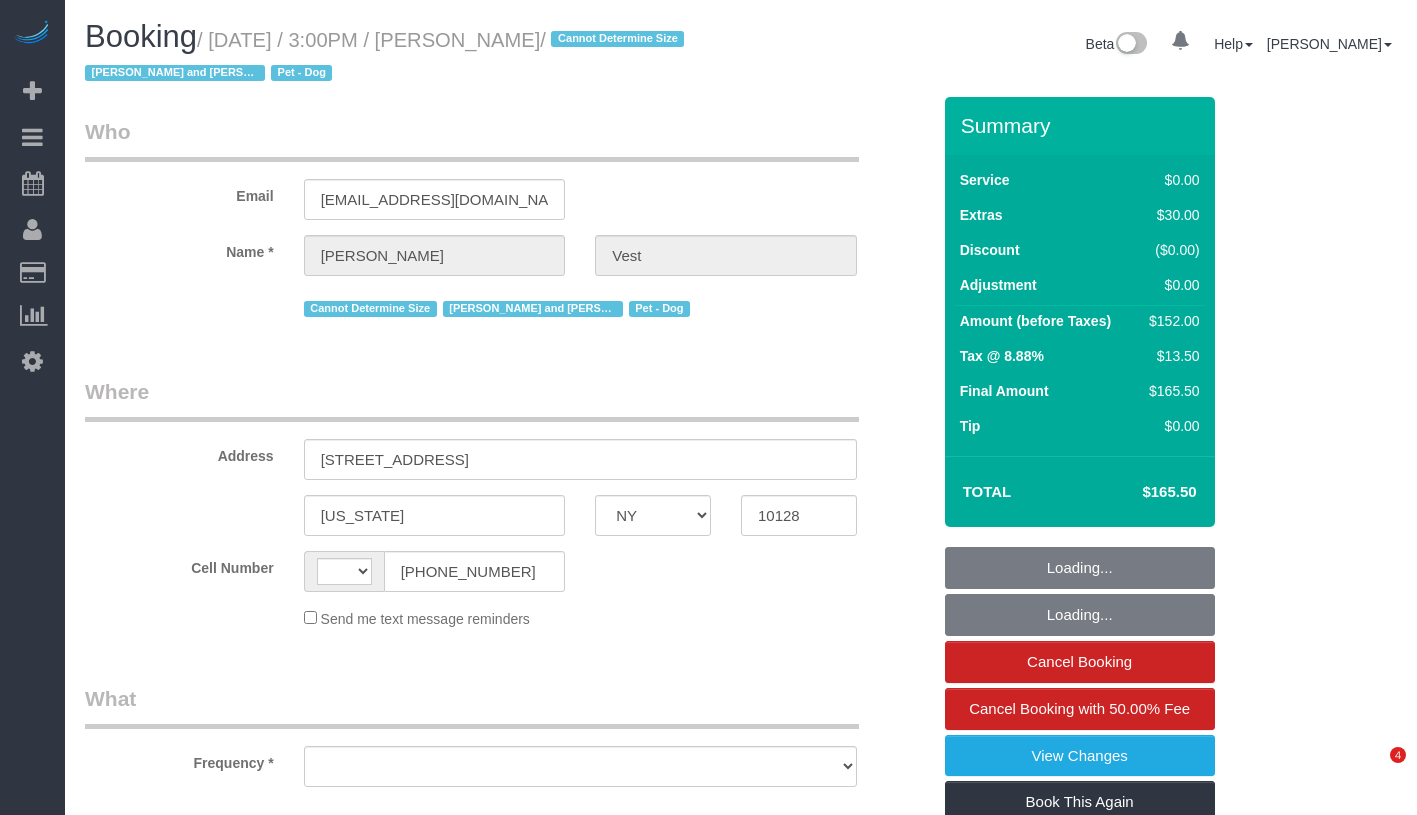 select on "NY" 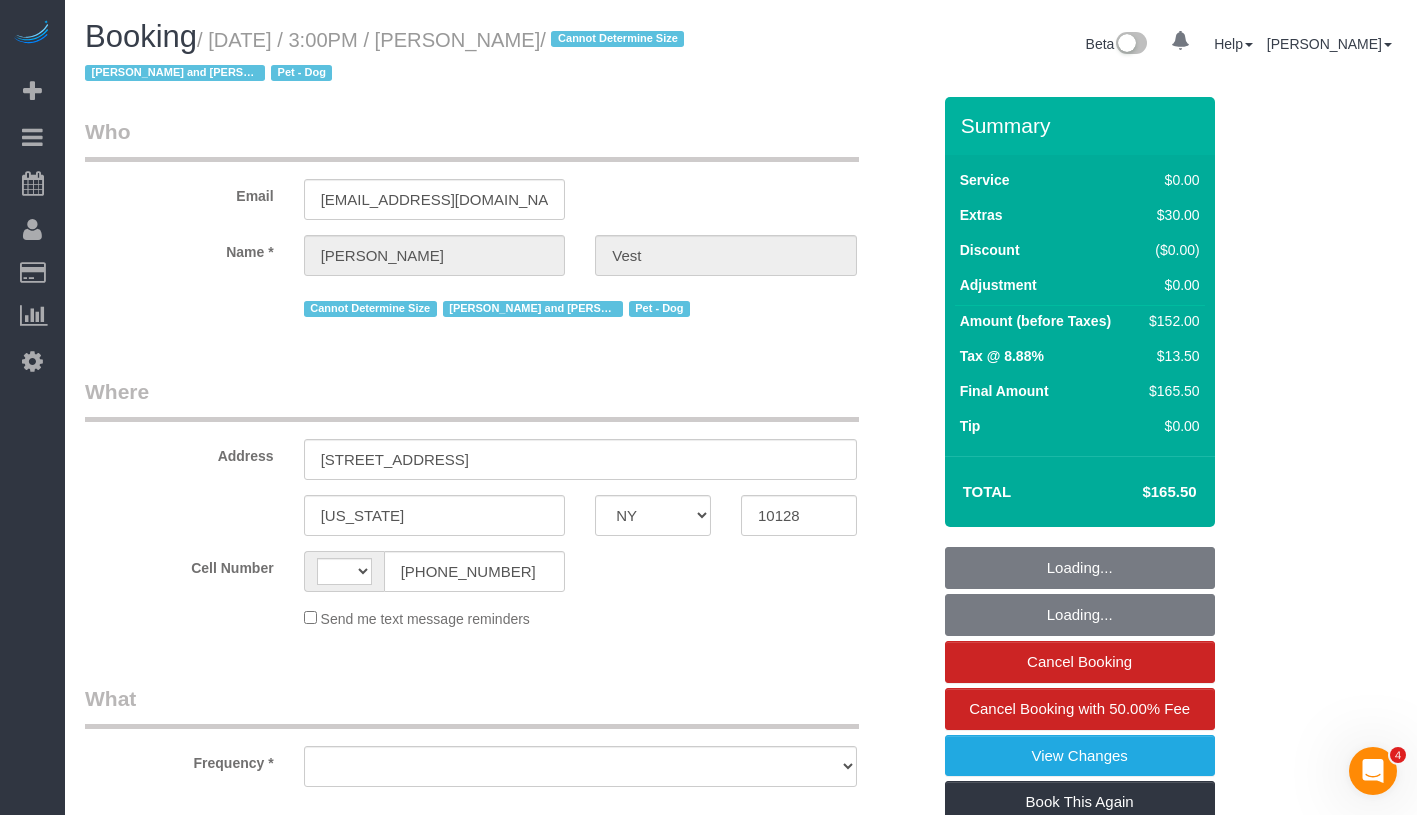 scroll, scrollTop: 0, scrollLeft: 0, axis: both 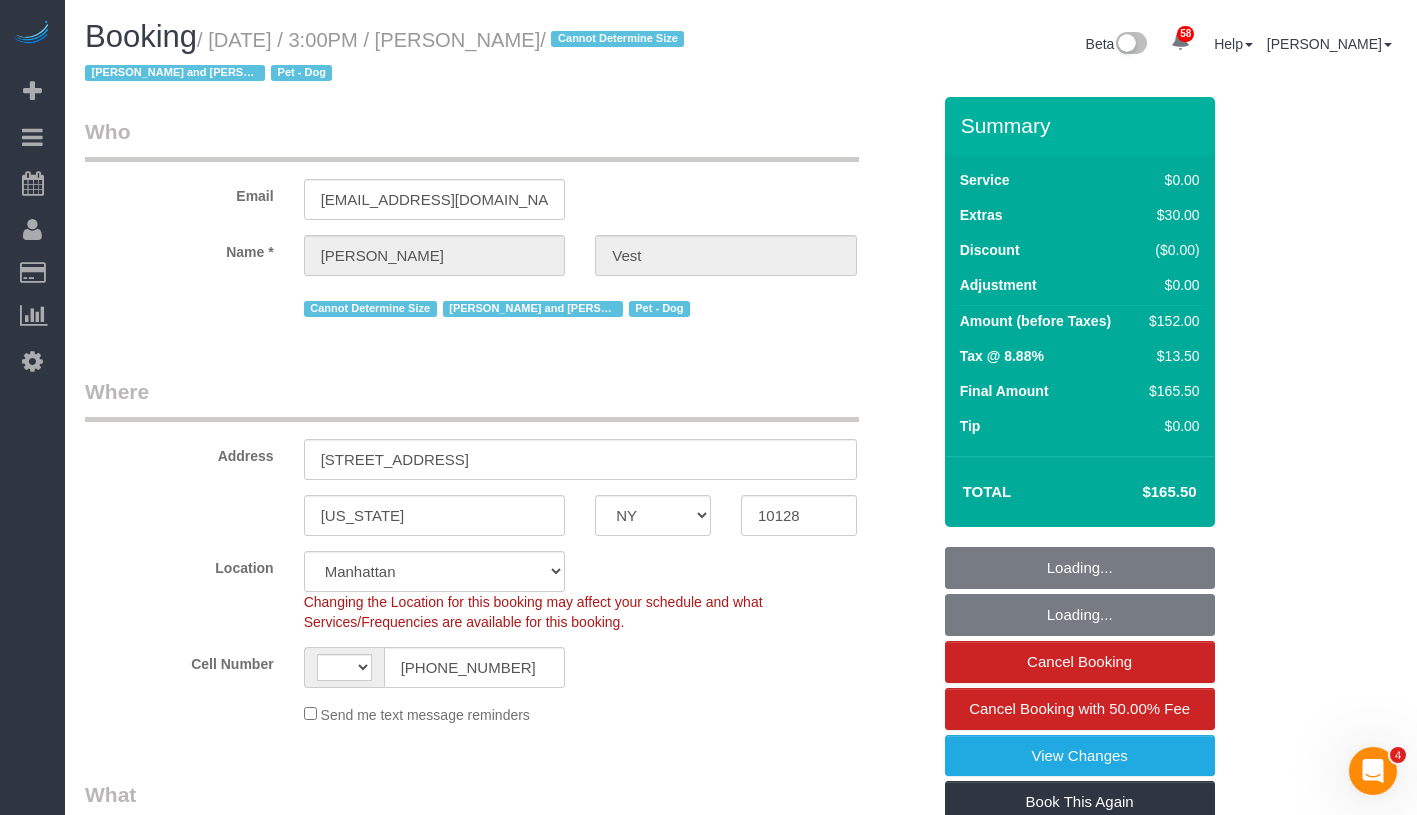 select on "string:[GEOGRAPHIC_DATA]" 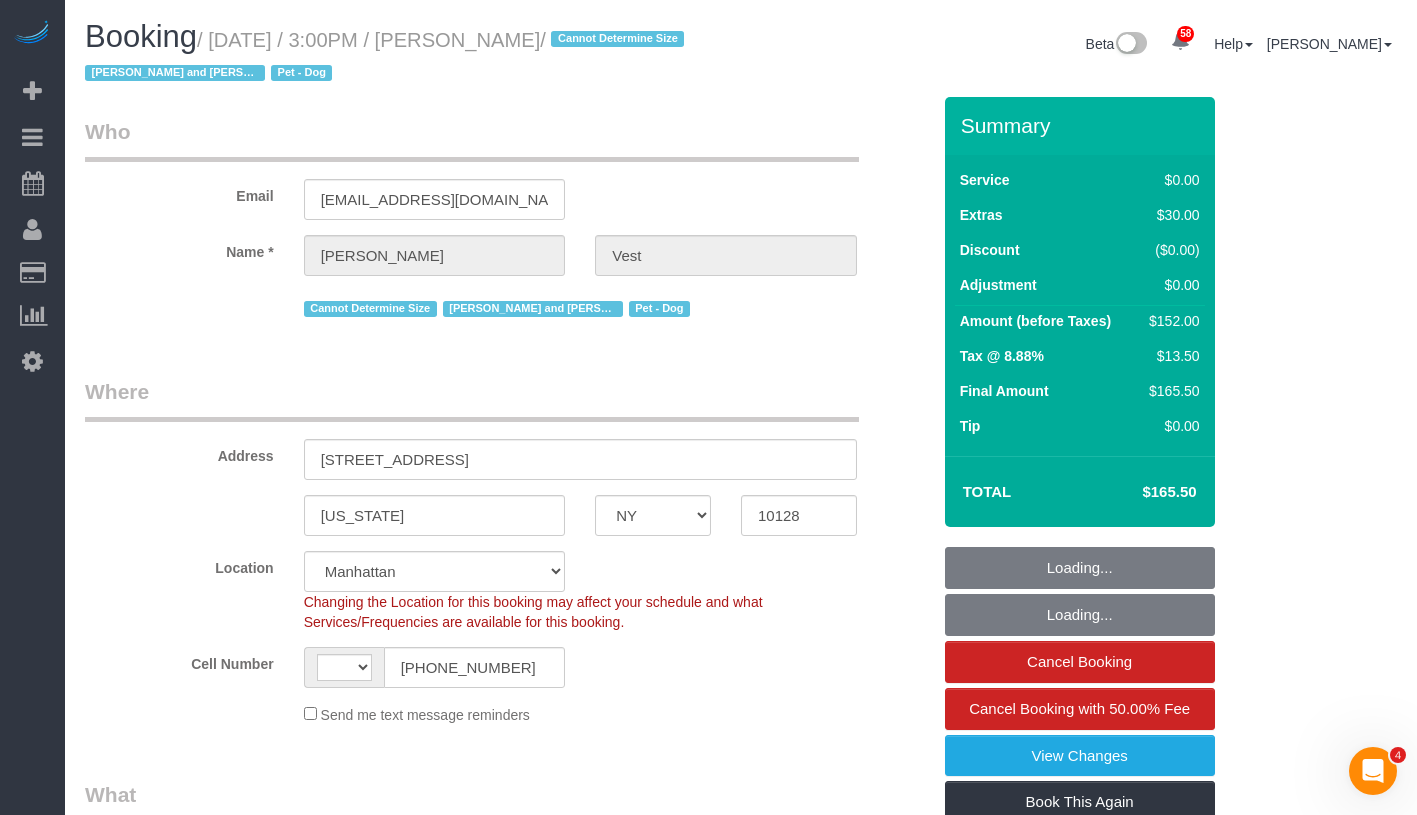 select on "object:974" 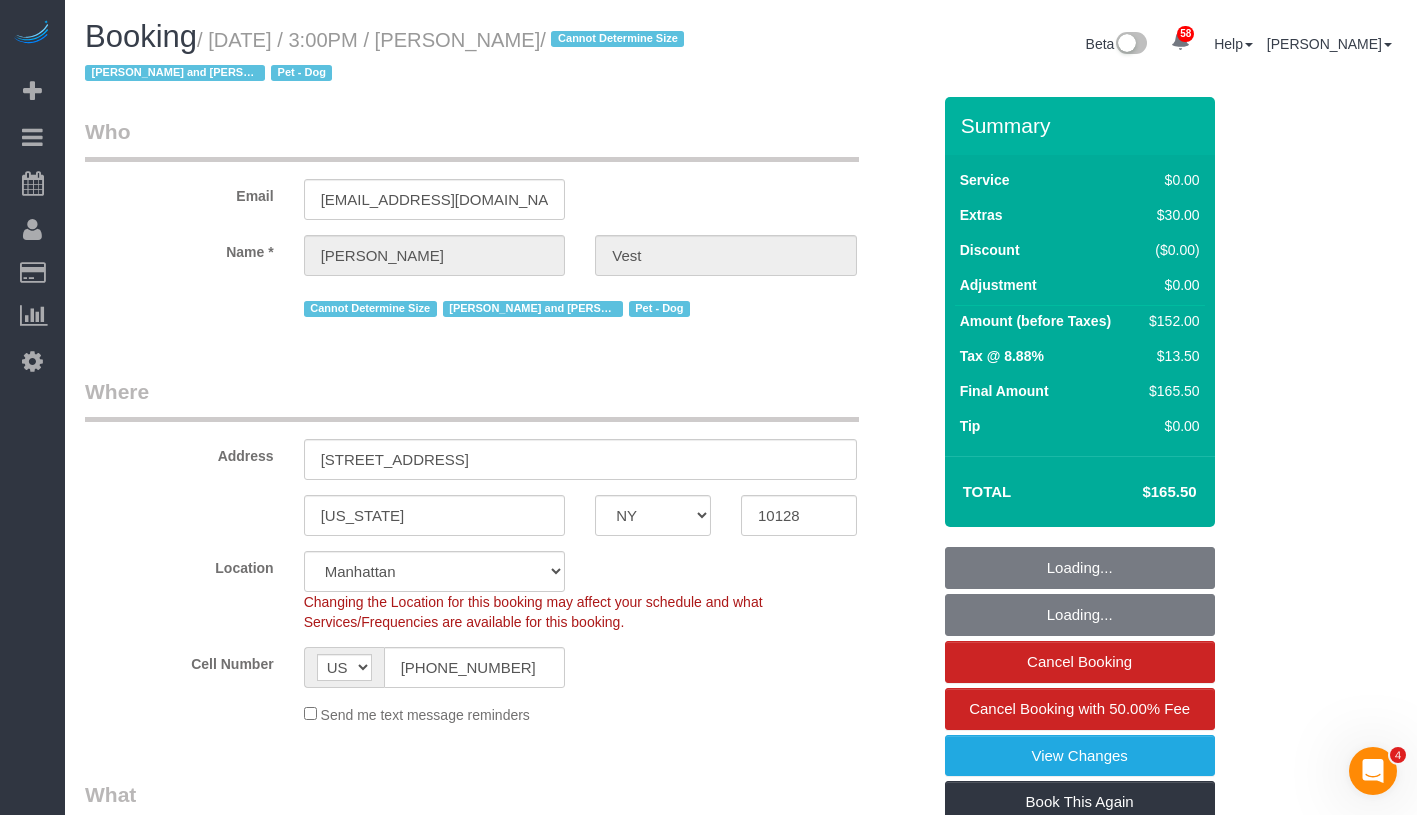 select on "object:978" 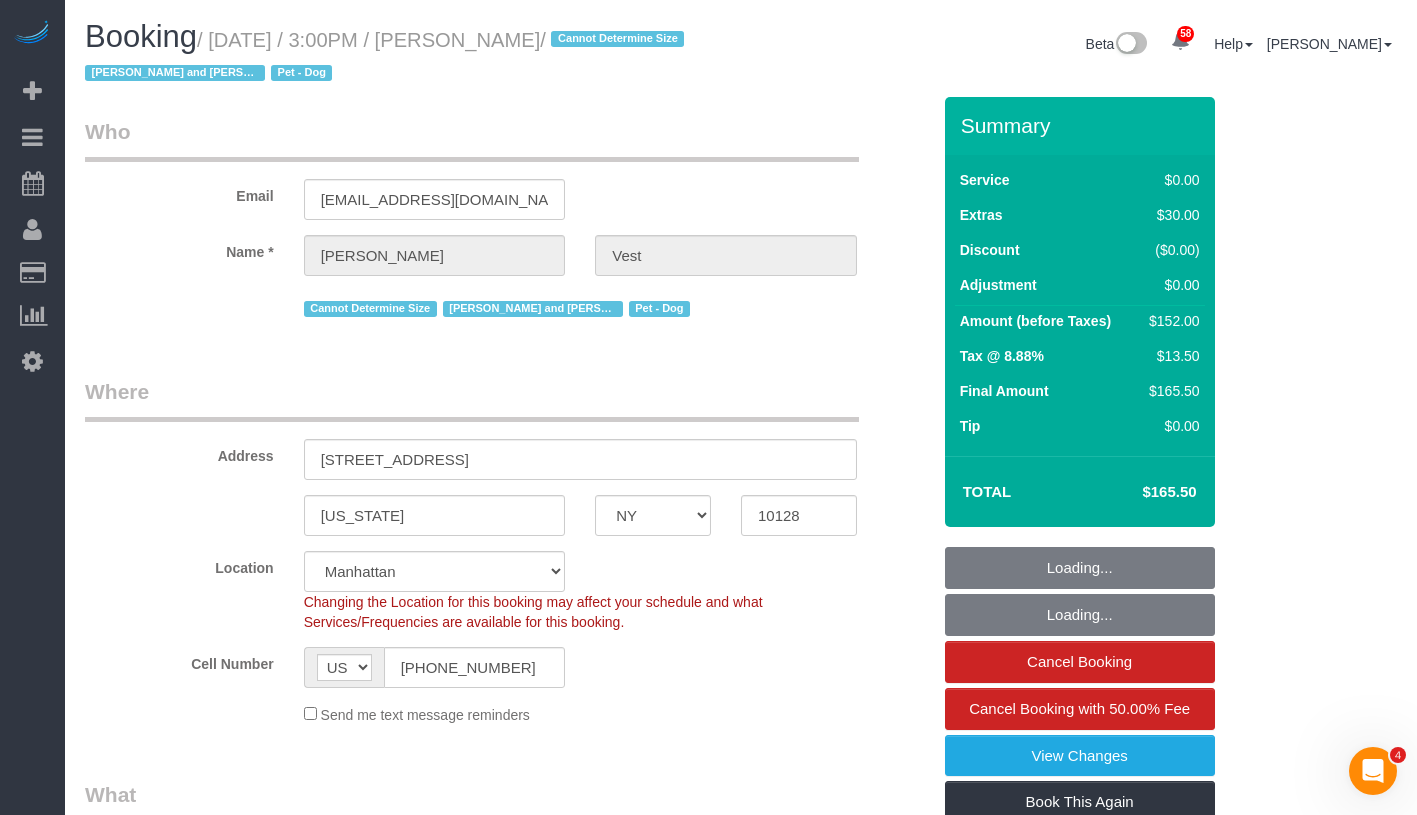 select on "string:stripe-pm_1R74TQ4VGloSiKo7zsvzPauP" 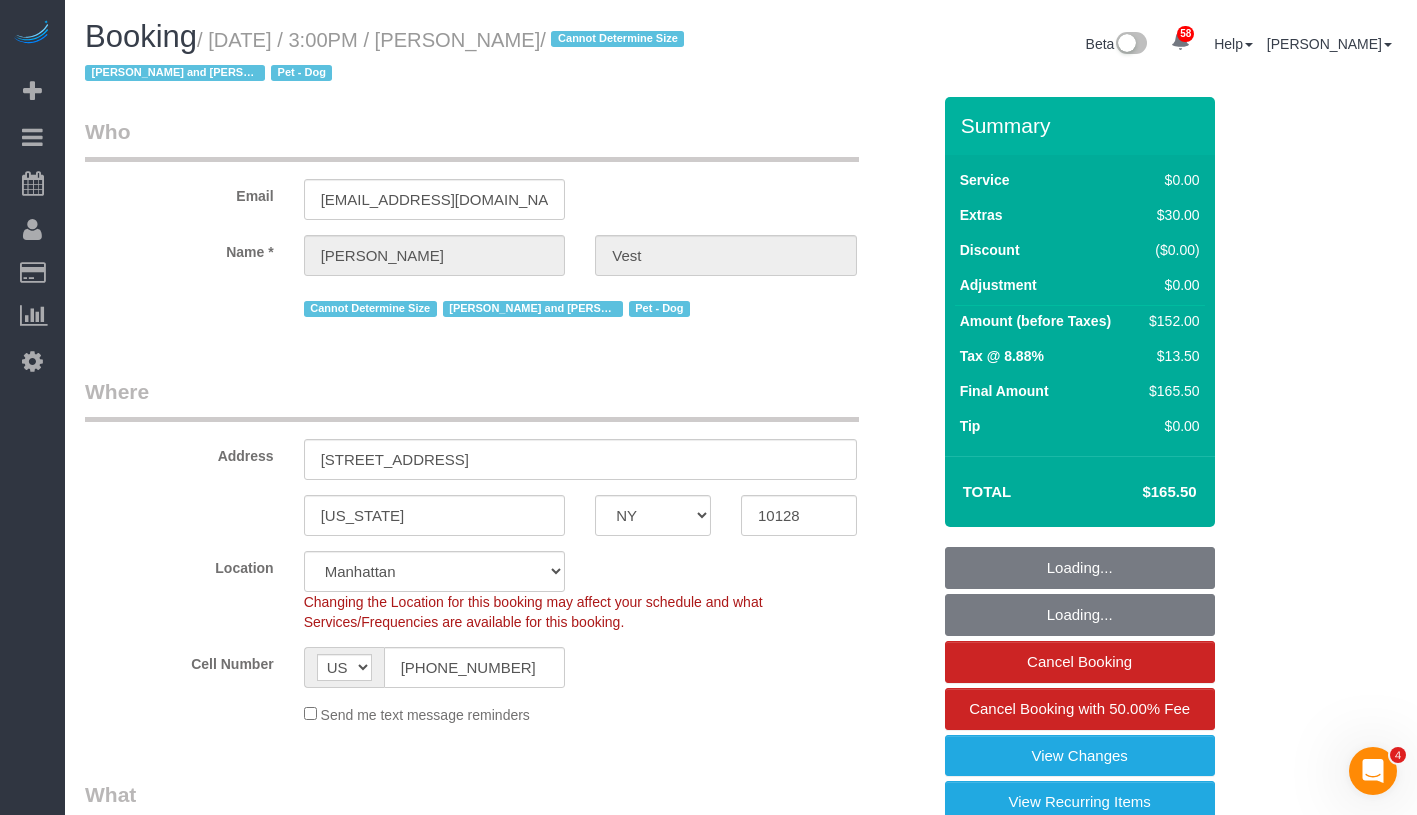 select on "spot1" 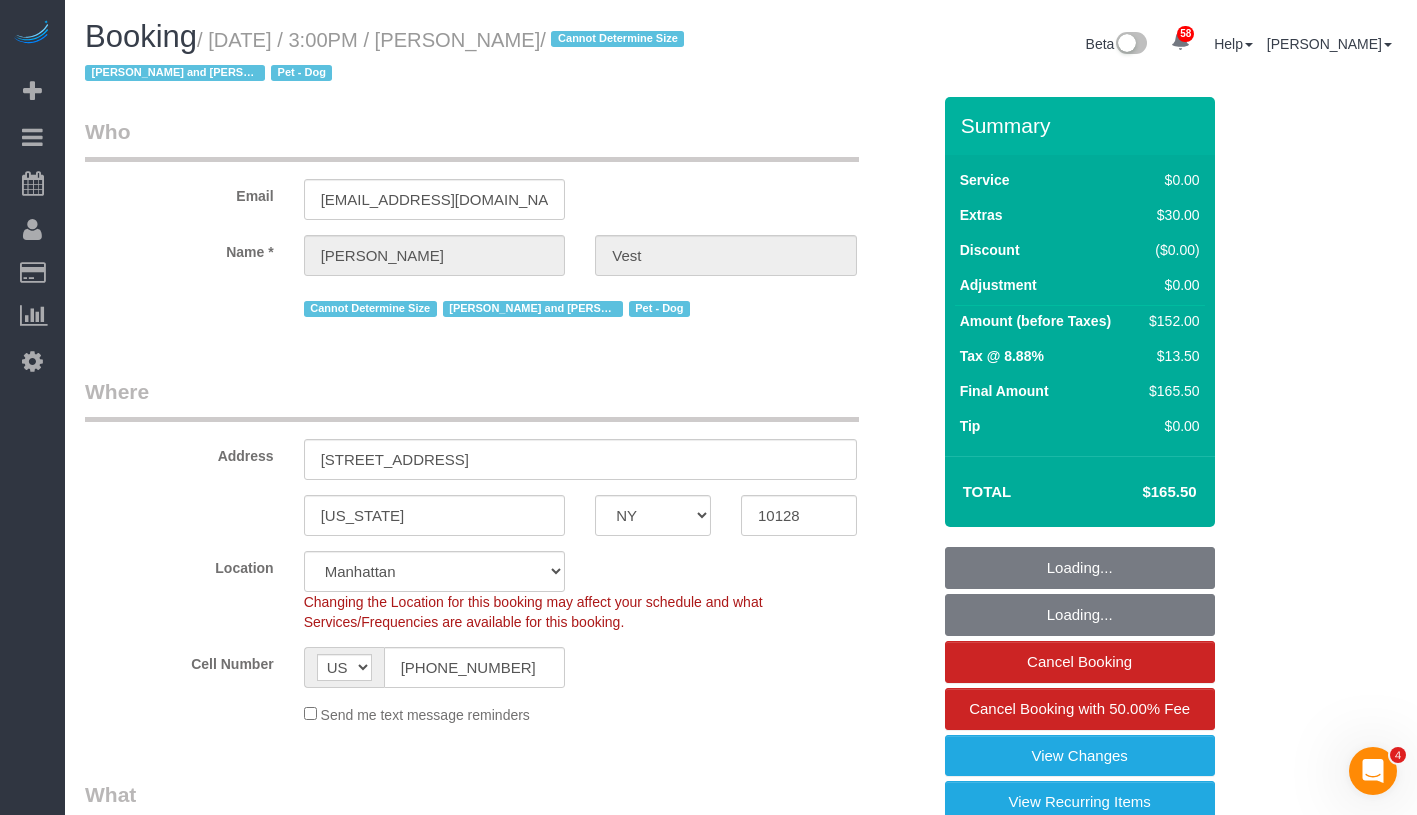 select on "1" 